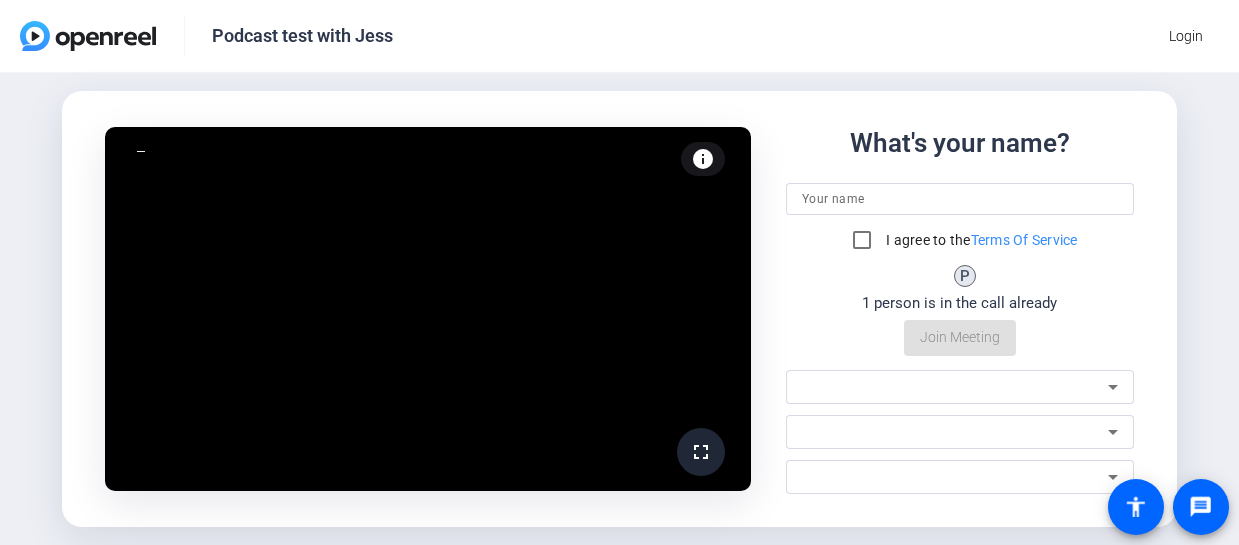 scroll, scrollTop: 0, scrollLeft: 0, axis: both 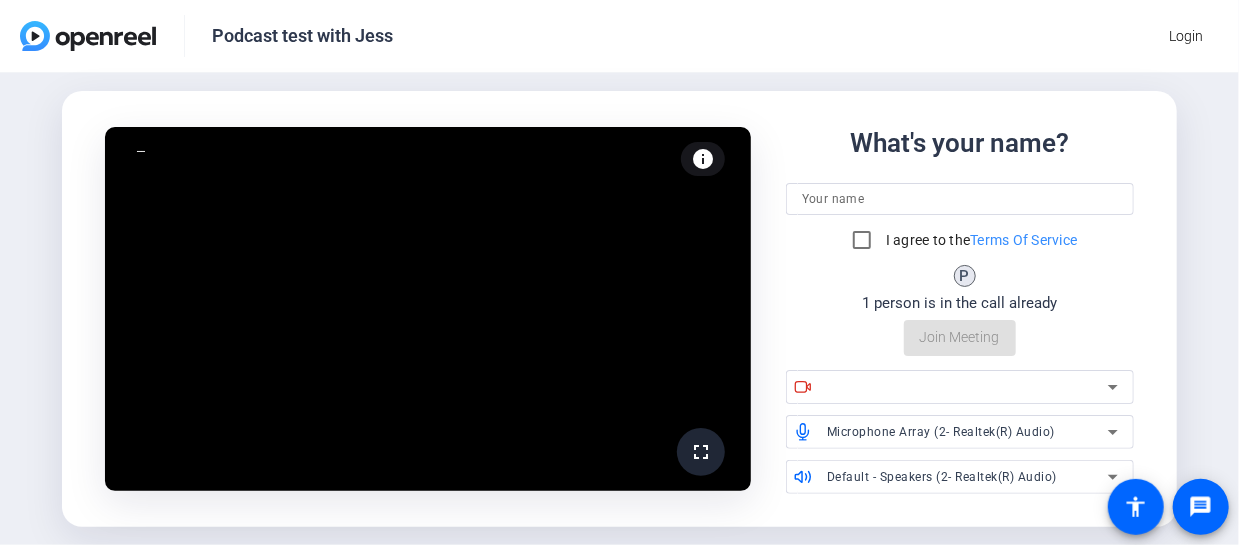 click on "fullscreen info Test your audio and video What's your name? I agree to the  Terms Of Service P 1 person is in the call already  Join Meeting
Microphone Array (2- Realtek(R) Audio)
Default - Speakers (2- Realtek(R) Audio)" 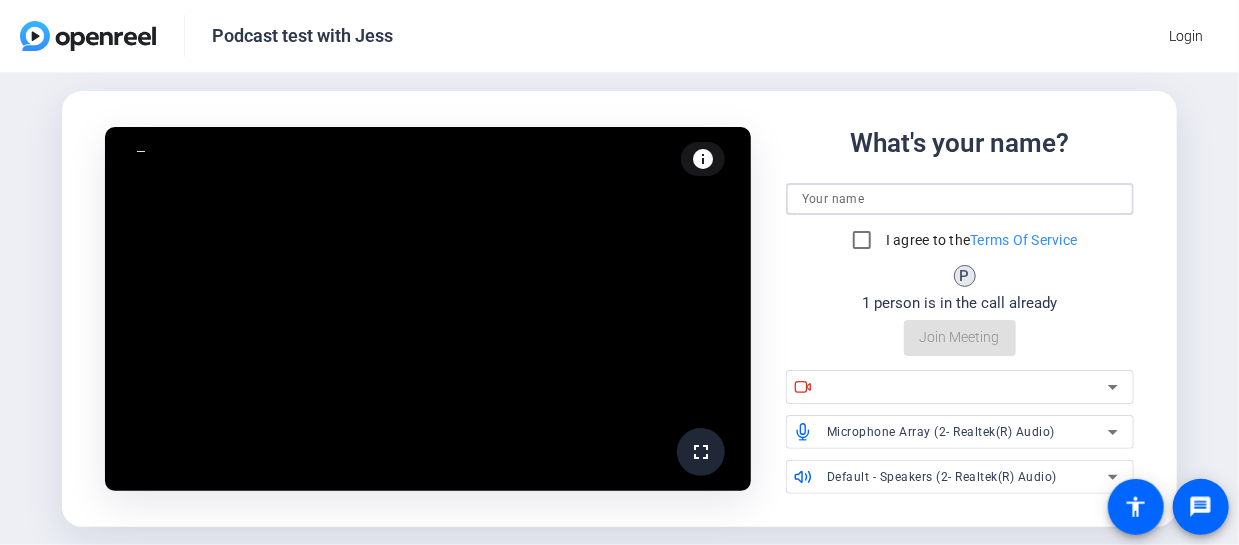 click at bounding box center [960, 199] 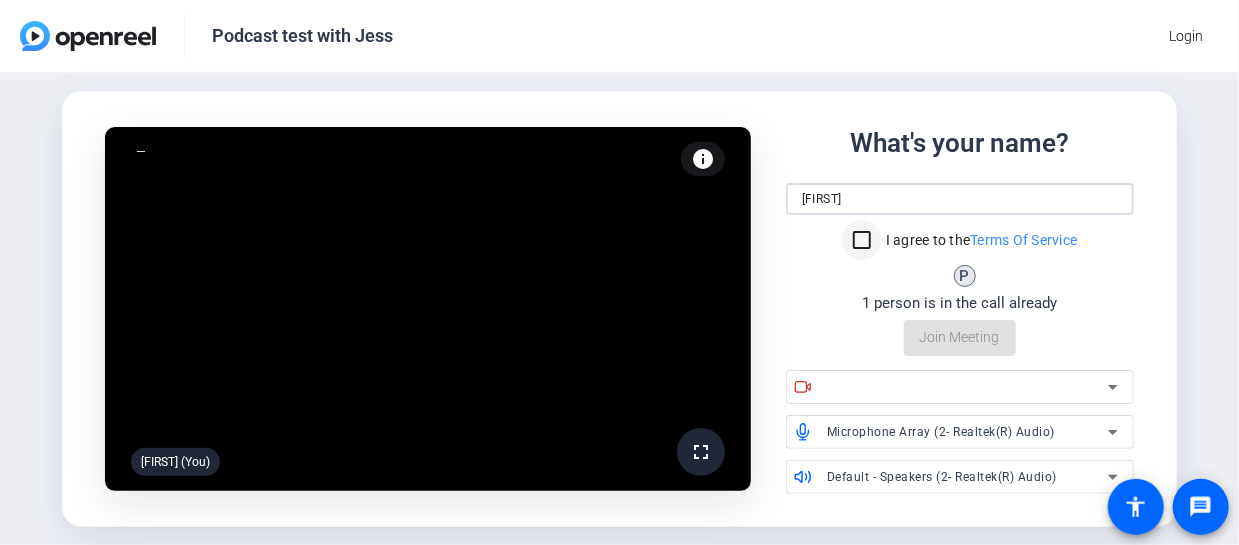 type on "[FIRST]" 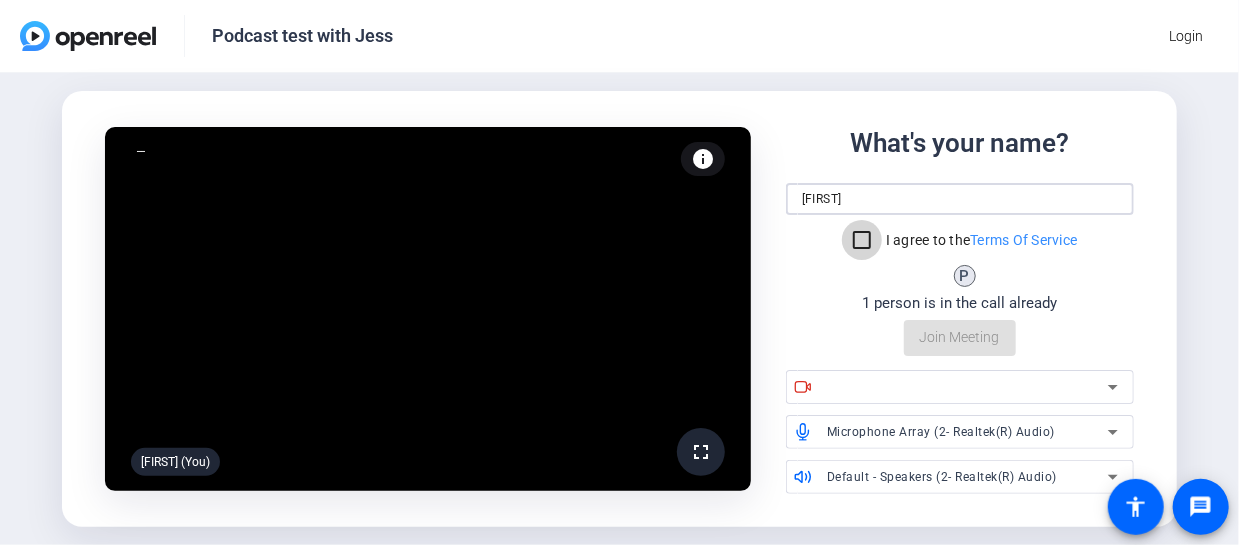 click on "I agree to the  Terms Of Service" at bounding box center (862, 240) 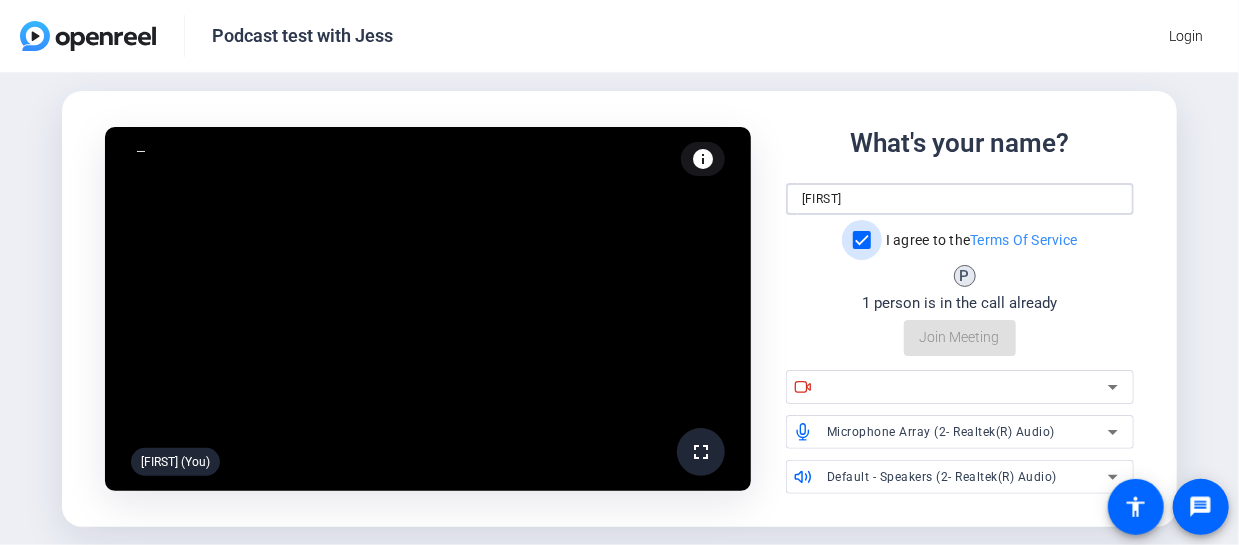 checkbox on "true" 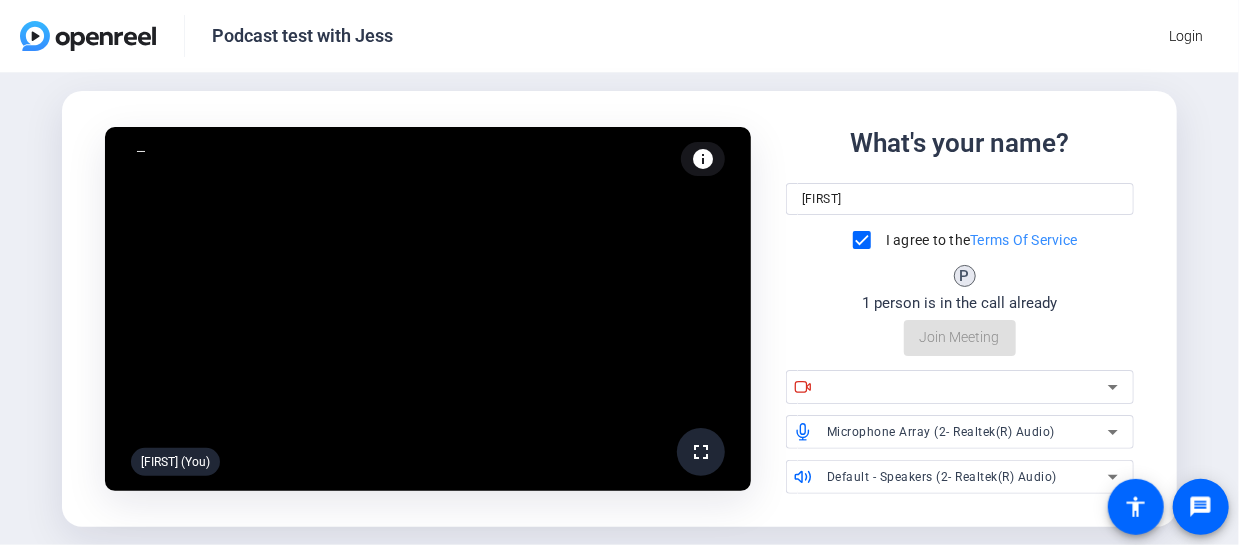 click on "What's your name? Gina I agree to the  Terms Of Service P 1 person is in the call already  Join Meeting" 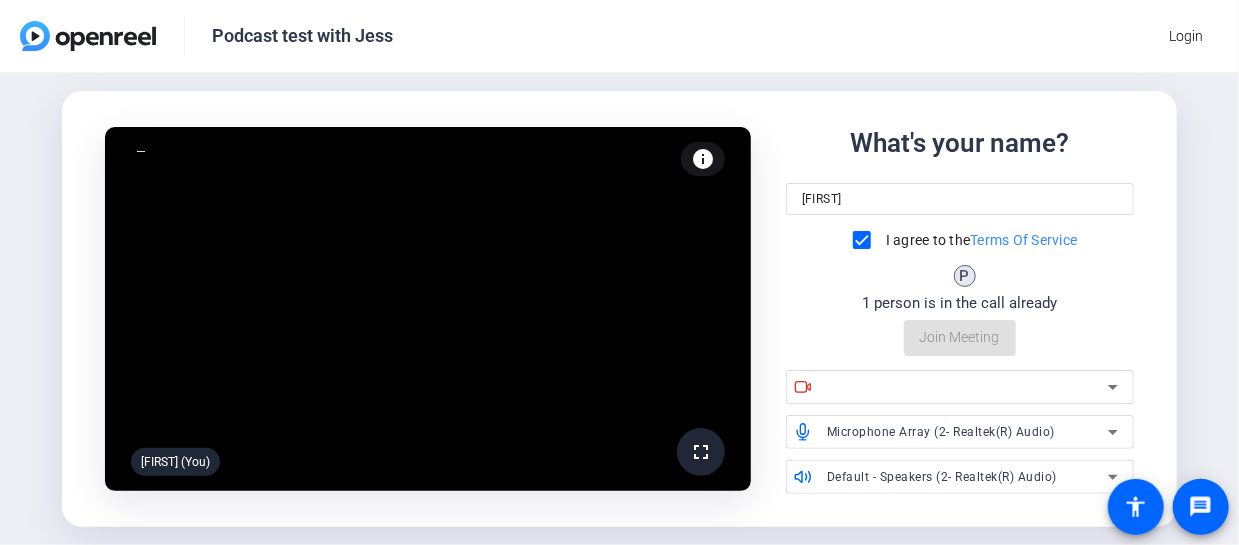 click on "fullscreen  Gina (You)  info Test your audio and video What's your name? Gina I agree to the  Terms Of Service P 1 person is in the call already  Join Meeting
Microphone Array (2- Realtek(R) Audio)
Default - Speakers (2- Realtek(R) Audio)" 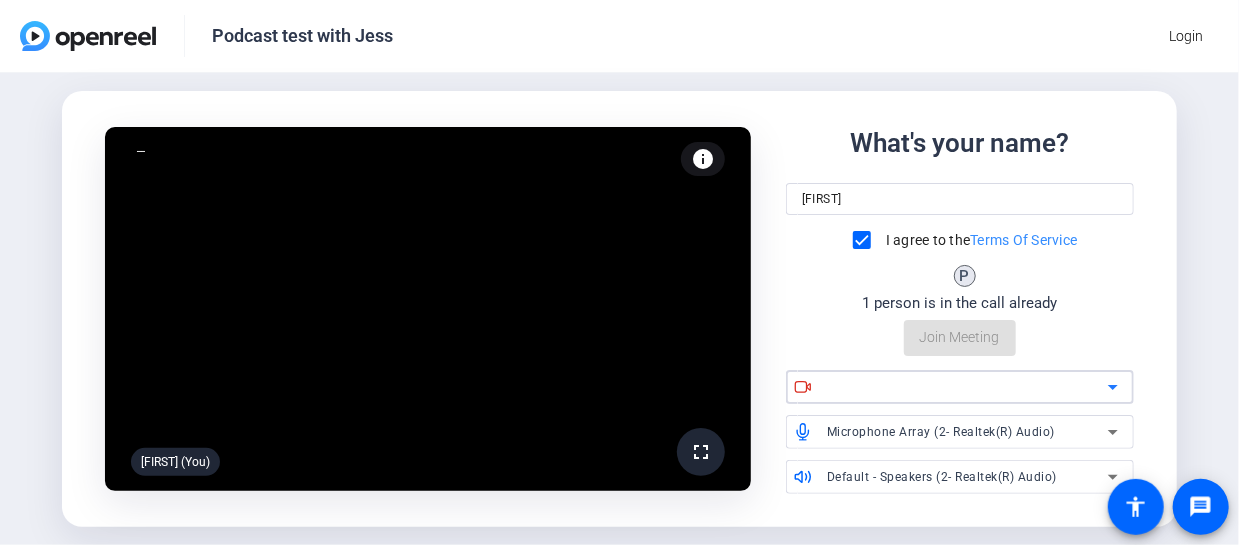 click 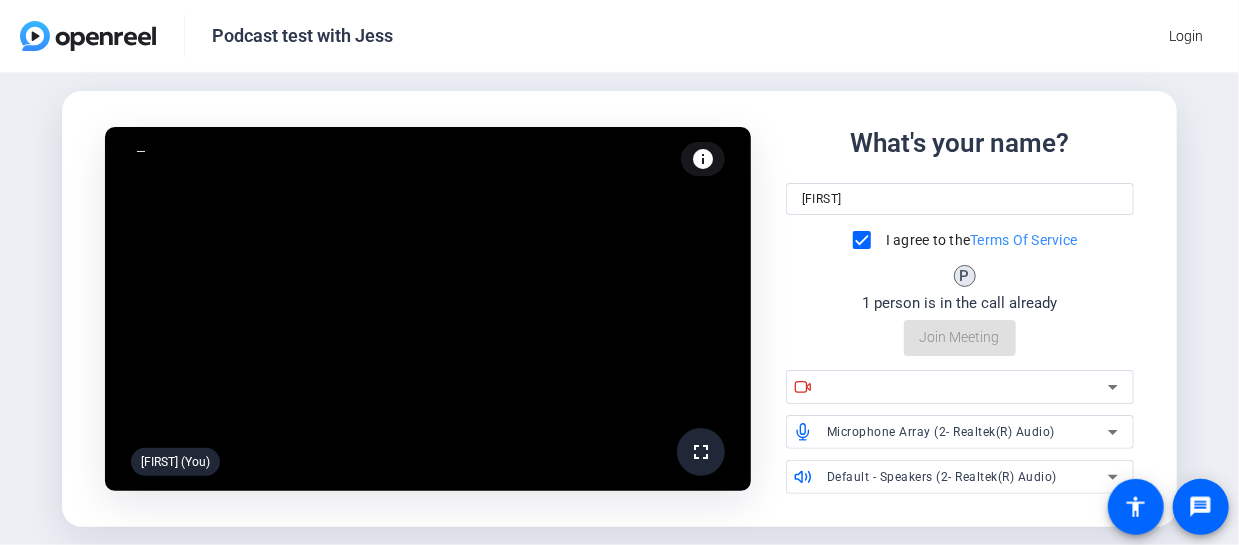 click on "fullscreen  Gina (You)  info Test your audio and video What's your name? Gina I agree to the  Terms Of Service P 1 person is in the call already  Join Meeting
Microphone Array (2- Realtek(R) Audio)
Default - Speakers (2- Realtek(R) Audio)" 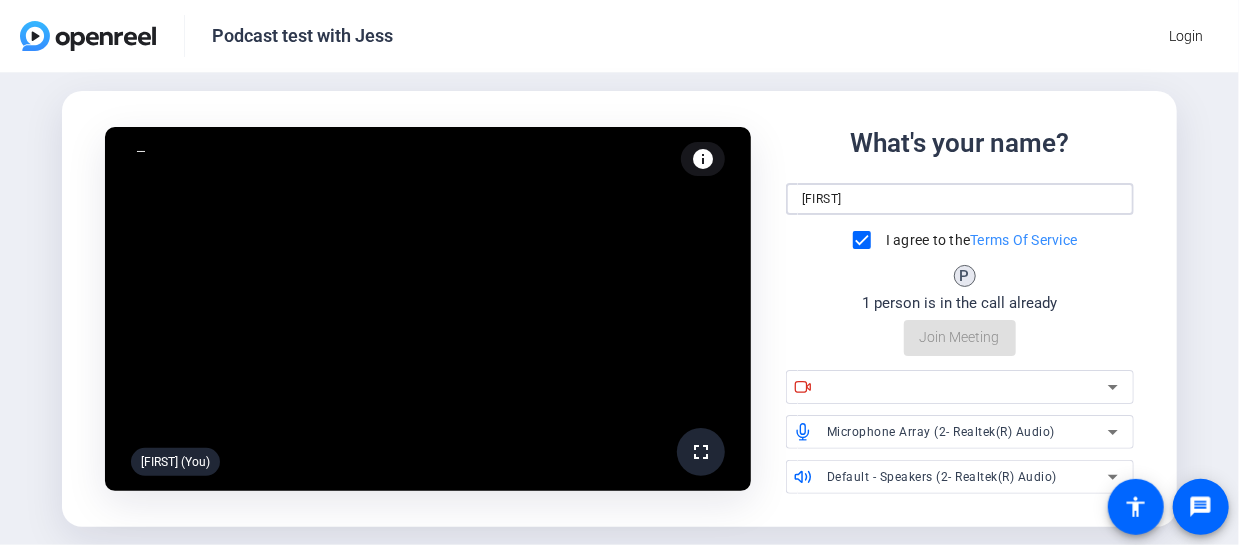 click on "[FIRST]" at bounding box center [960, 199] 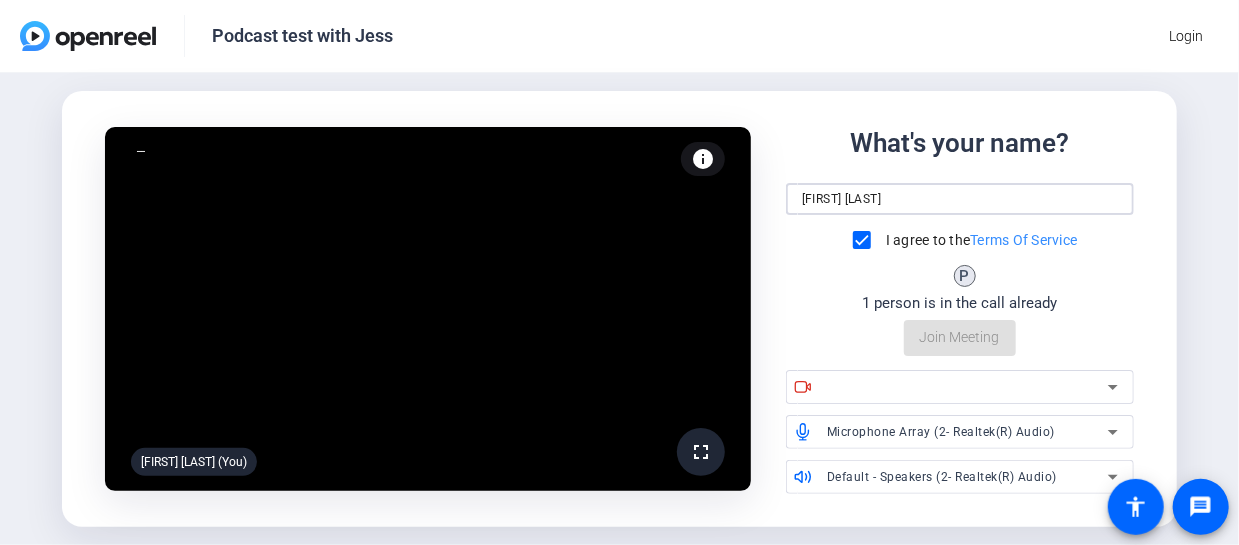 type on "[FIRST] [LAST]" 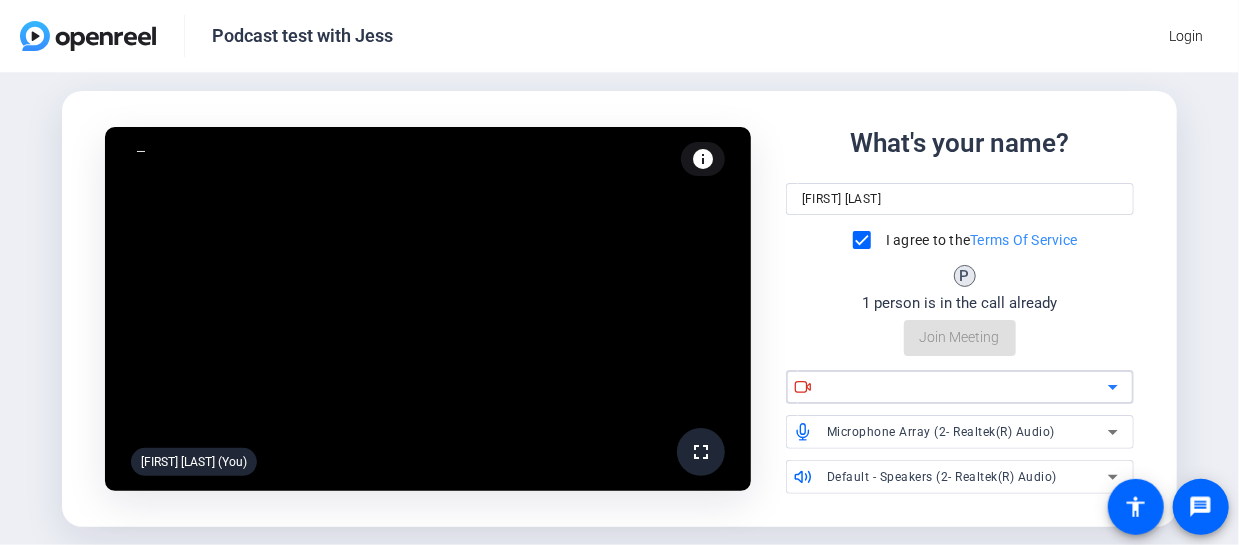 click 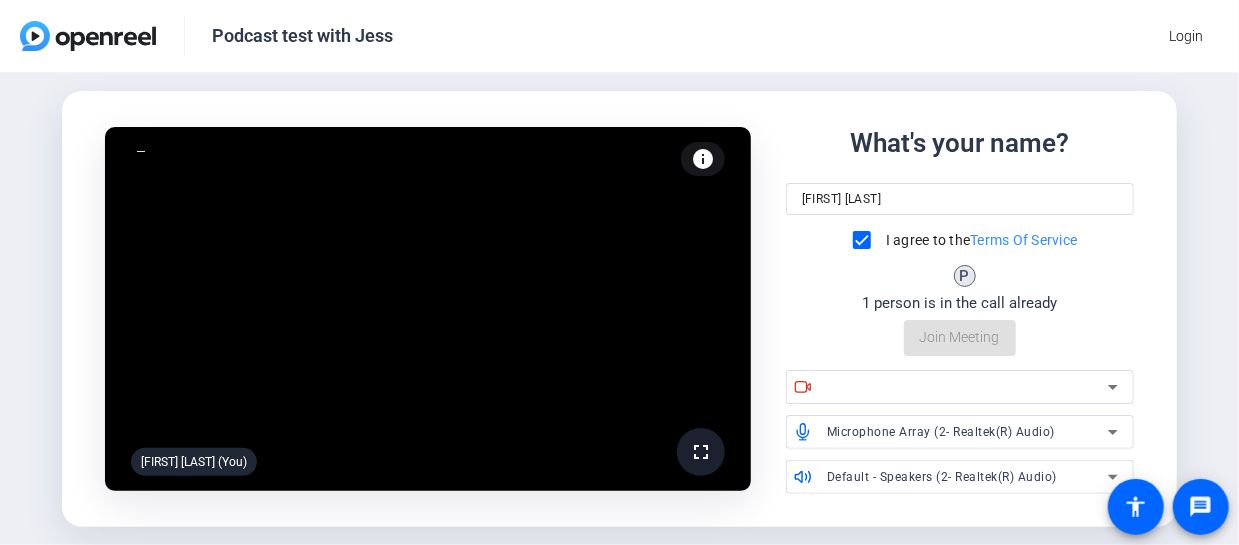 click on "fullscreen" 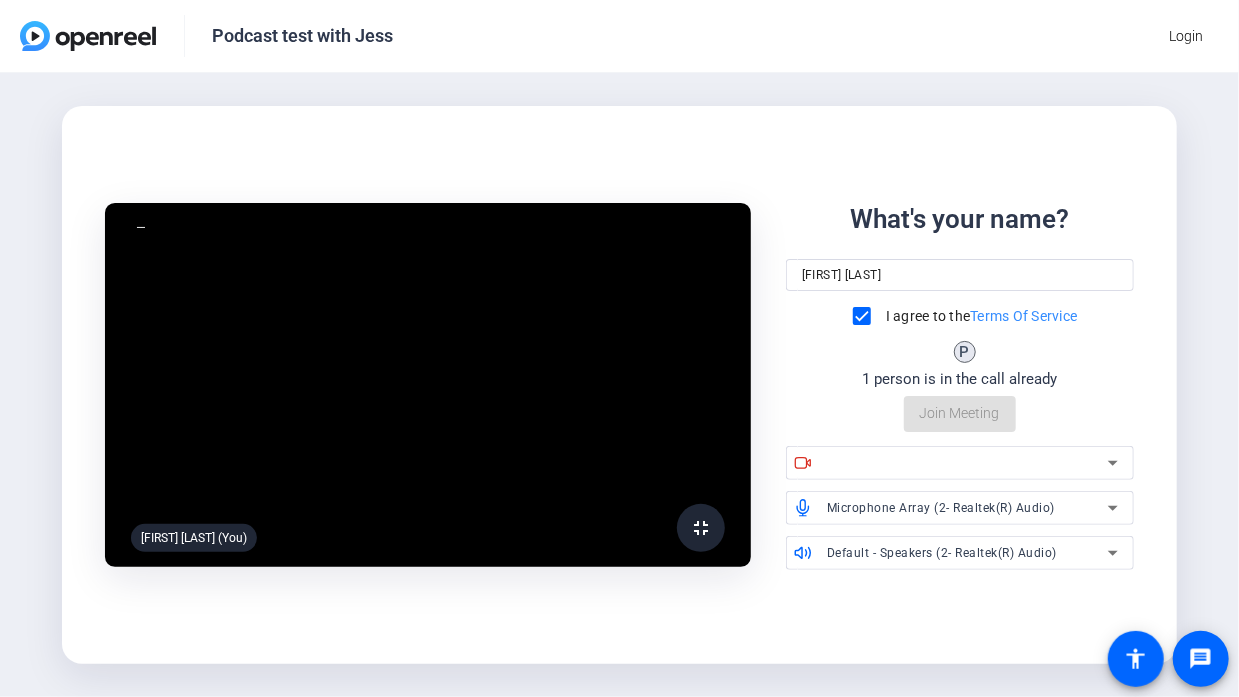 click 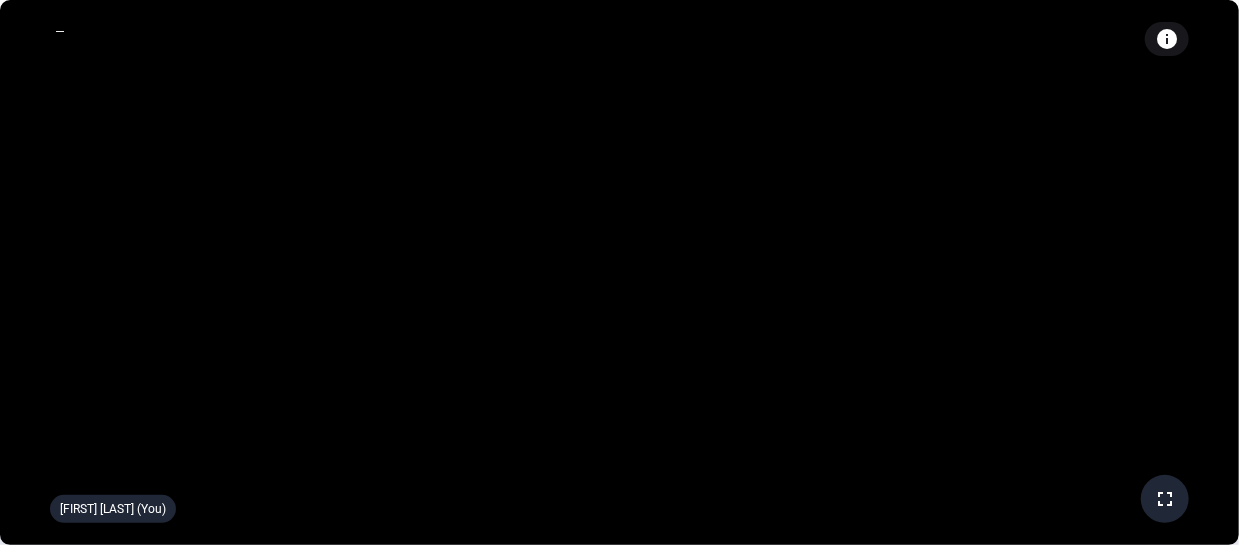 click on "P 1 person is in the call already" 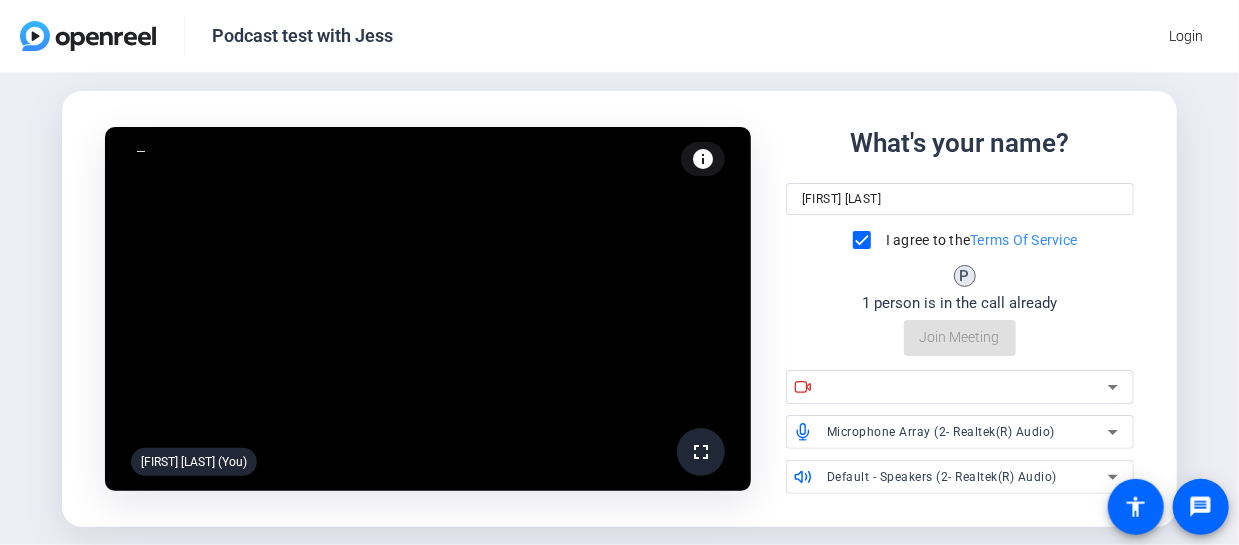 click 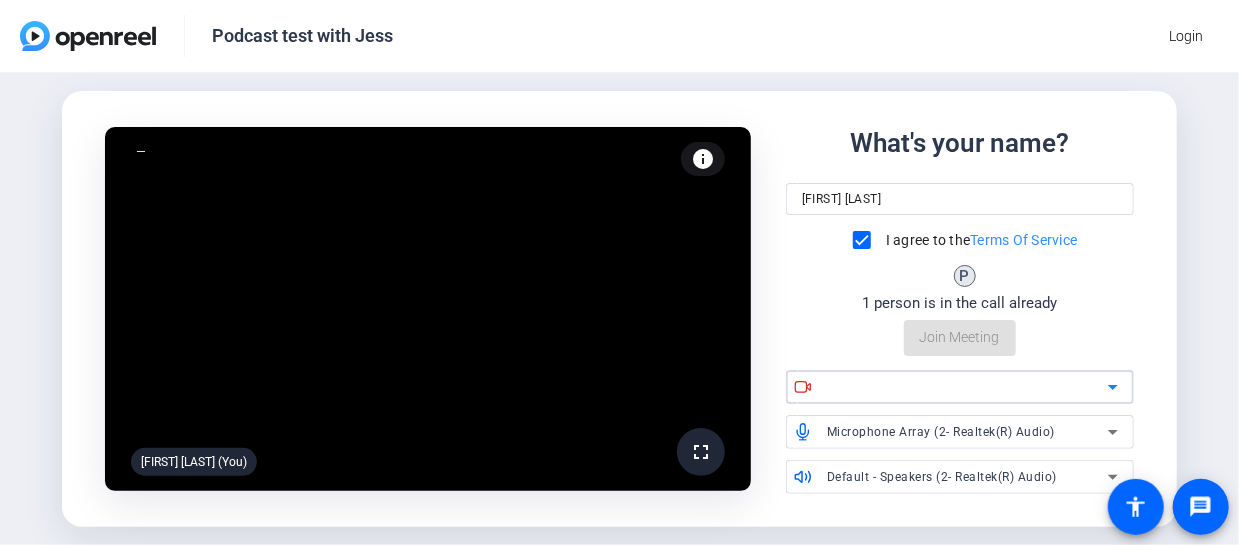 click 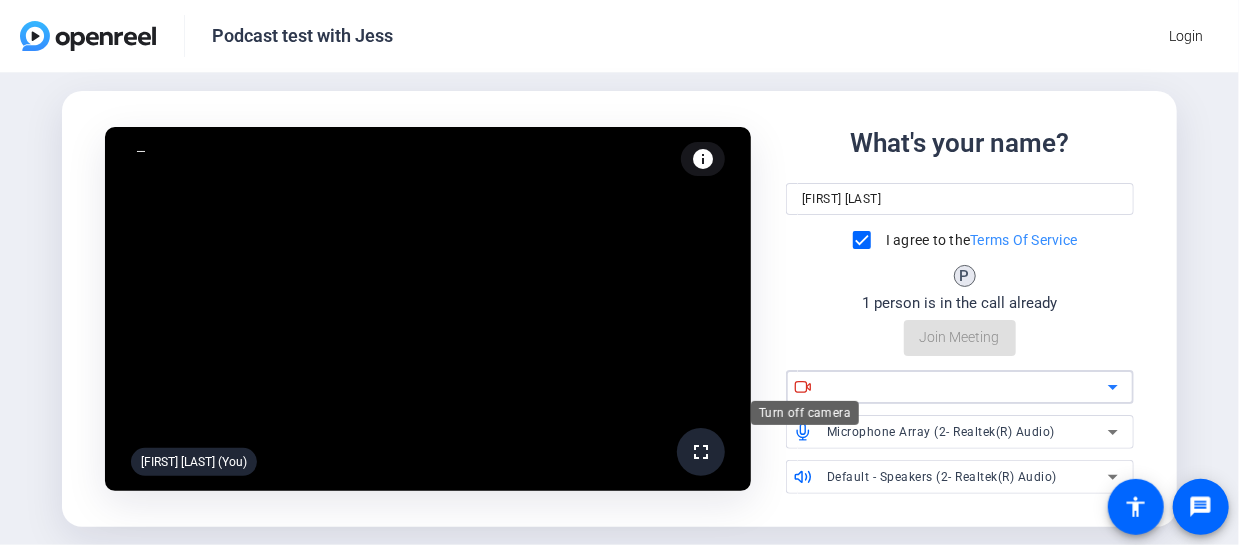 click 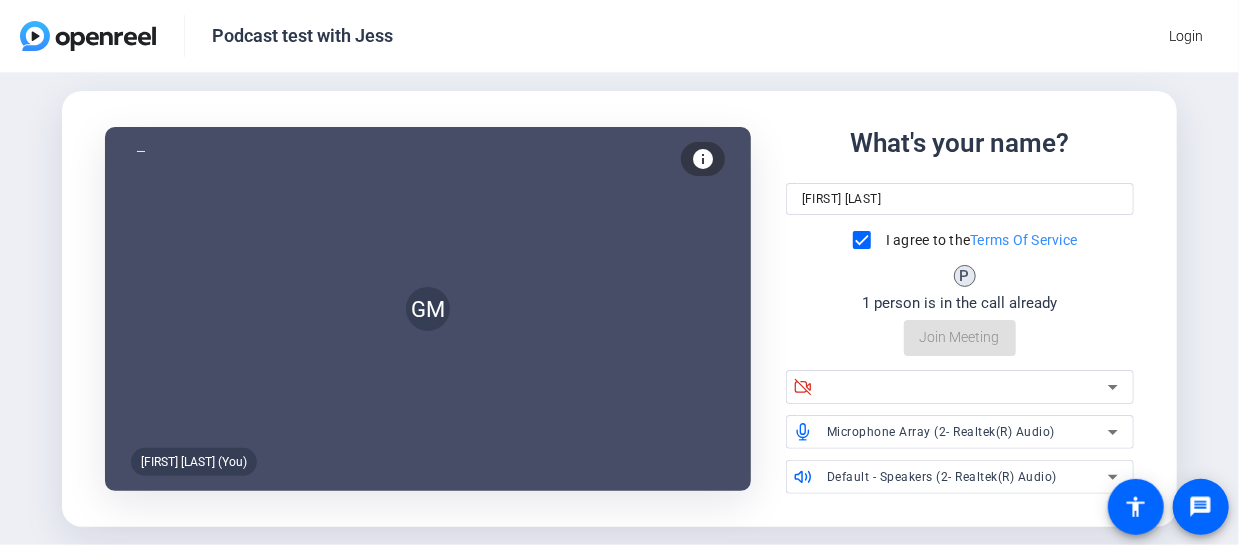 click on "What's your name? Gina McMurtray I agree to the  Terms Of Service P 1 person is in the call already  Join Meeting" 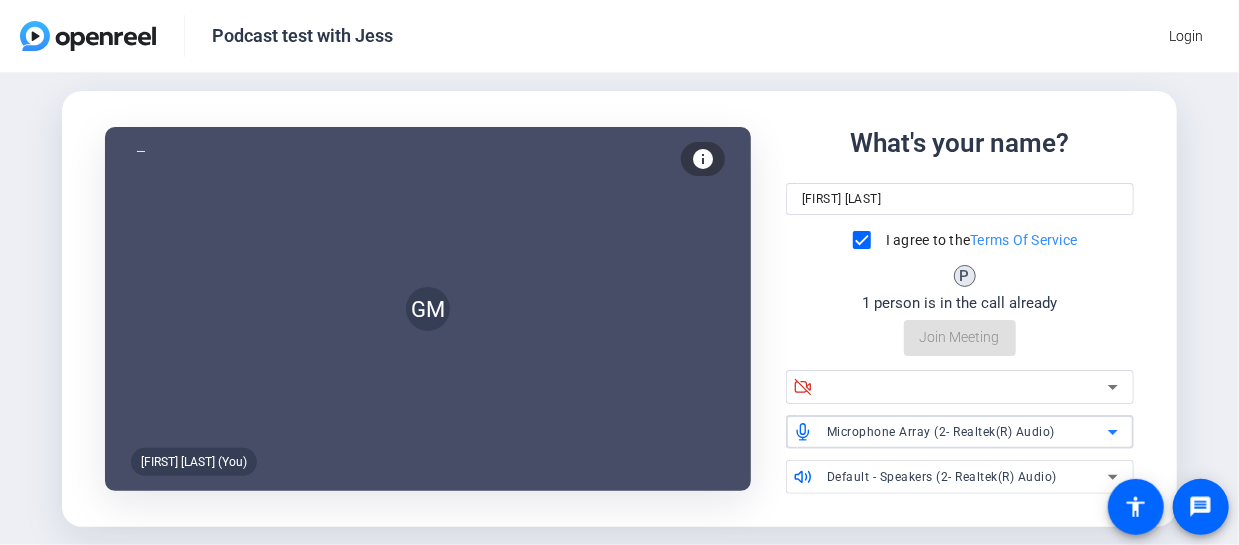 click 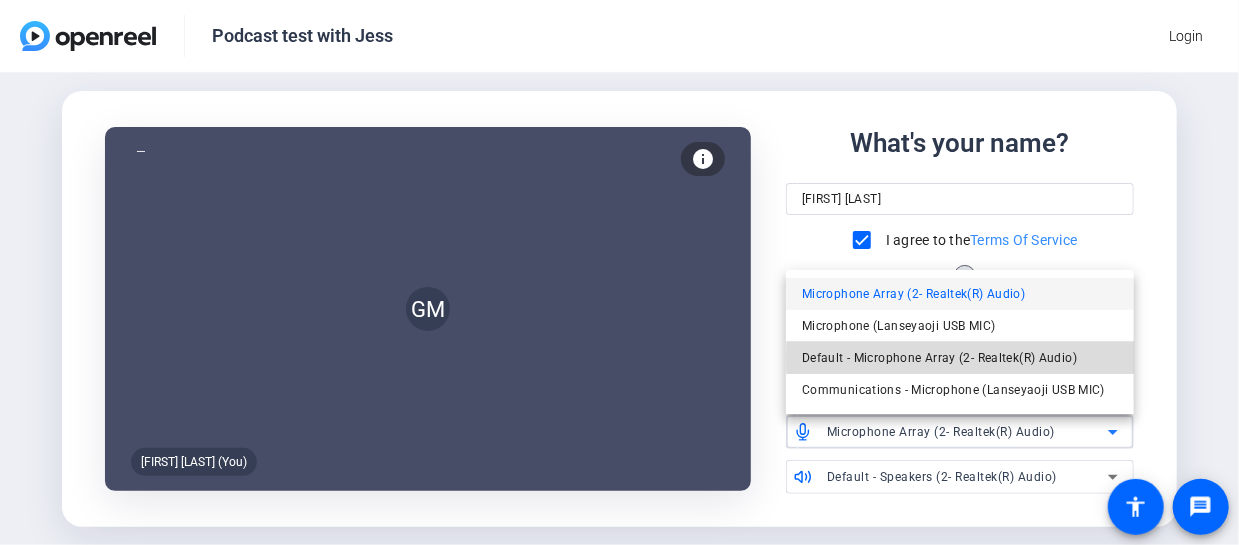 click on "Default - Microphone Array (2- Realtek(R) Audio)" at bounding box center [939, 358] 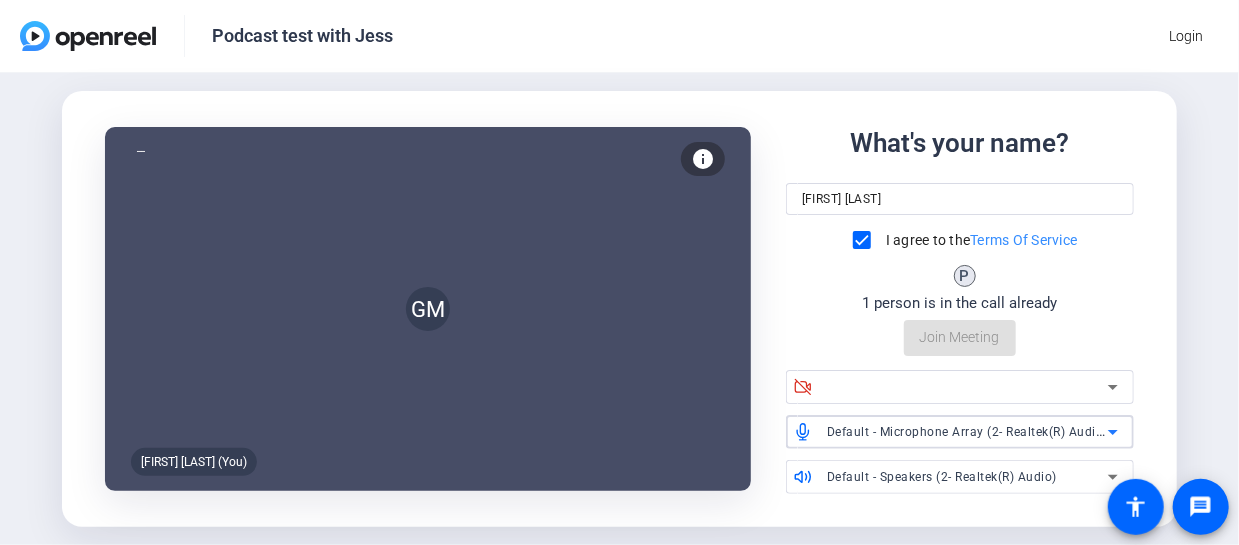 click on "Default - Speakers (2- Realtek(R) Audio)" at bounding box center (967, 476) 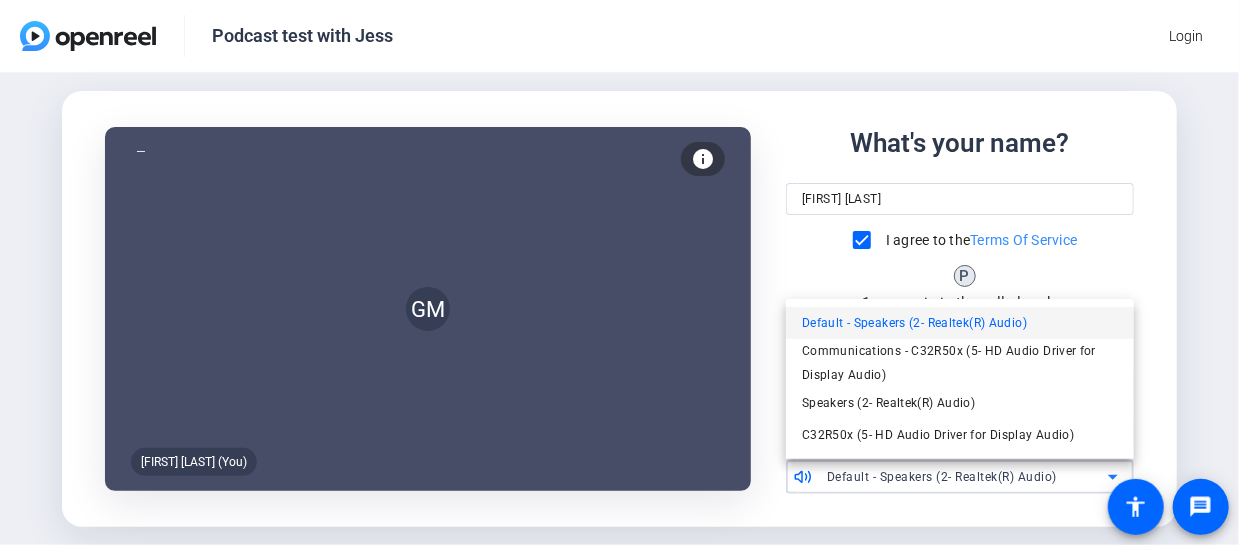 click on "Default - Speakers (2- Realtek(R) Audio)" at bounding box center [960, 323] 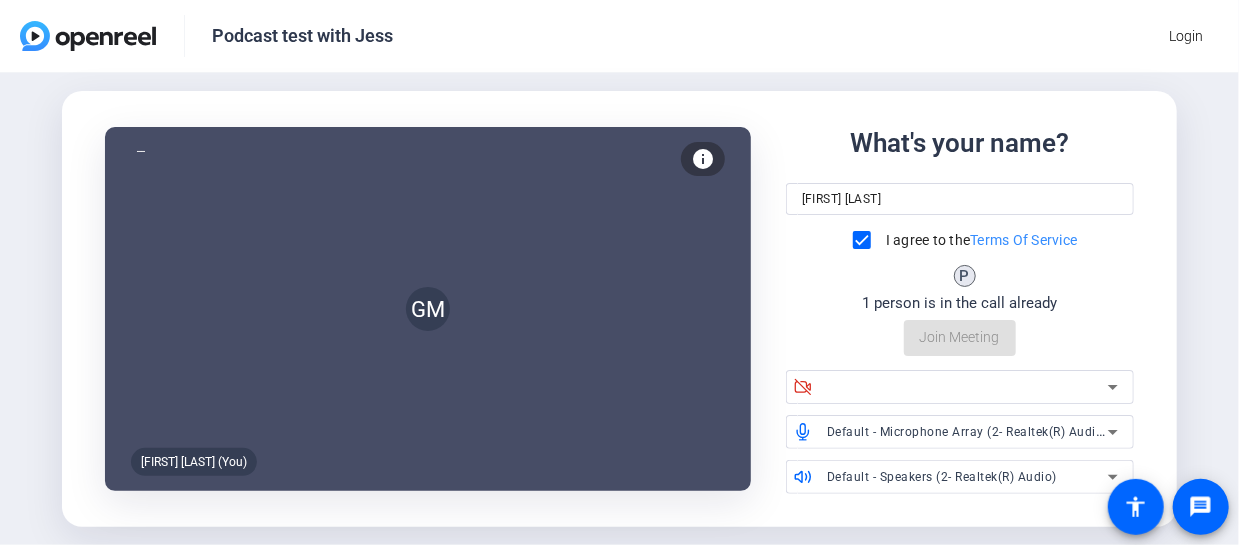 click on "What's your name? Gina McMurtray I agree to the  Terms Of Service P 1 person is in the call already  Join Meeting
Default - Microphone Array (2- Realtek(R) Audio)
Default - Speakers (2- Realtek(R) Audio)" 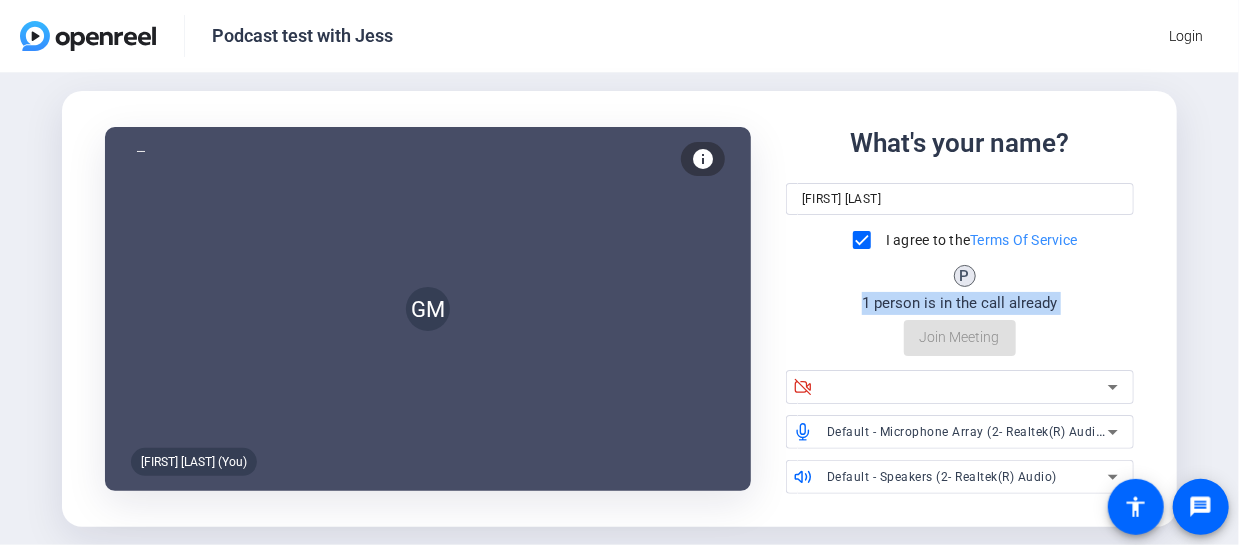 click on "GM   Gina McMurtray (You)  info Test your audio and video What's your name? Gina McMurtray I agree to the  Terms Of Service P 1 person is in the call already  Join Meeting
Default - Microphone Array (2- Realtek(R) Audio)
Default - Speakers (2- Realtek(R) Audio)" 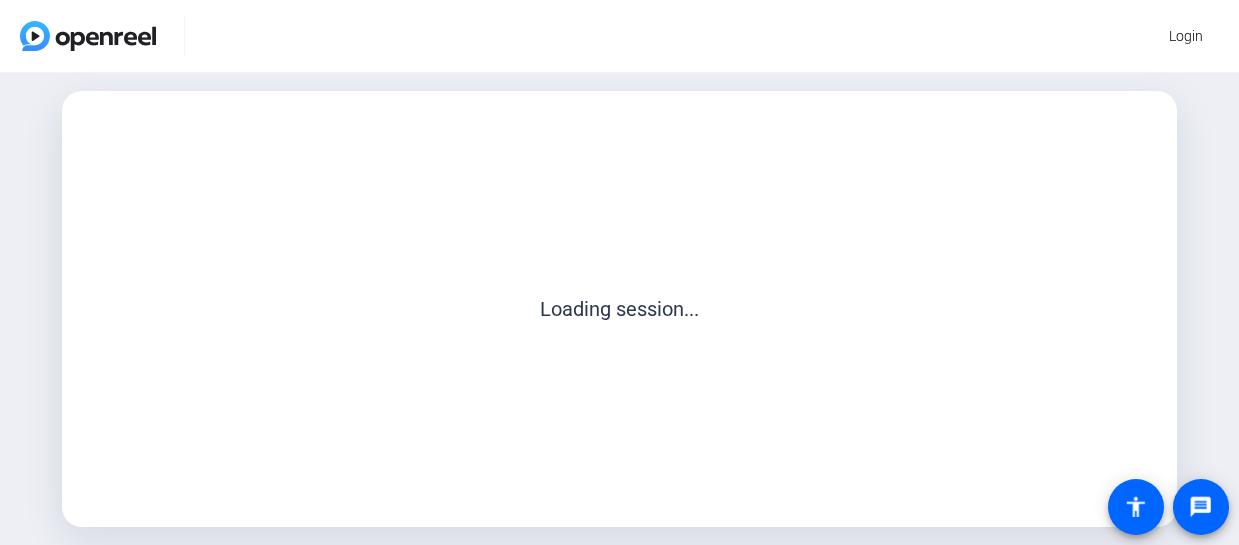 scroll, scrollTop: 0, scrollLeft: 0, axis: both 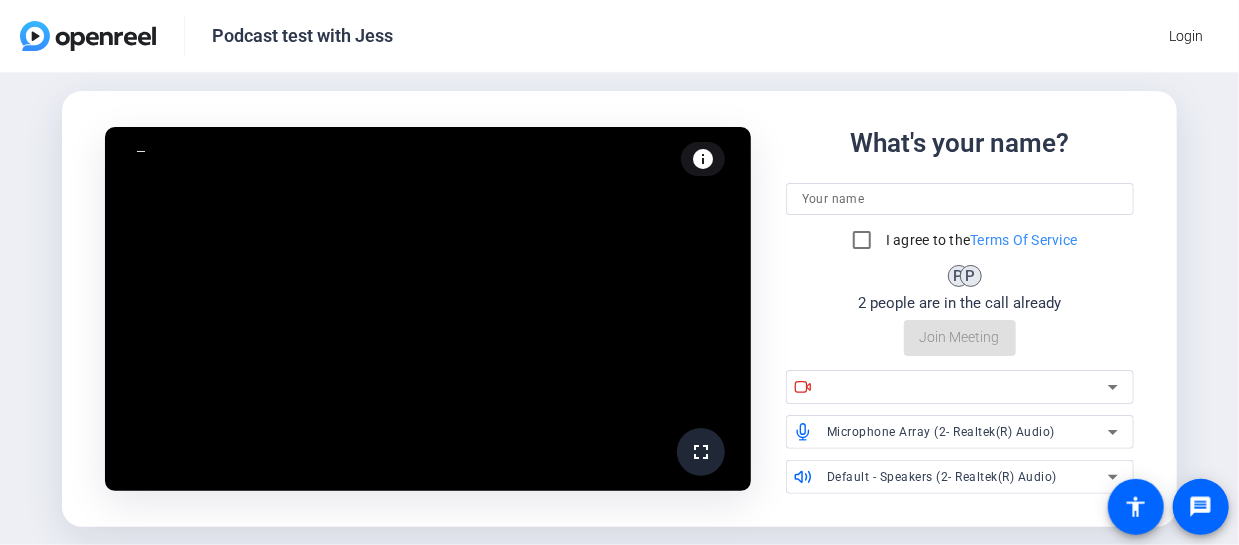 click on "What's your name? I agree to the  Terms Of Service P P 2 people are in the call already  Join Meeting" 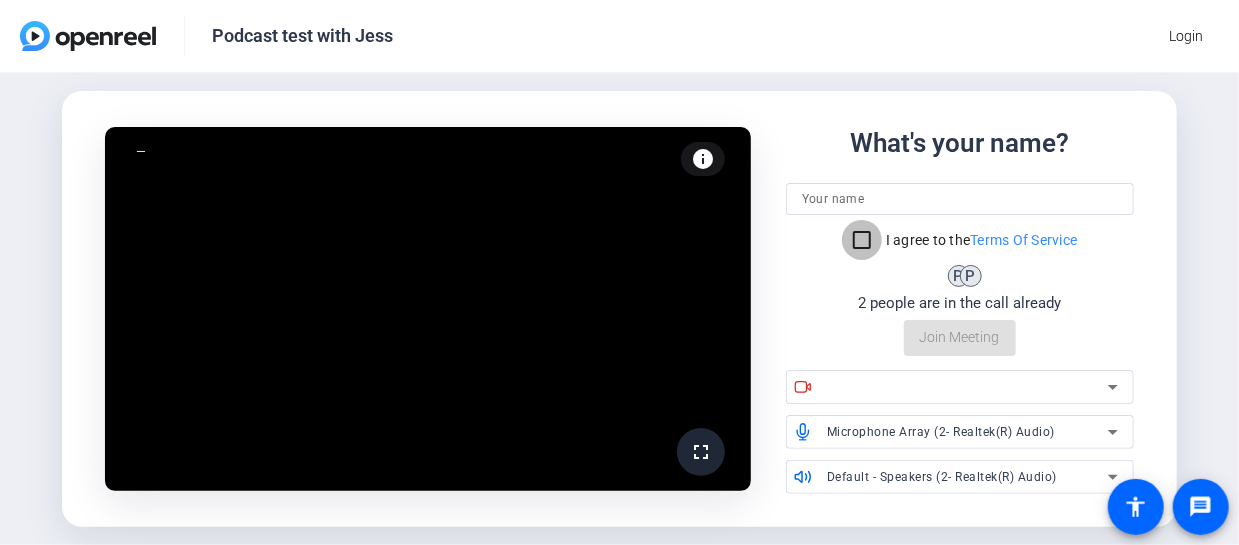 click on "I agree to the  Terms Of Service" at bounding box center [862, 240] 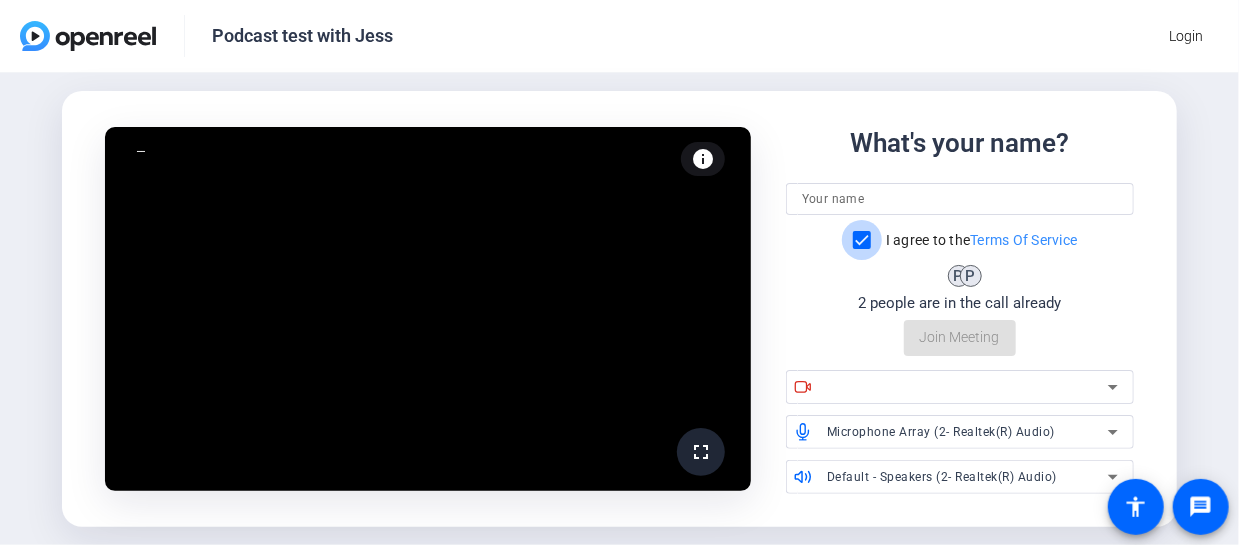 checkbox on "true" 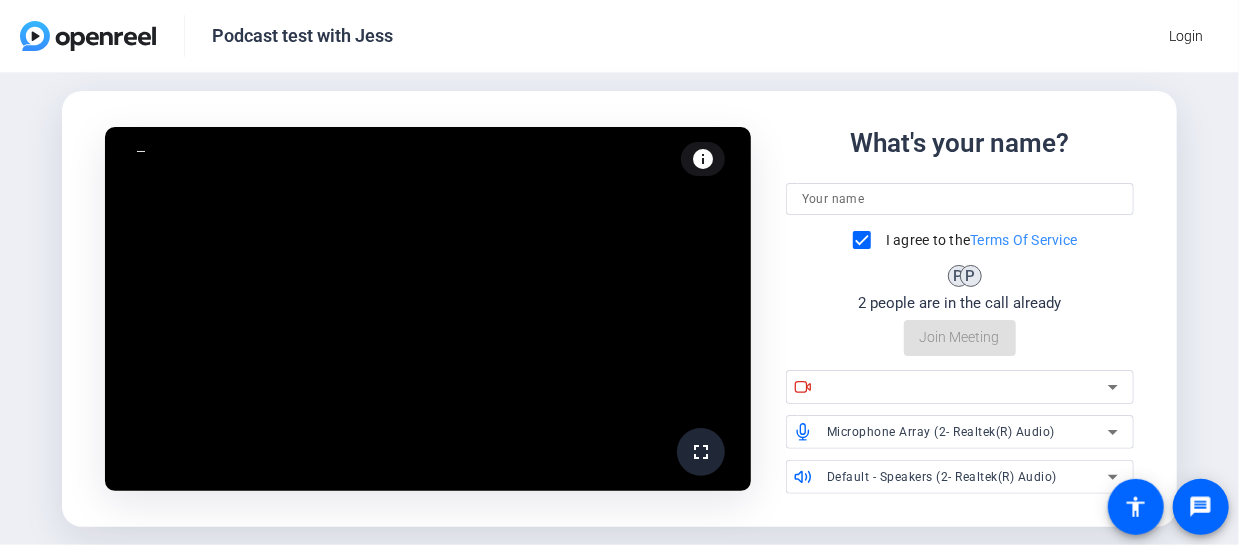 click at bounding box center (960, 199) 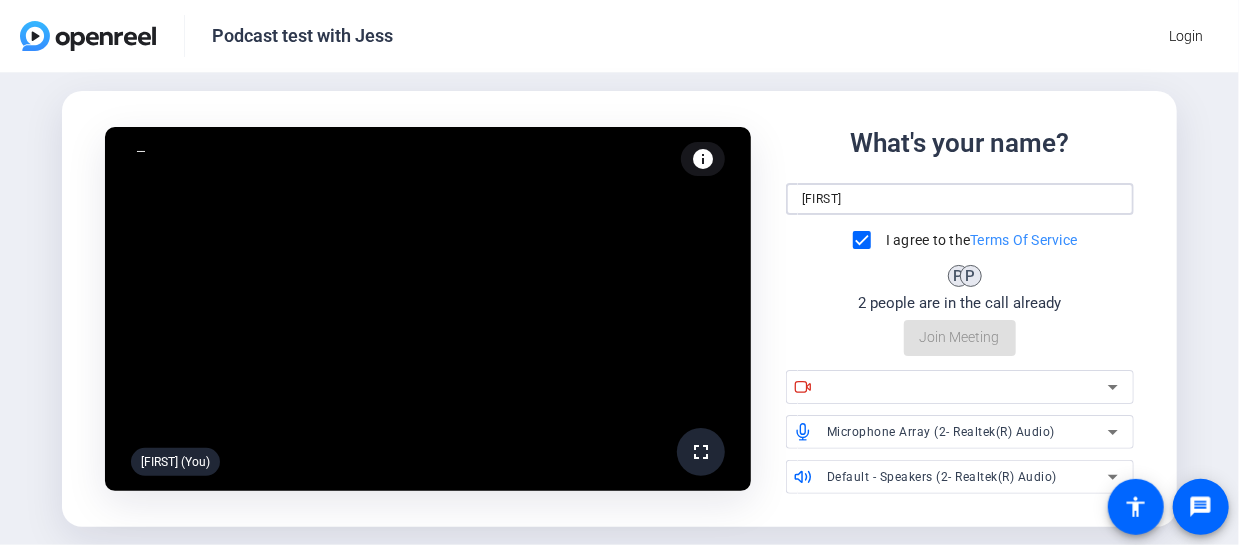 type on "[FIRST]" 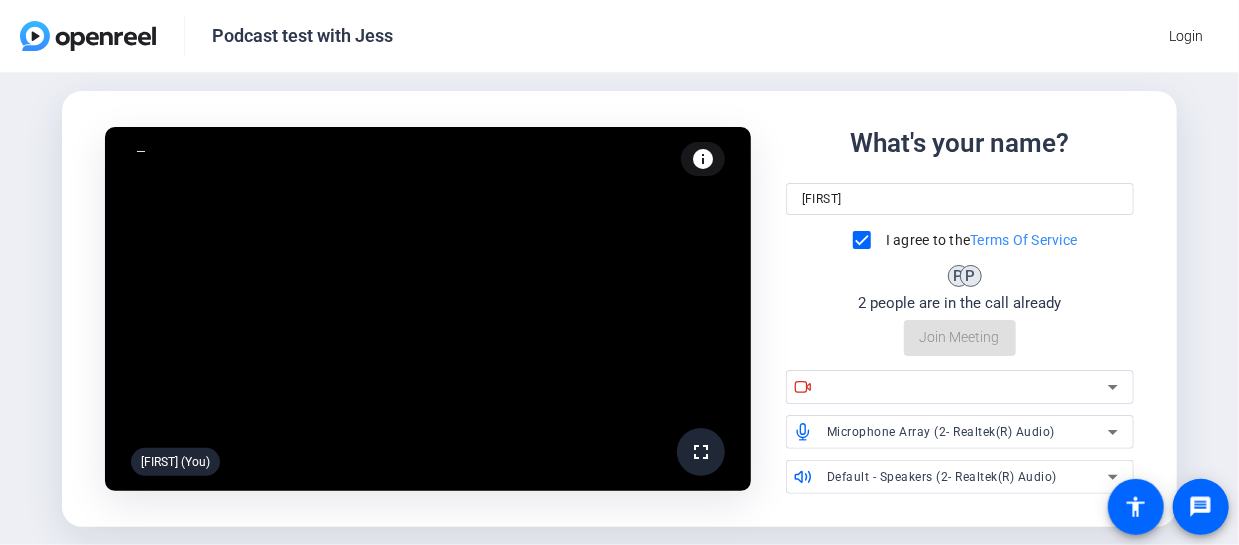 click on "What's your name? Gina I agree to the  Terms Of Service P P 2 people are in the call already  Join Meeting" 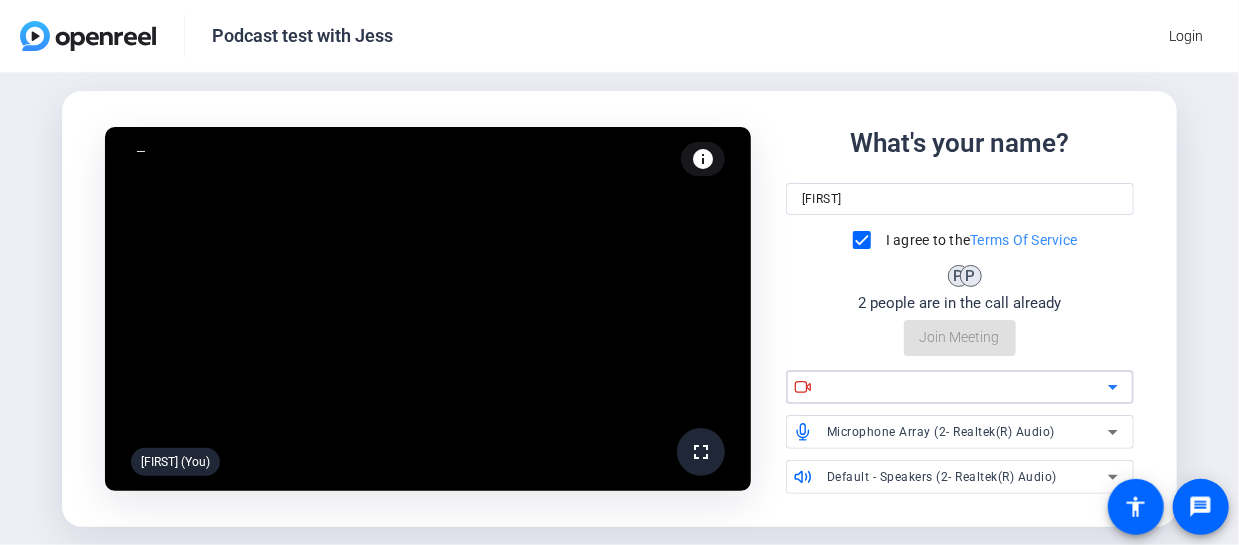 click 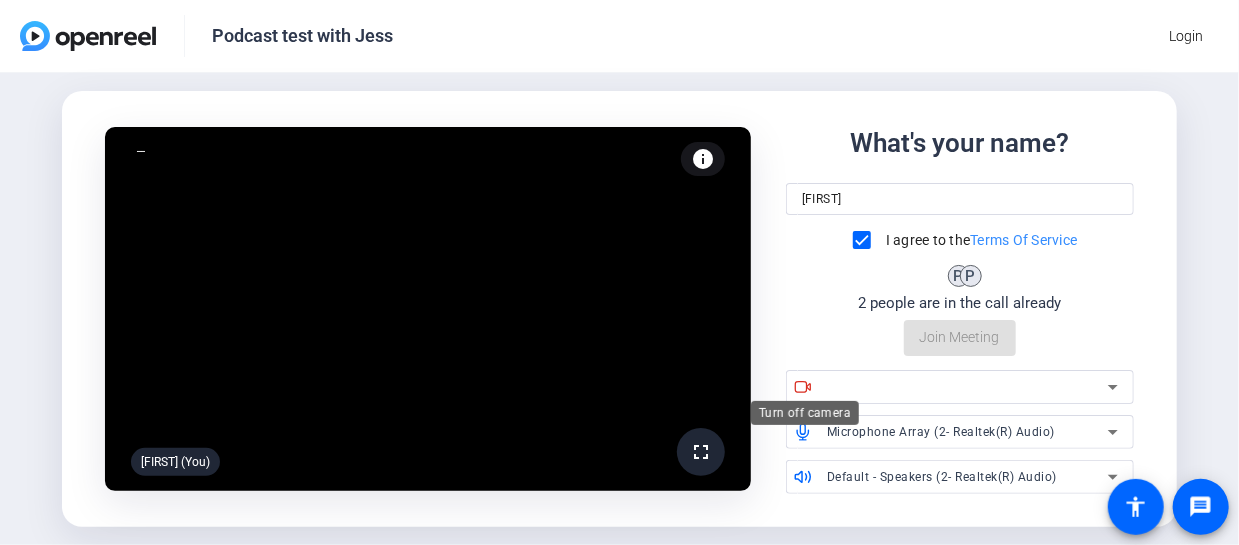 click 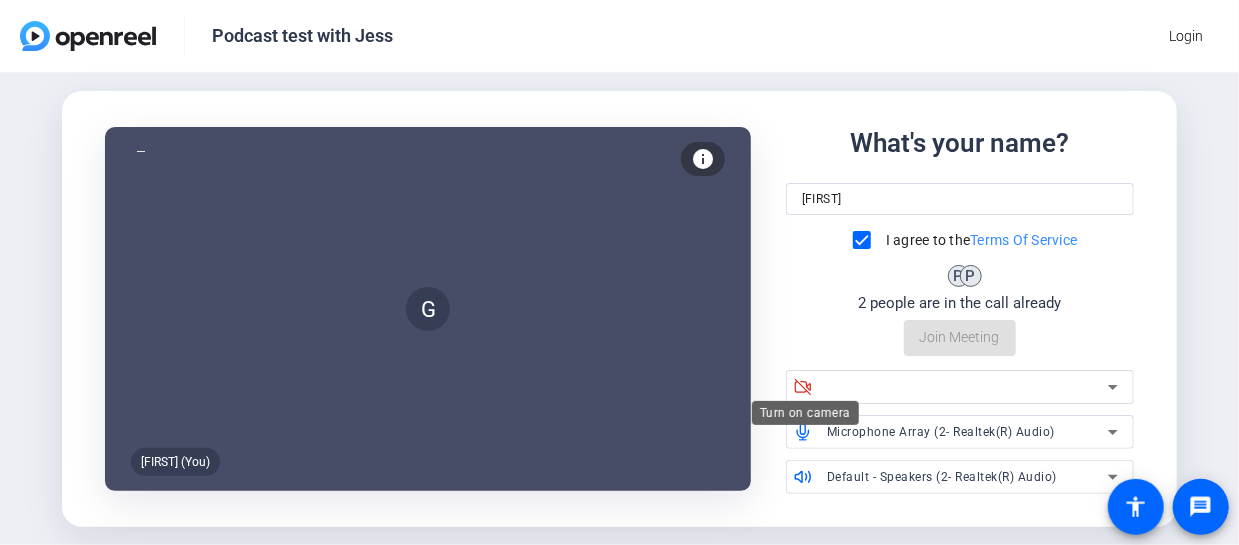 click on "What's your name? Gina I agree to the  Terms Of Service P P 2 people are in the call already  Join Meeting" 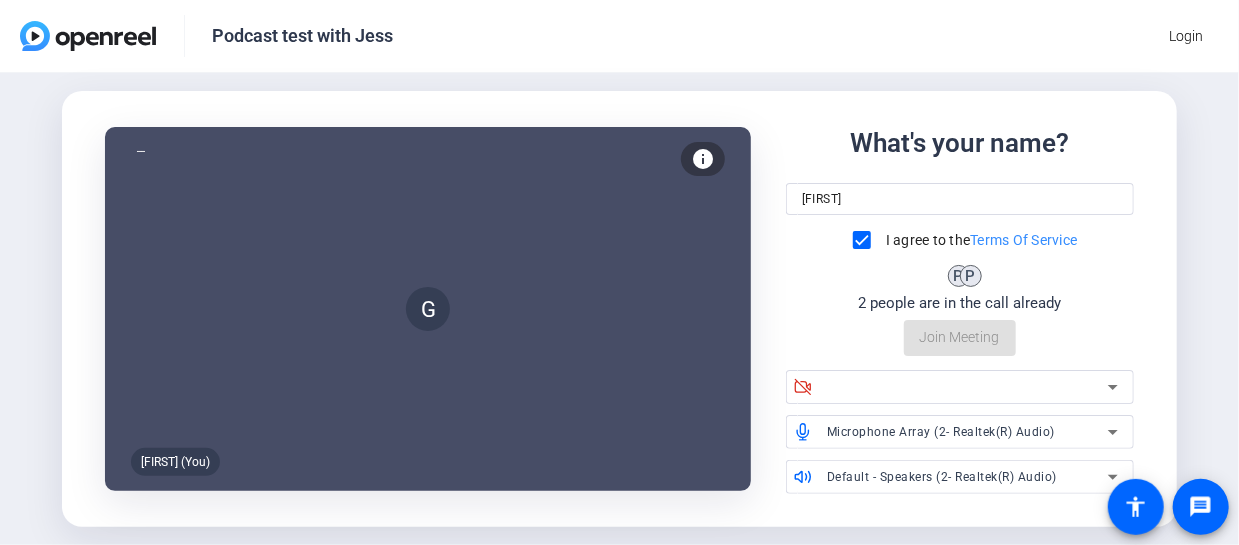 click on "What's your name? Gina I agree to the  Terms Of Service P P 2 people are in the call already  Join Meeting" 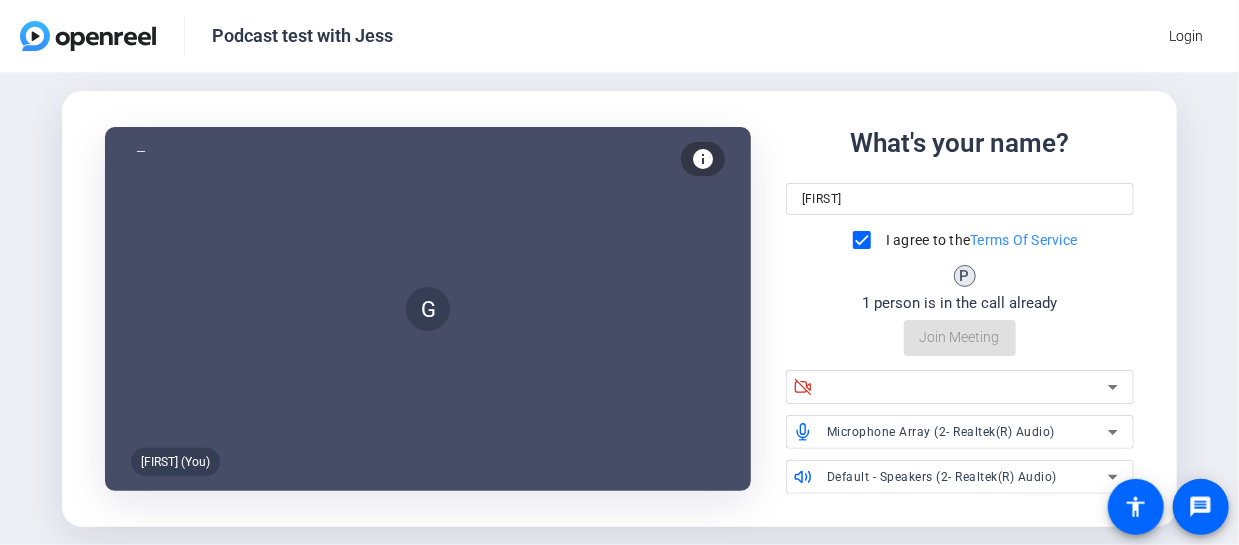 click on "What's your name? Gina I agree to the  Terms Of Service P 1 person is in the call already  Join Meeting" 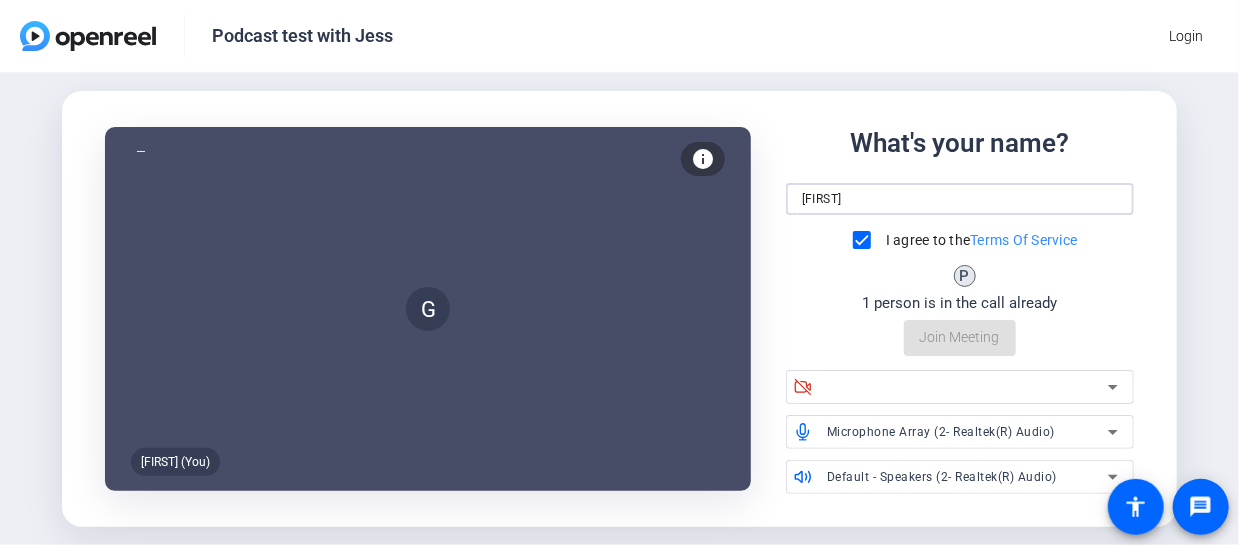 click on "What's your name? Gina I agree to the  Terms Of Service P 1 person is in the call already  Join Meeting" 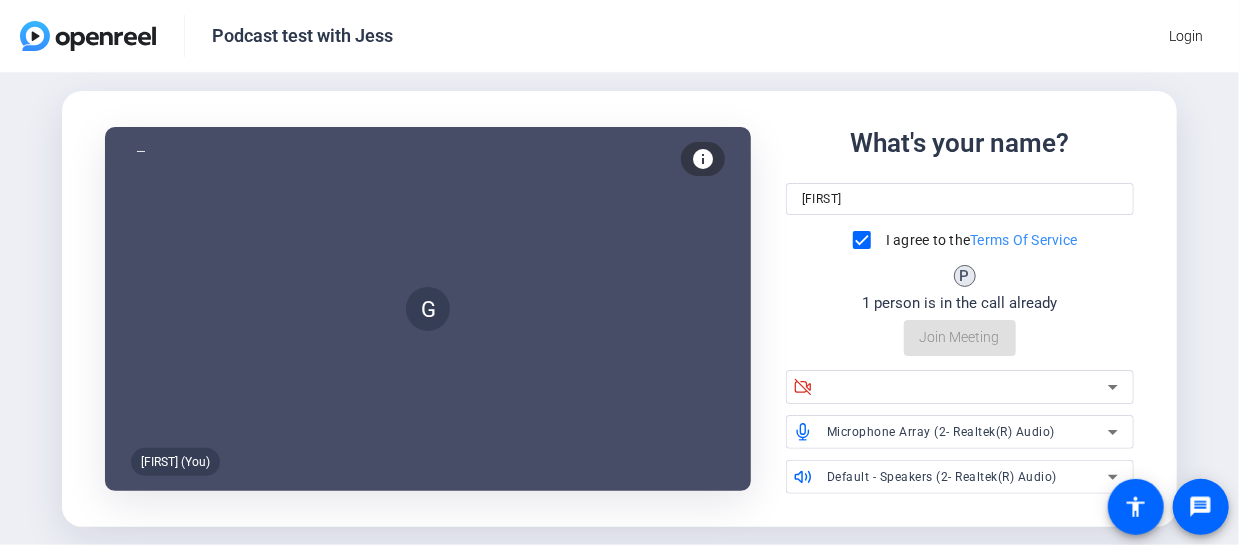 click on "What's your name? Gina I agree to the  Terms Of Service P 1 person is in the call already  Join Meeting" 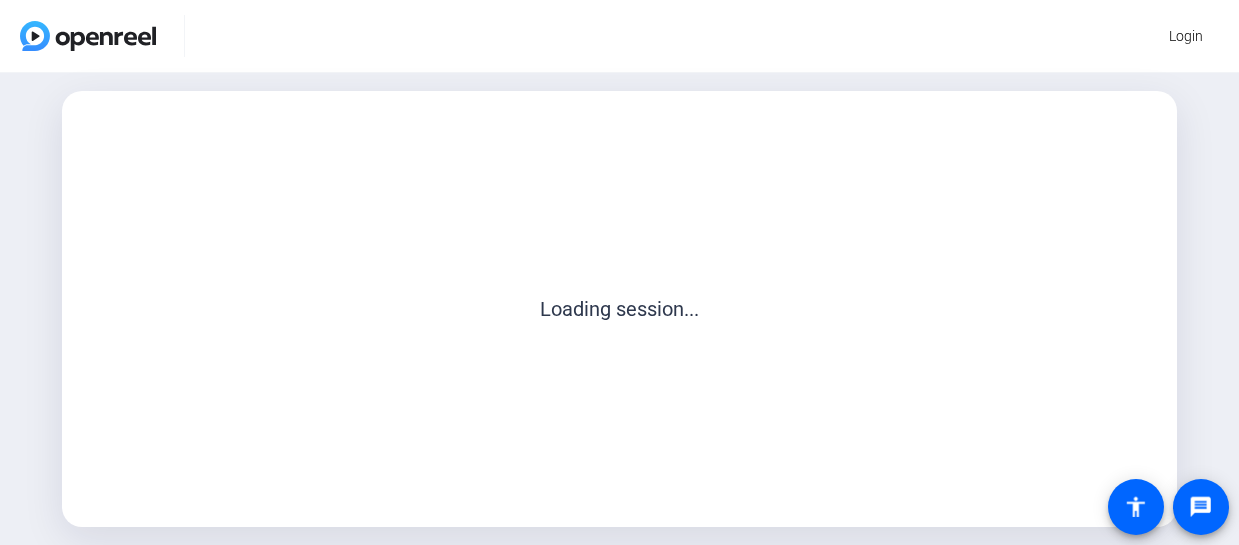 scroll, scrollTop: 0, scrollLeft: 0, axis: both 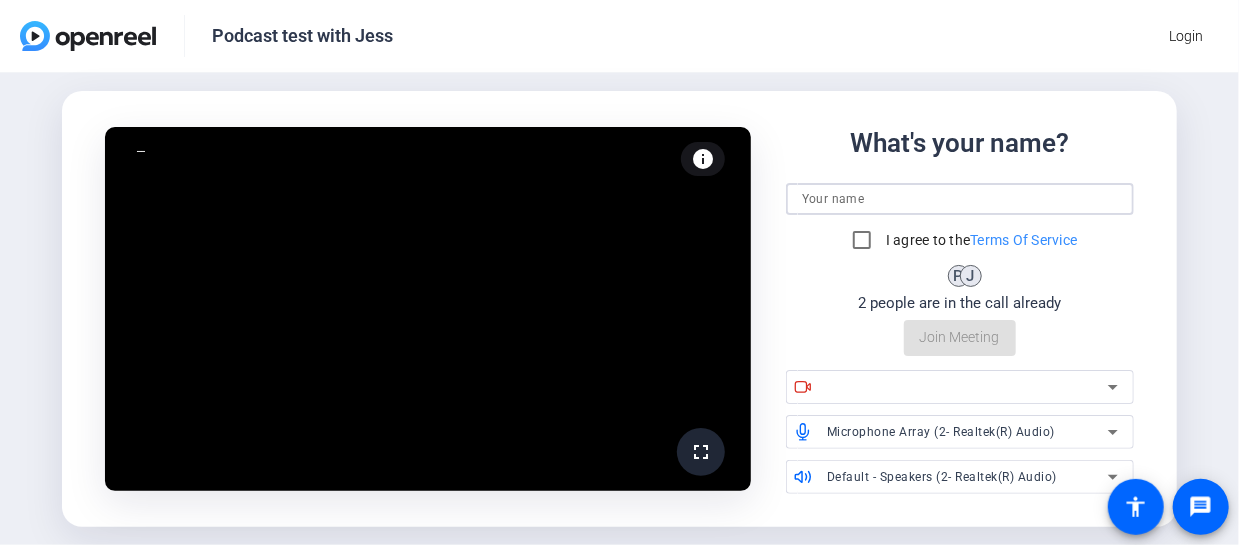 click at bounding box center (960, 199) 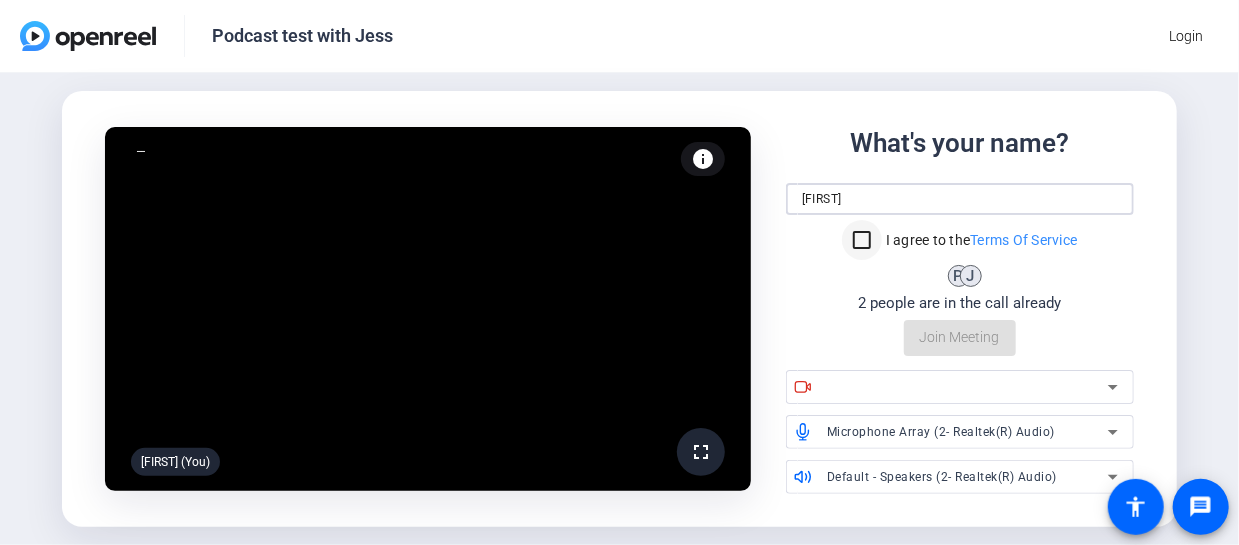 type on "[FIRST]" 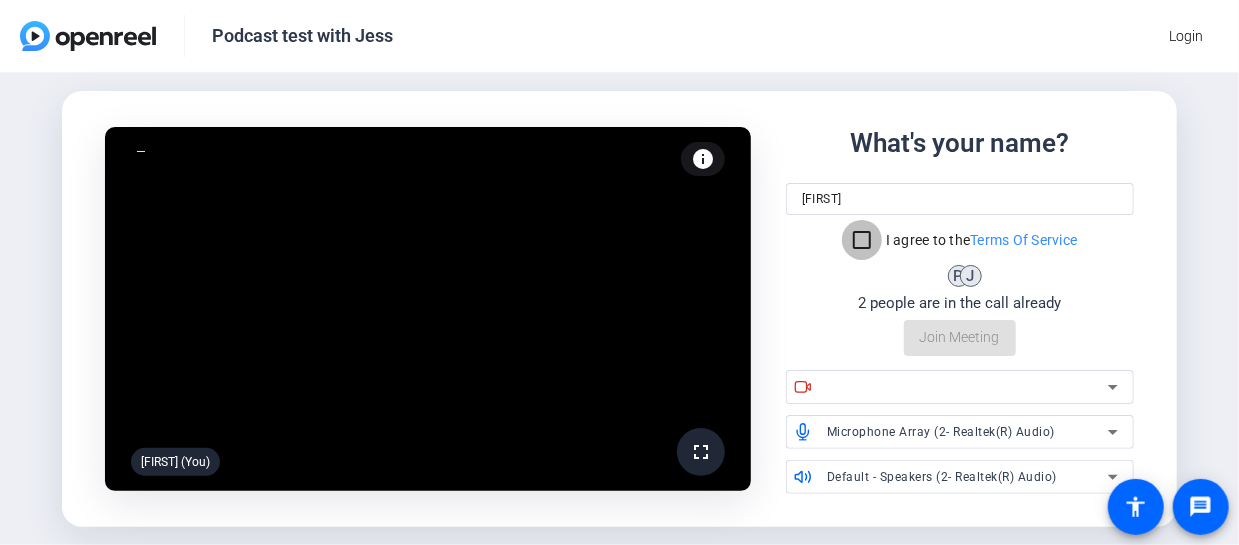 click on "I agree to the  Terms Of Service" at bounding box center [862, 240] 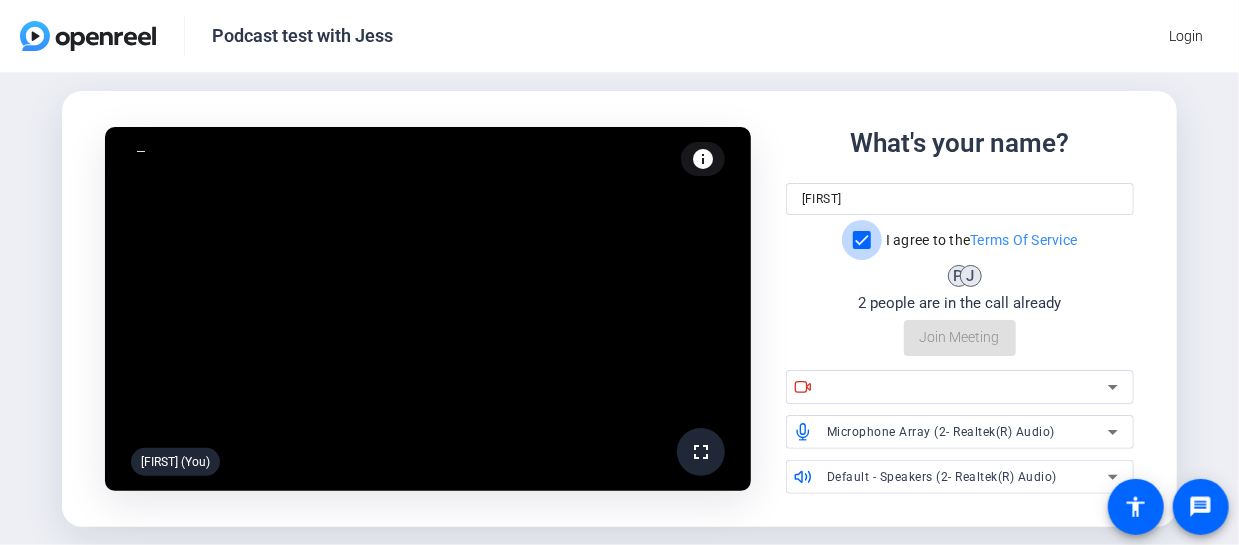 checkbox on "true" 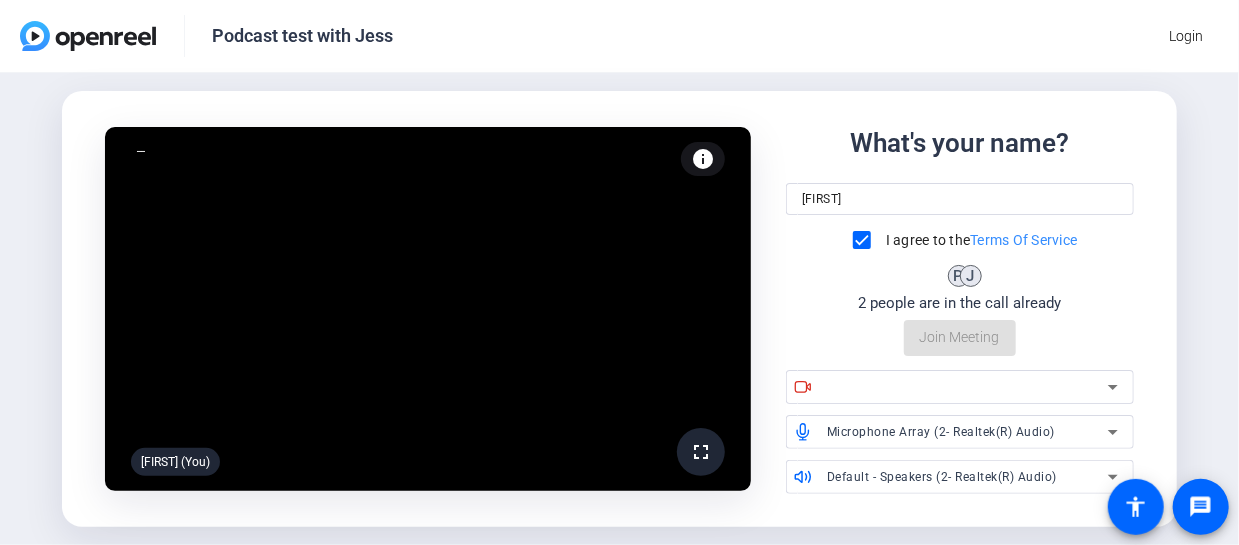 click on "What's your name? [FIRST] I agree to the Terms Of Service P J 2 people are in the call already Join Meeting" 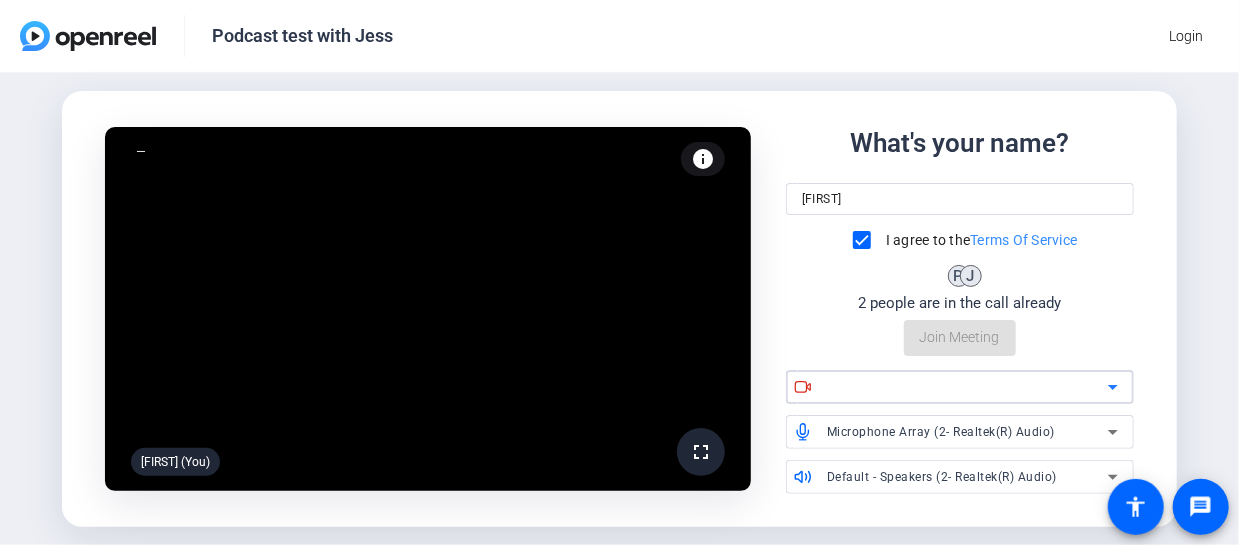 click 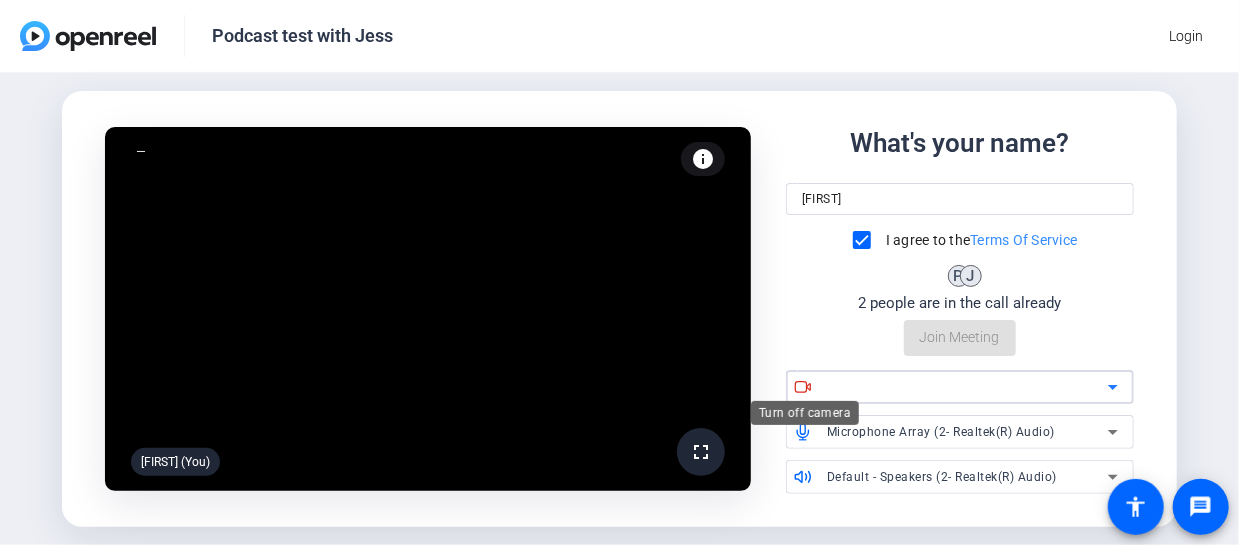 click 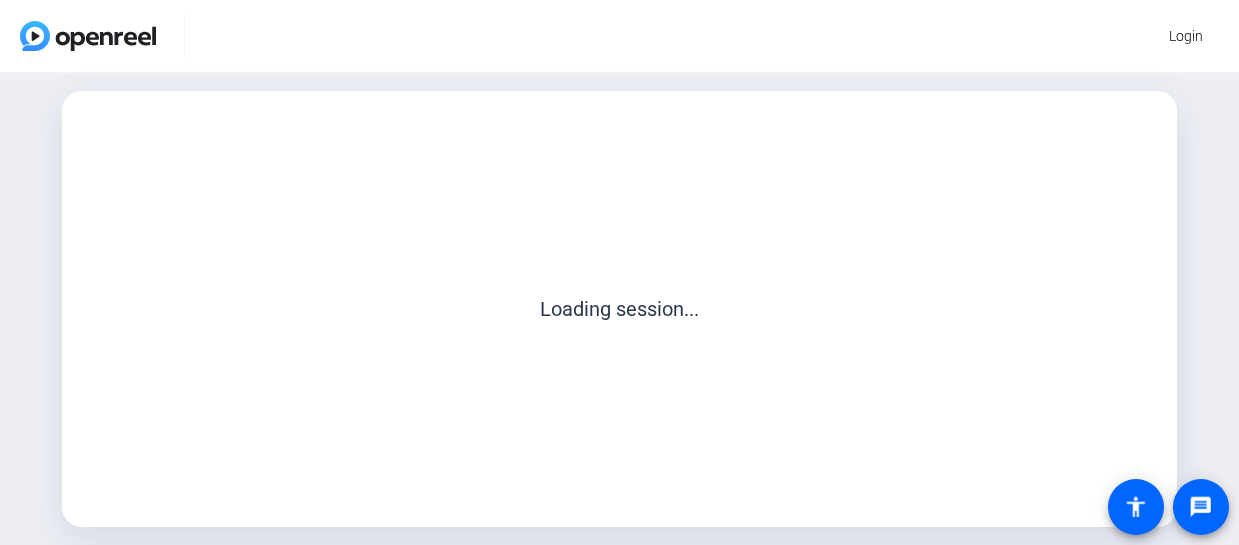 scroll, scrollTop: 0, scrollLeft: 0, axis: both 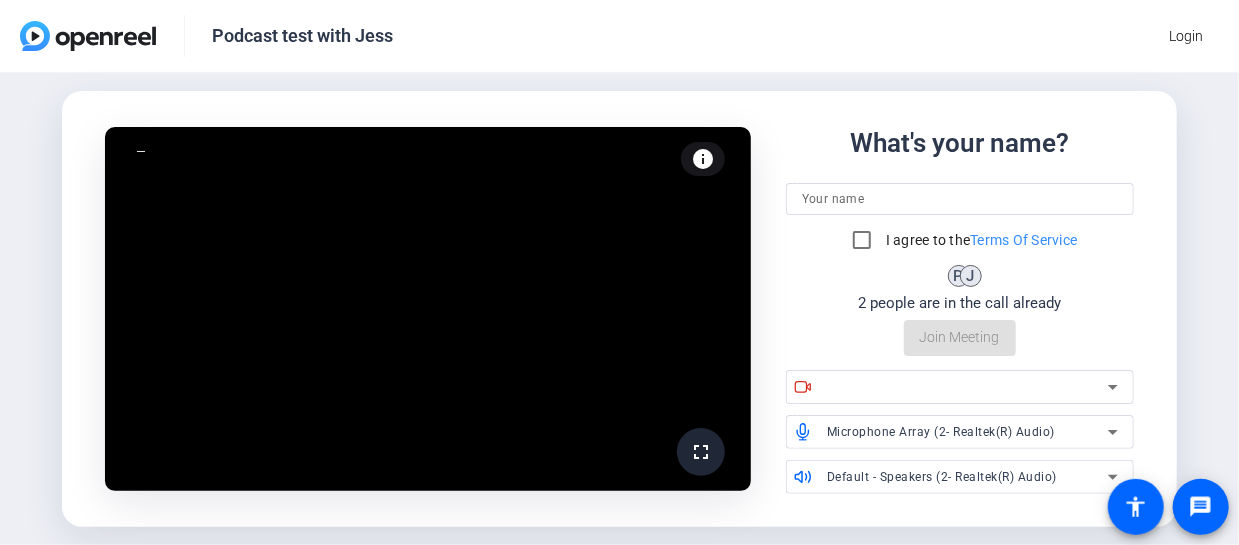 drag, startPoint x: 703, startPoint y: 451, endPoint x: 701, endPoint y: 572, distance: 121.016525 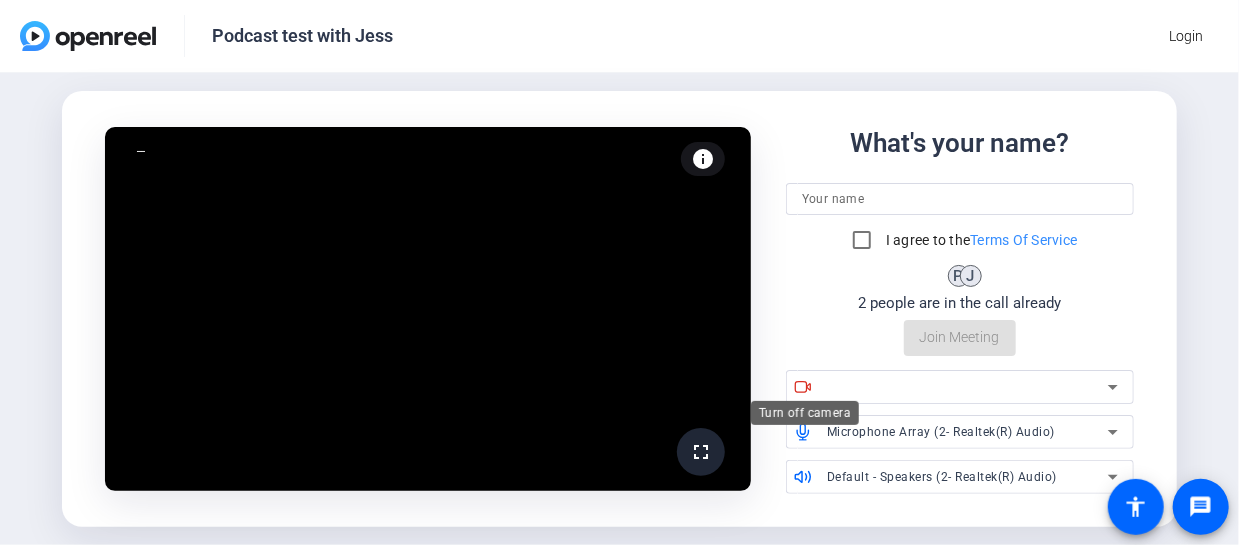 click 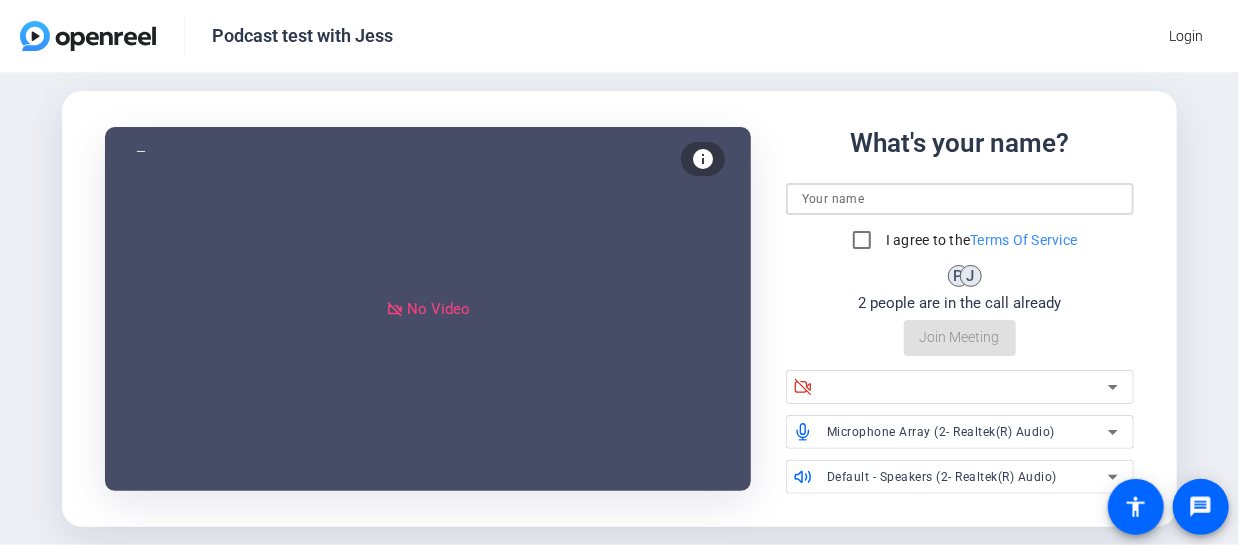 click at bounding box center [960, 199] 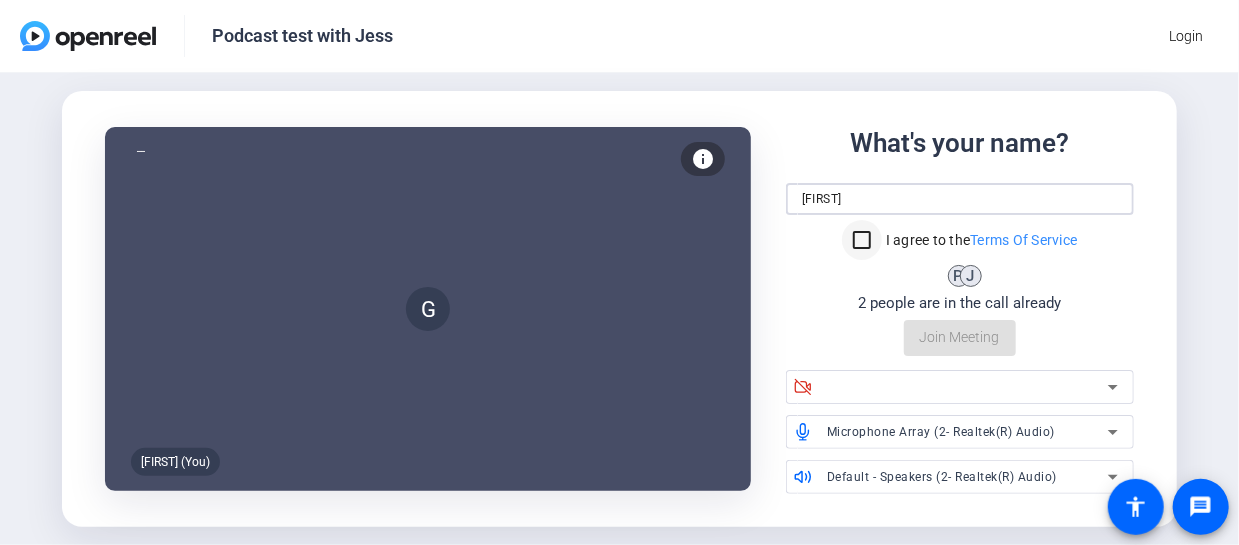 type on "Gina" 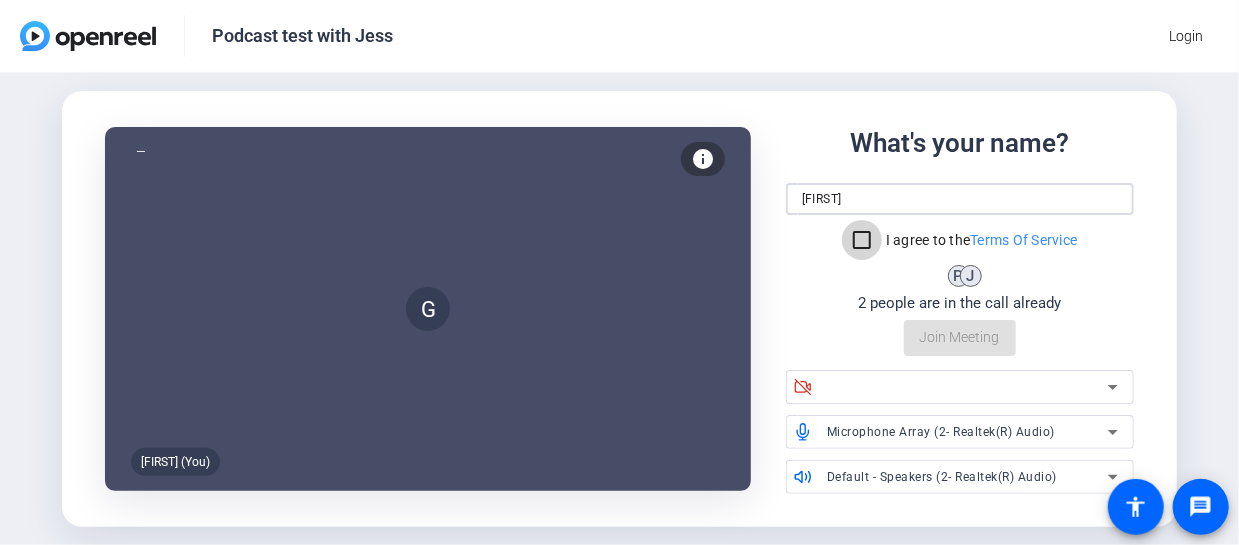 click on "I agree to the  Terms Of Service" at bounding box center (862, 240) 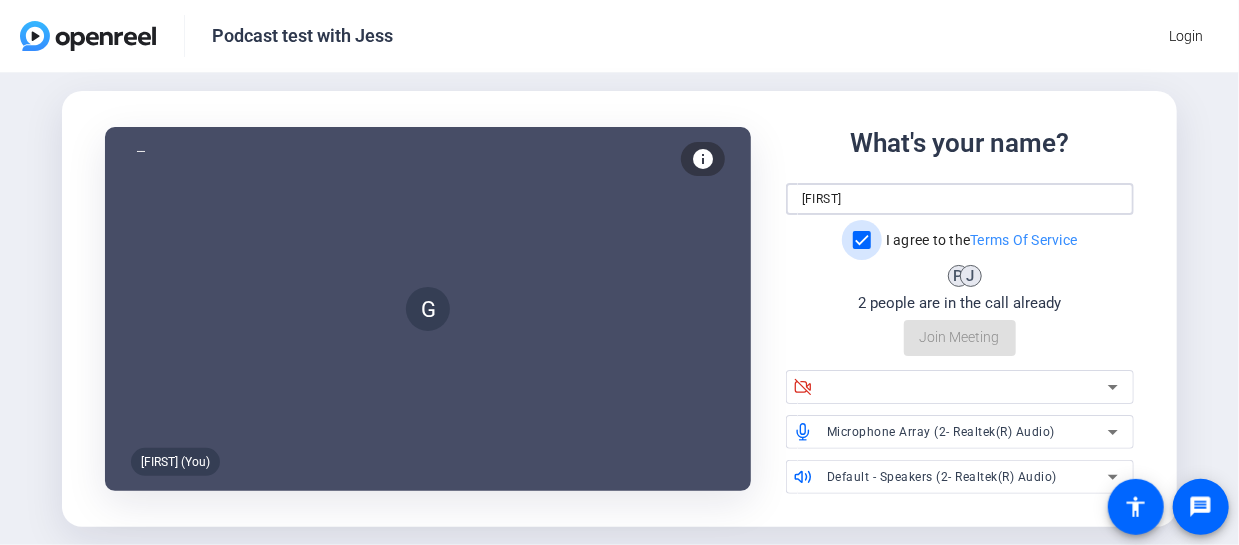 checkbox on "true" 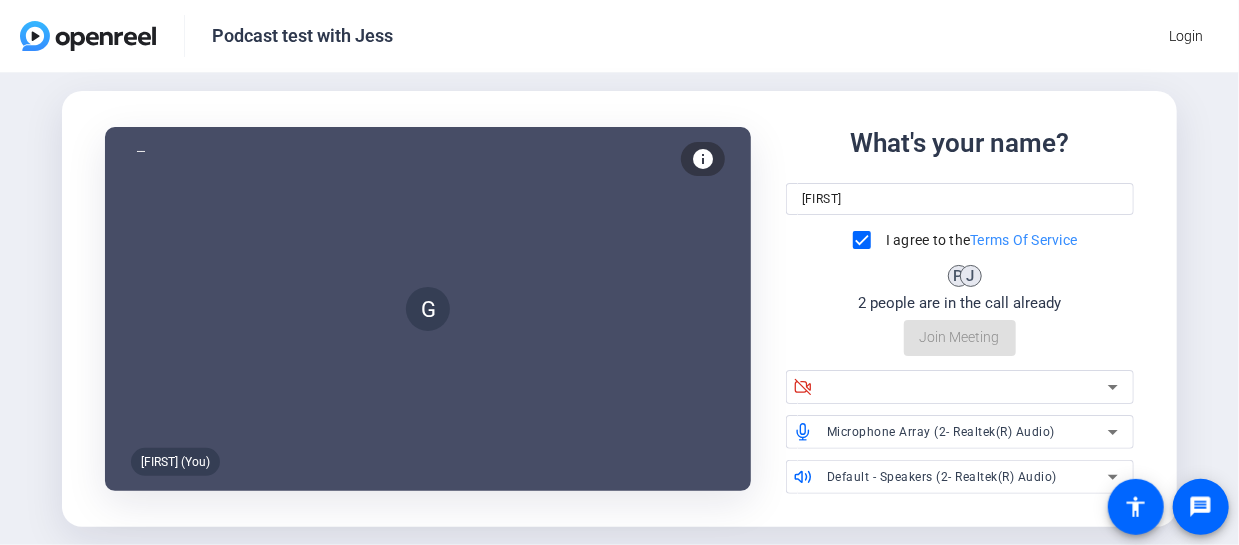 click on "What's your name? Gina I agree to the  Terms Of Service P J 2 people are in the call already  Join Meeting" 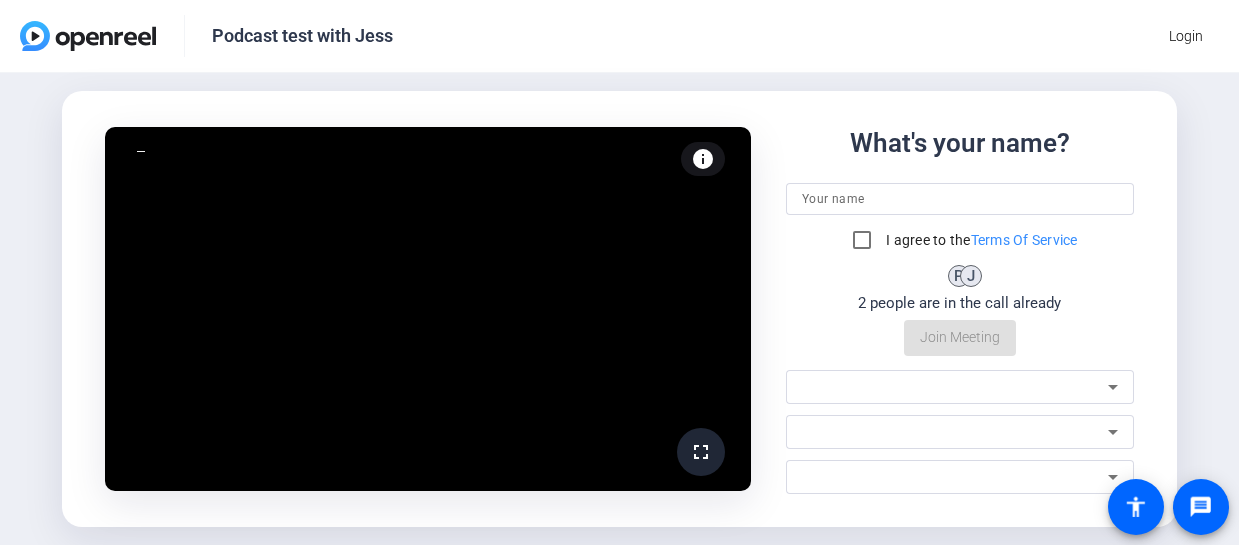 scroll, scrollTop: 0, scrollLeft: 0, axis: both 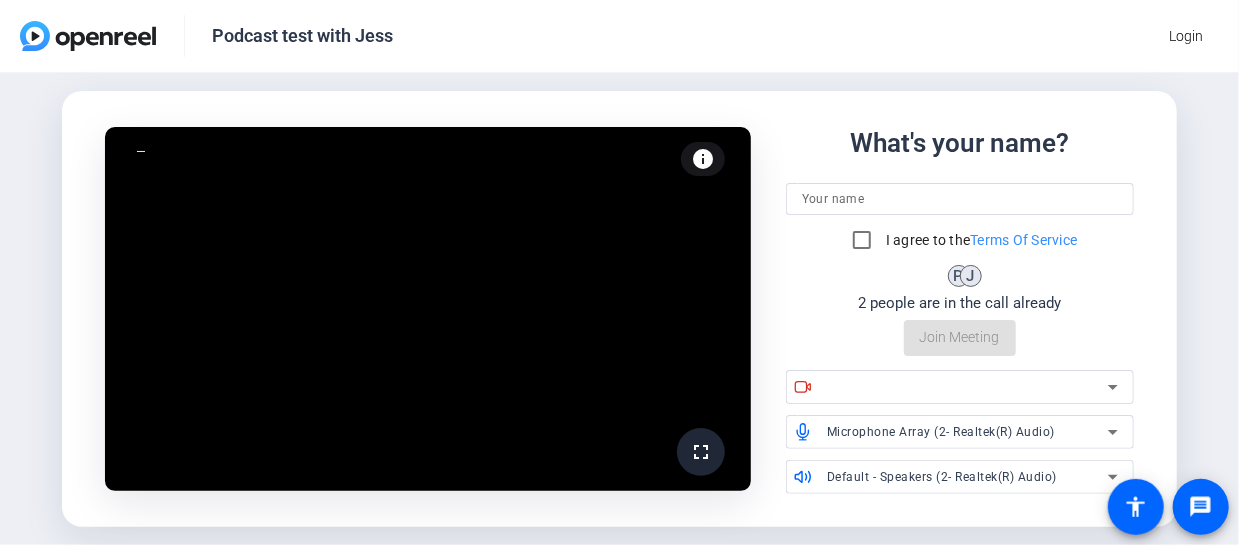 click 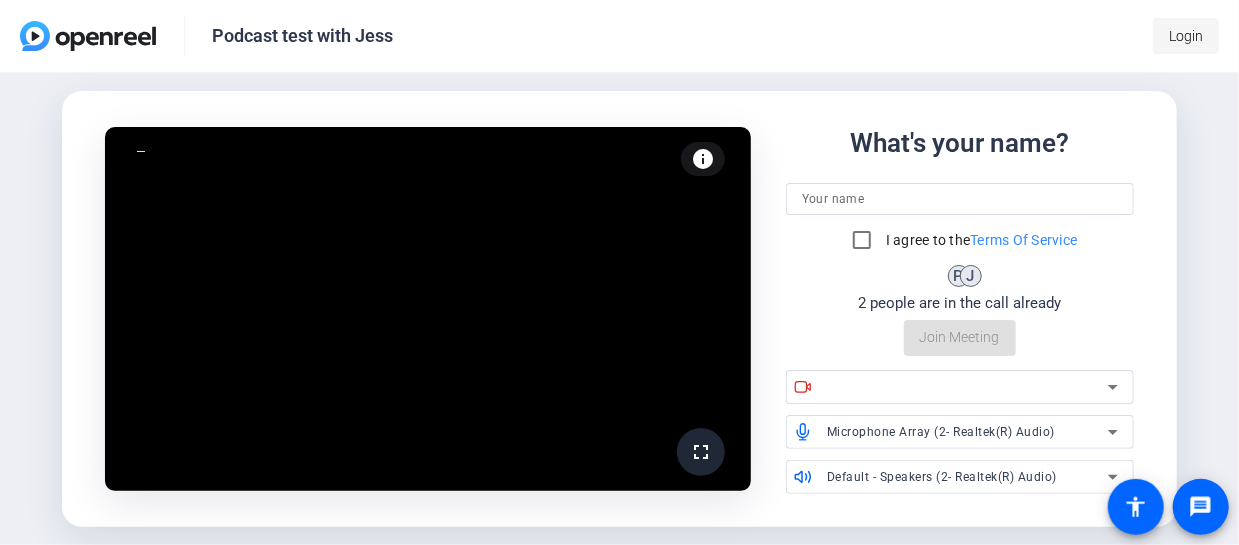 click on "Login" 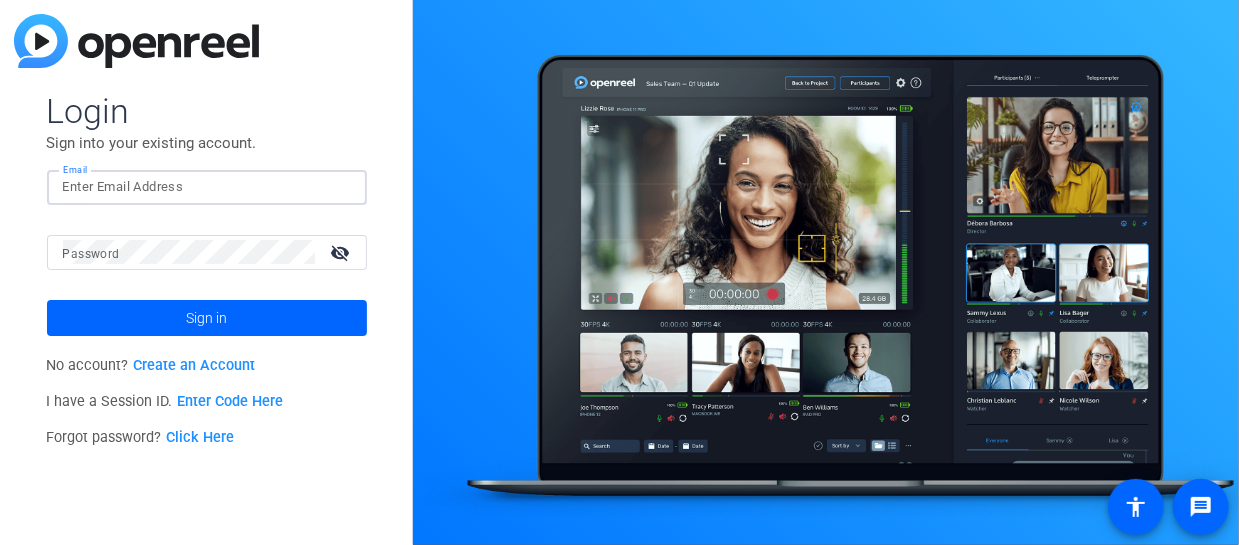 click on "Email" at bounding box center [207, 187] 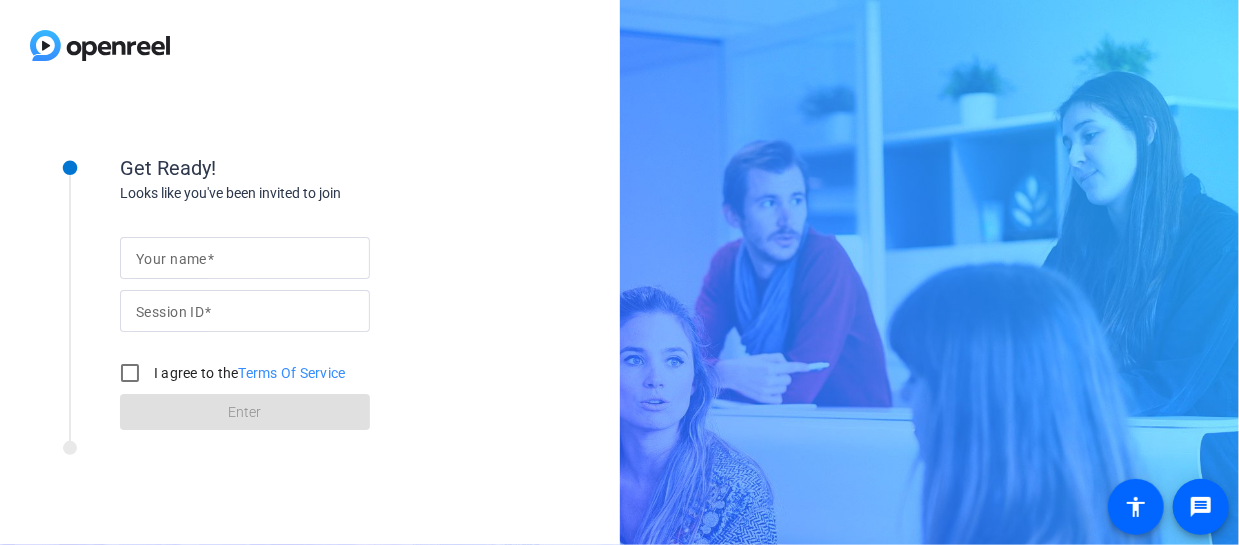 click on "Your name" at bounding box center [245, 258] 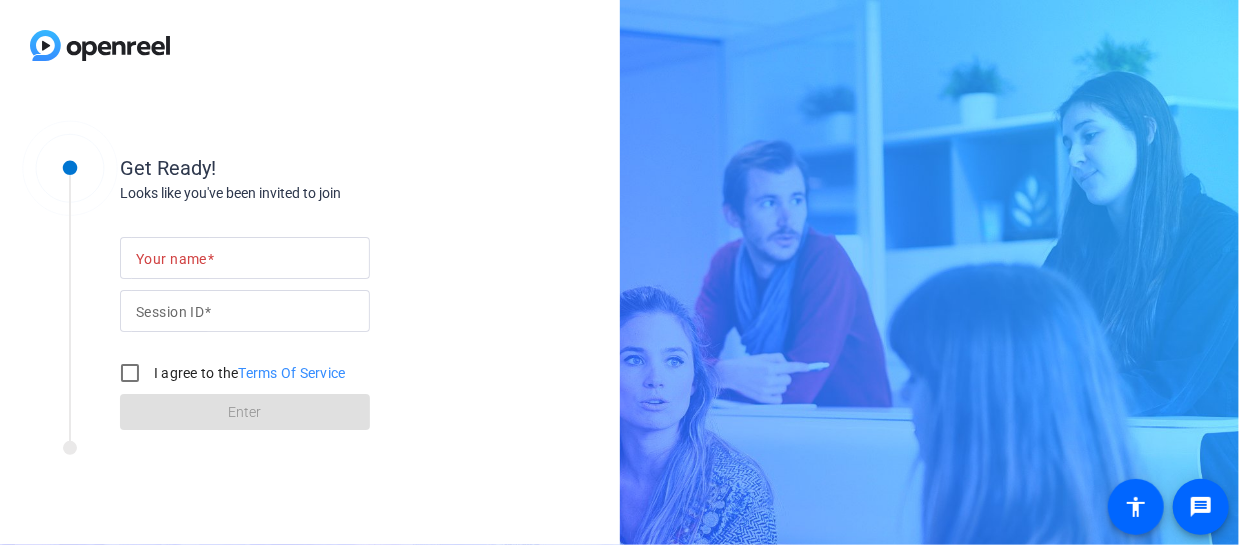 click 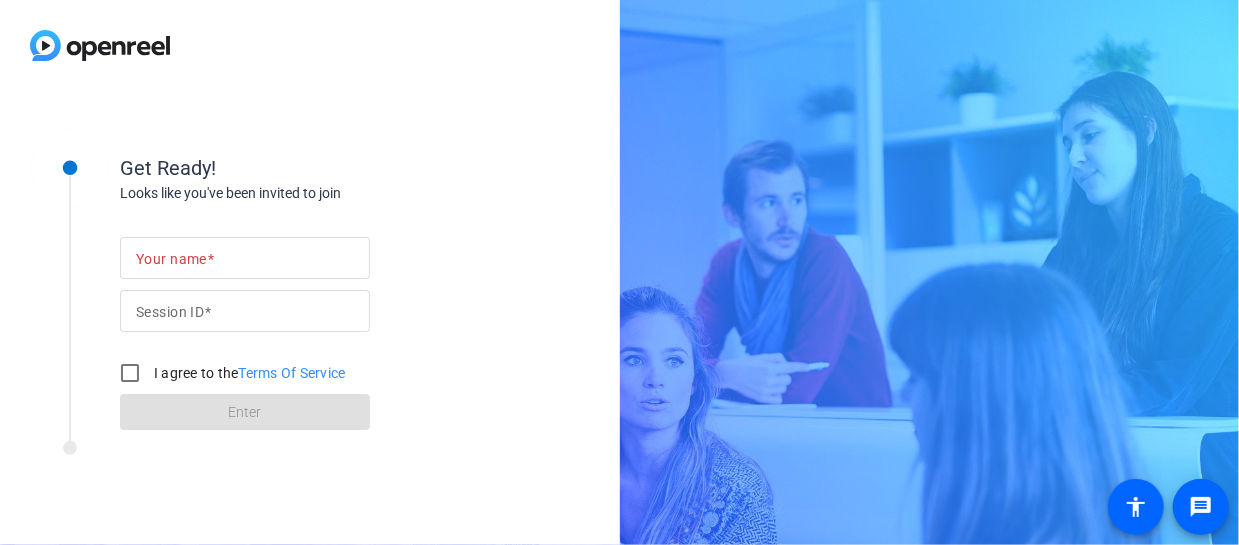 click on "Session ID" at bounding box center (245, 311) 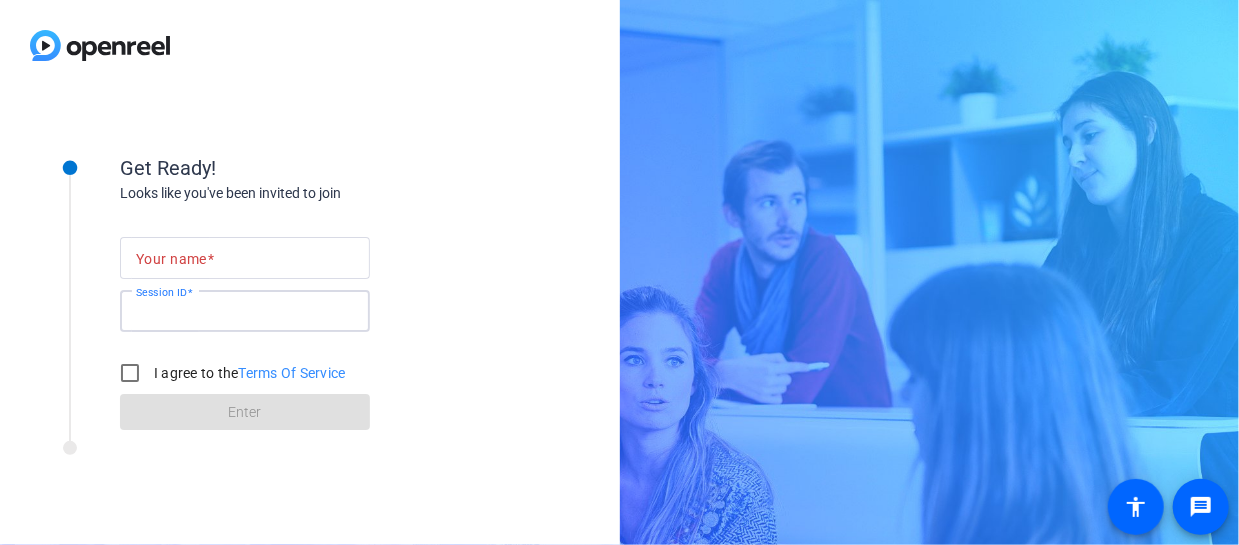 click on "Session ID" at bounding box center (245, 311) 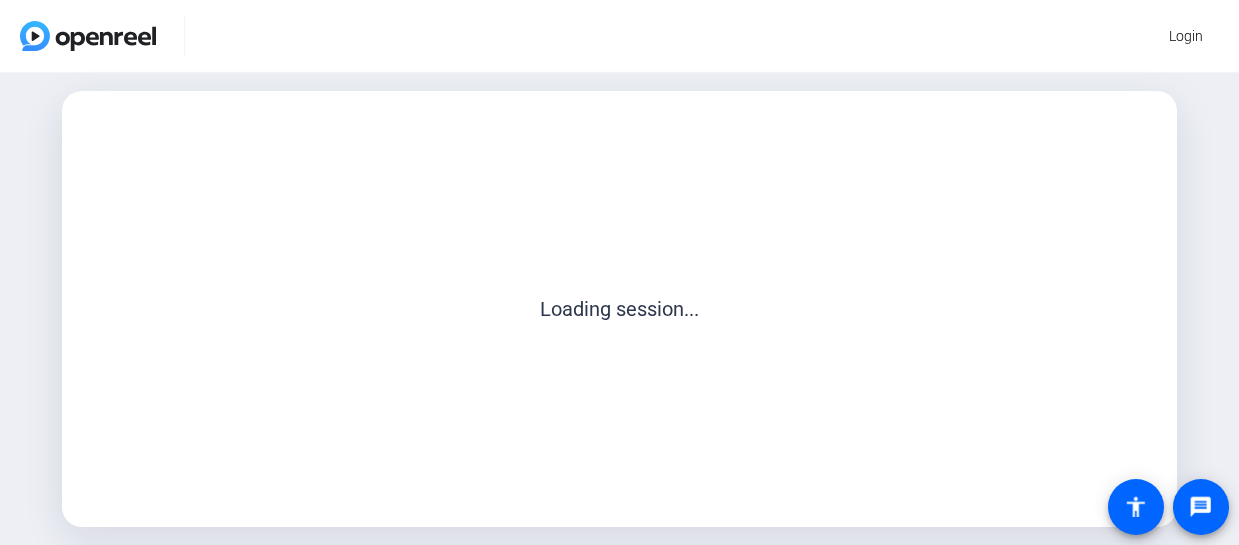 scroll, scrollTop: 0, scrollLeft: 0, axis: both 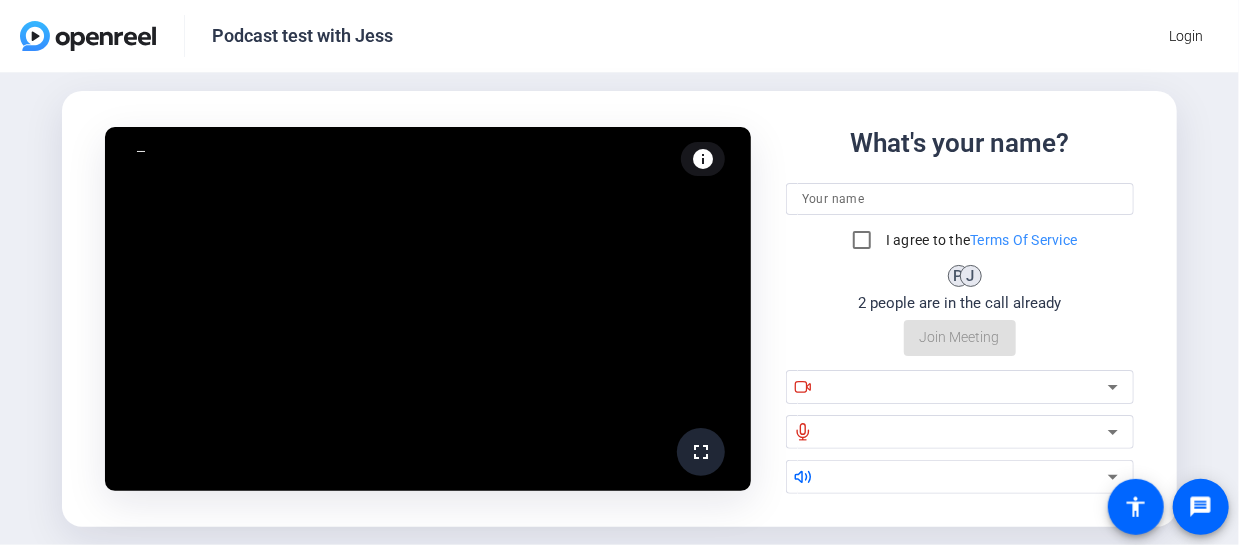 click at bounding box center [960, 199] 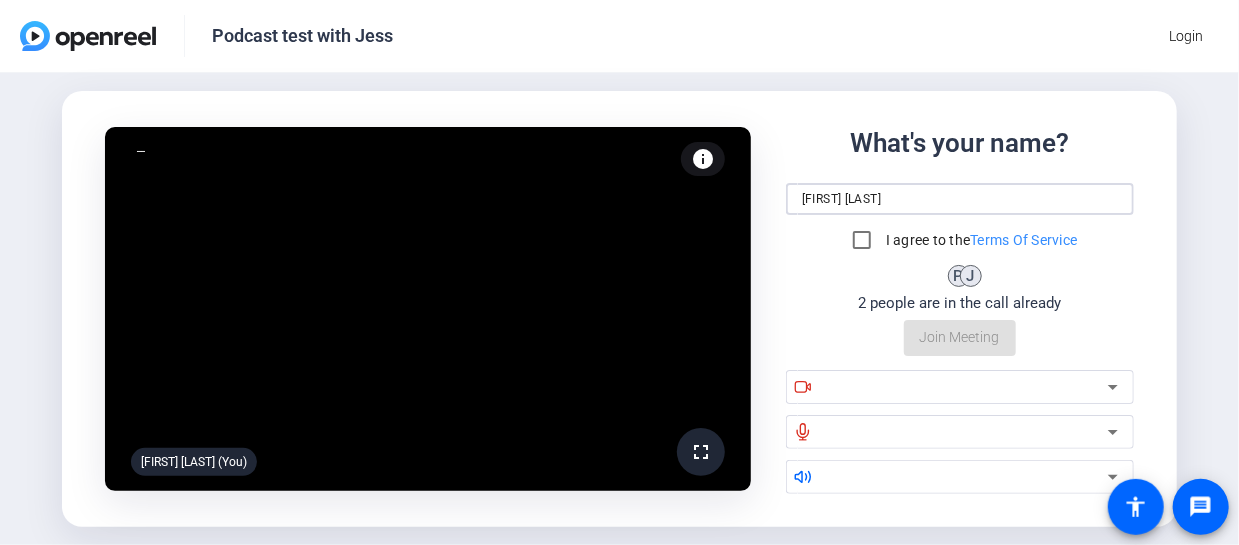 click on "Gina McMutray" at bounding box center (960, 199) 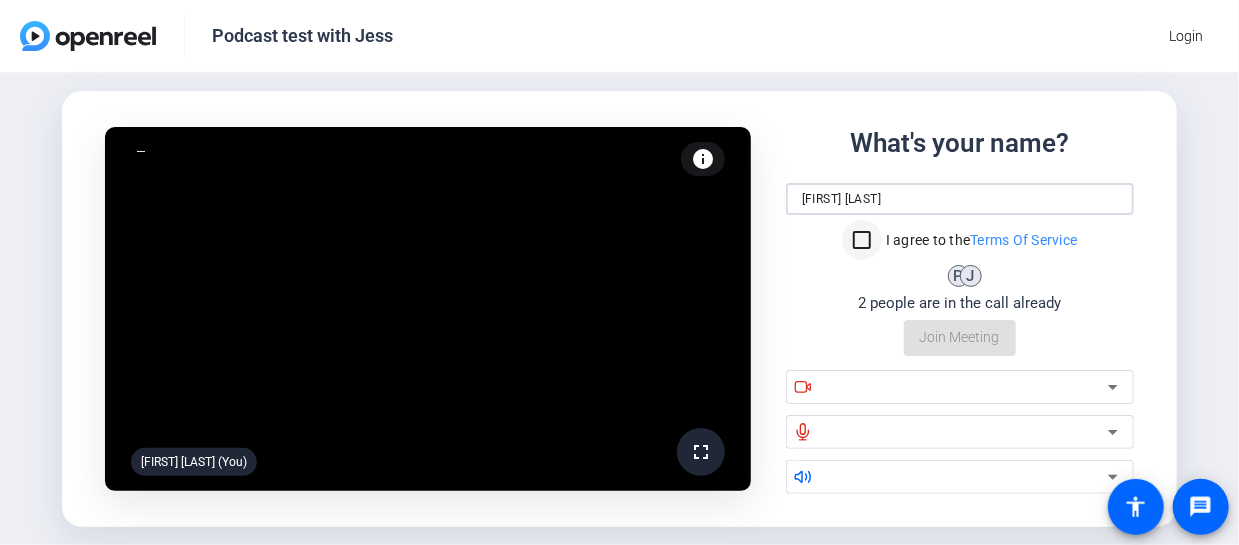 type on "Gina McMurtray" 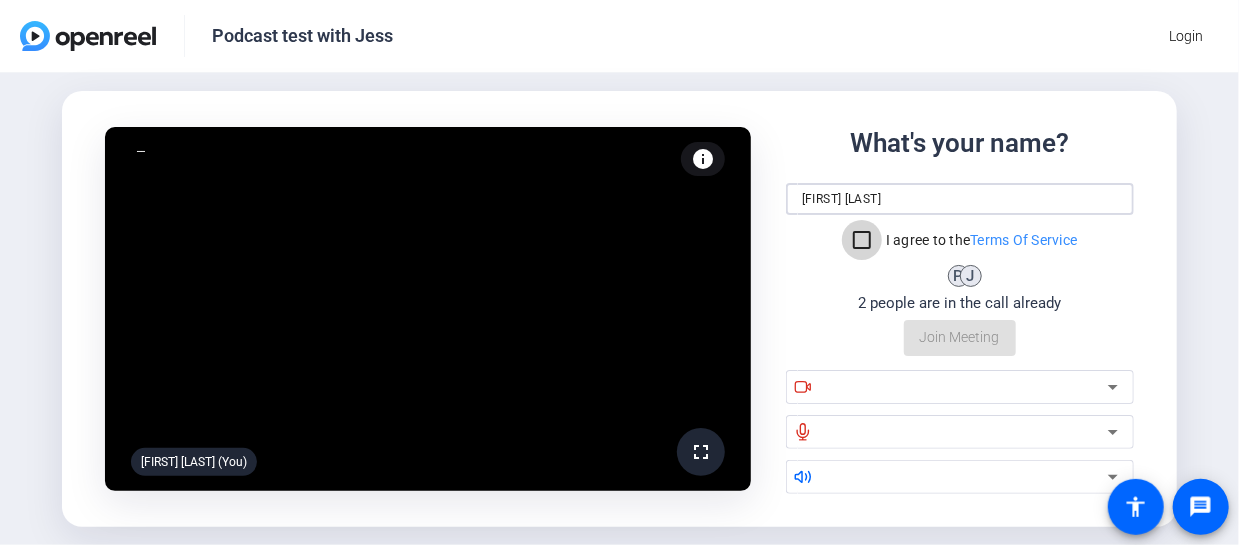 click on "I agree to the  Terms Of Service" at bounding box center [862, 240] 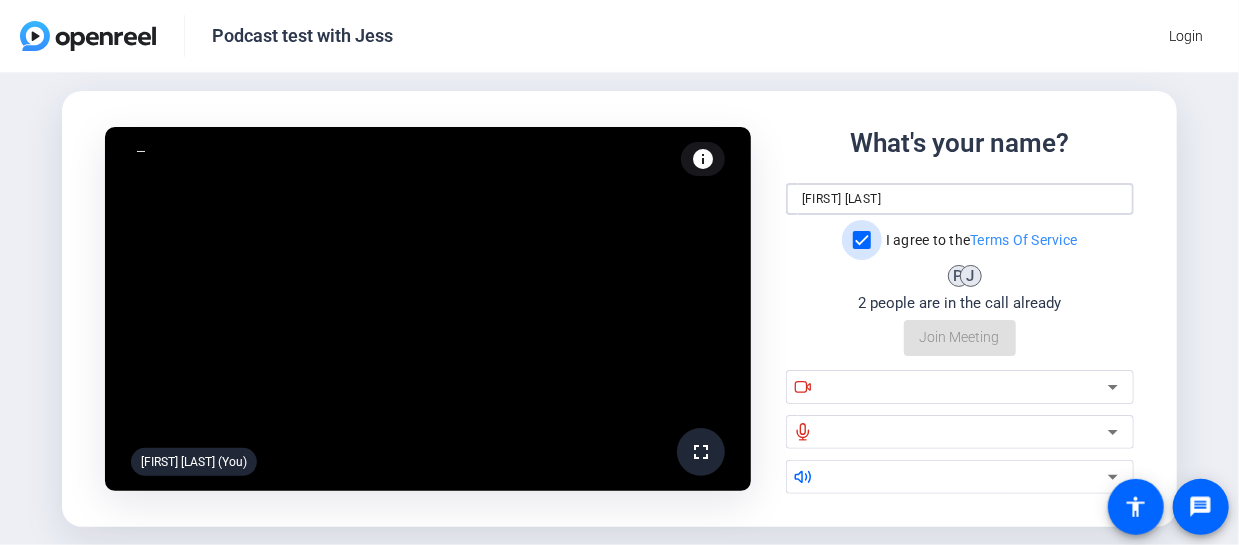 checkbox on "true" 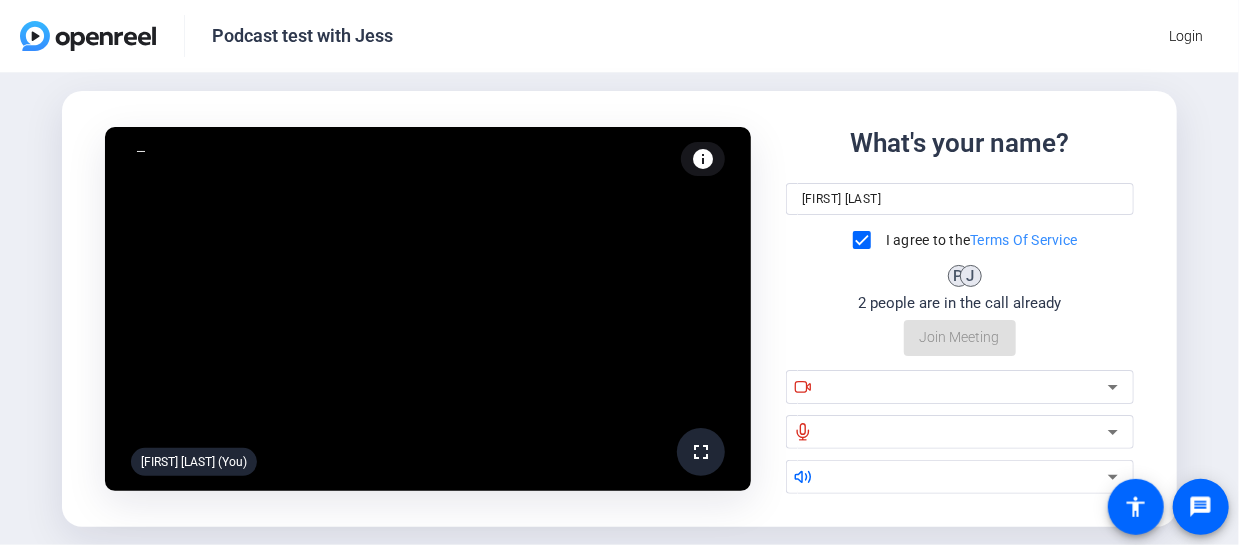 click 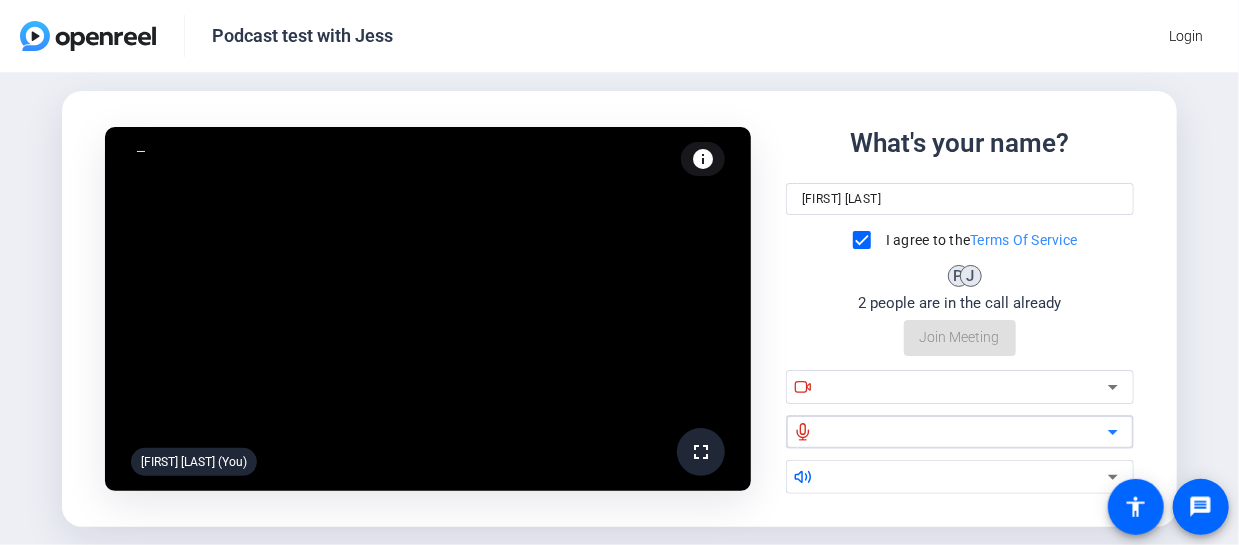 click 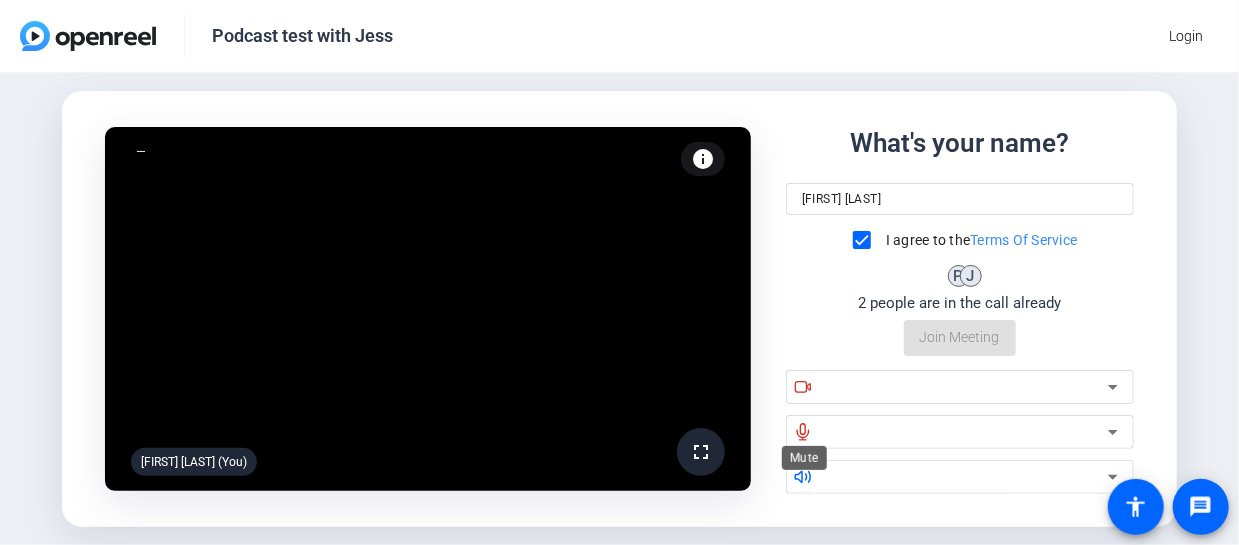 click 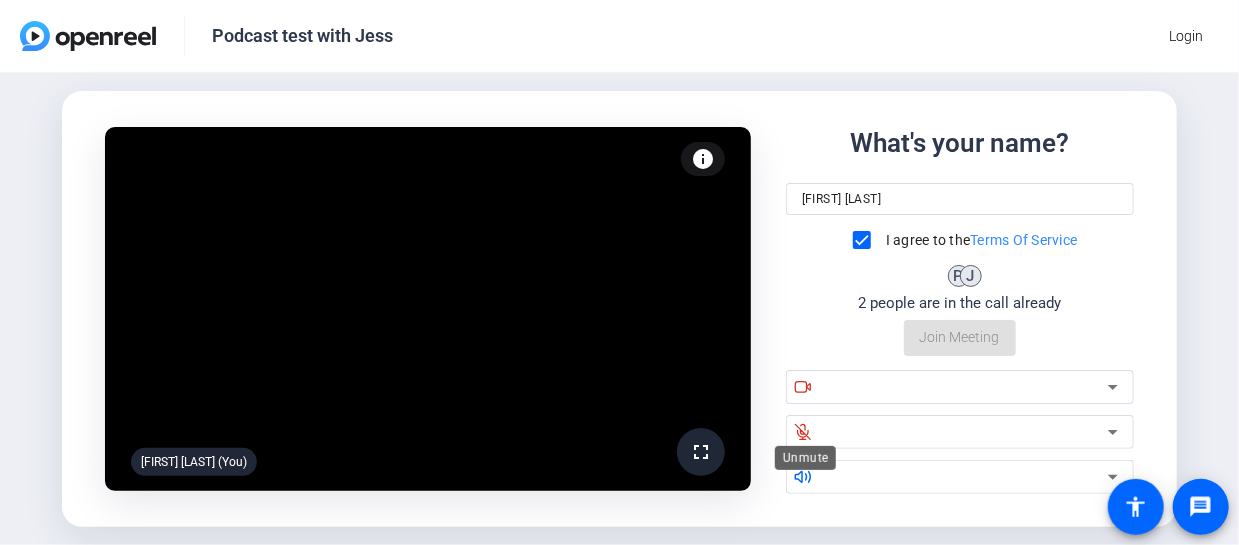 click 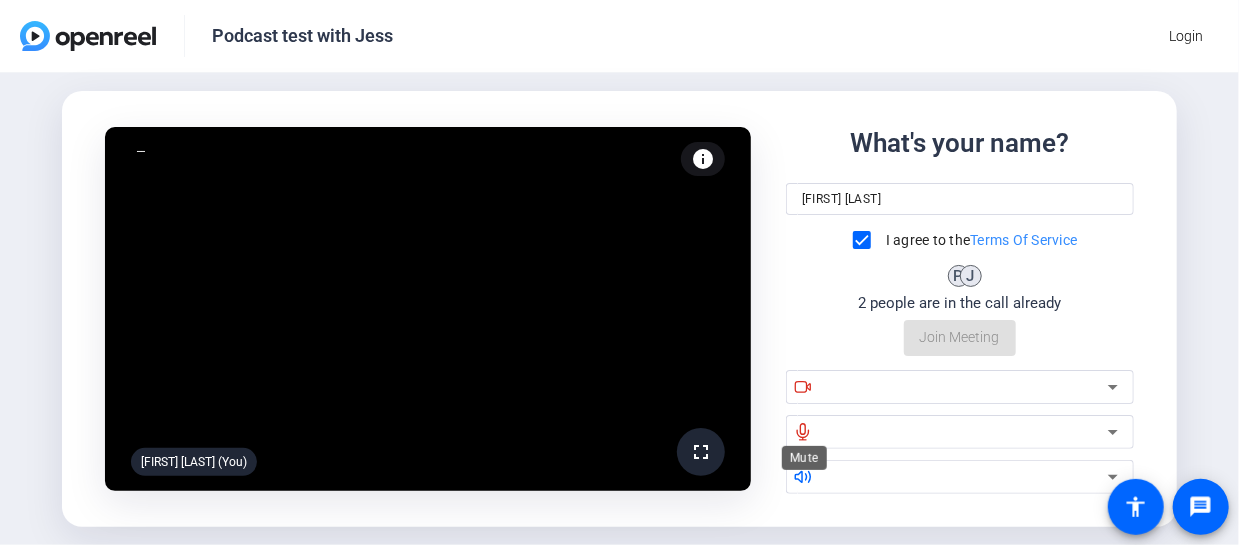 click 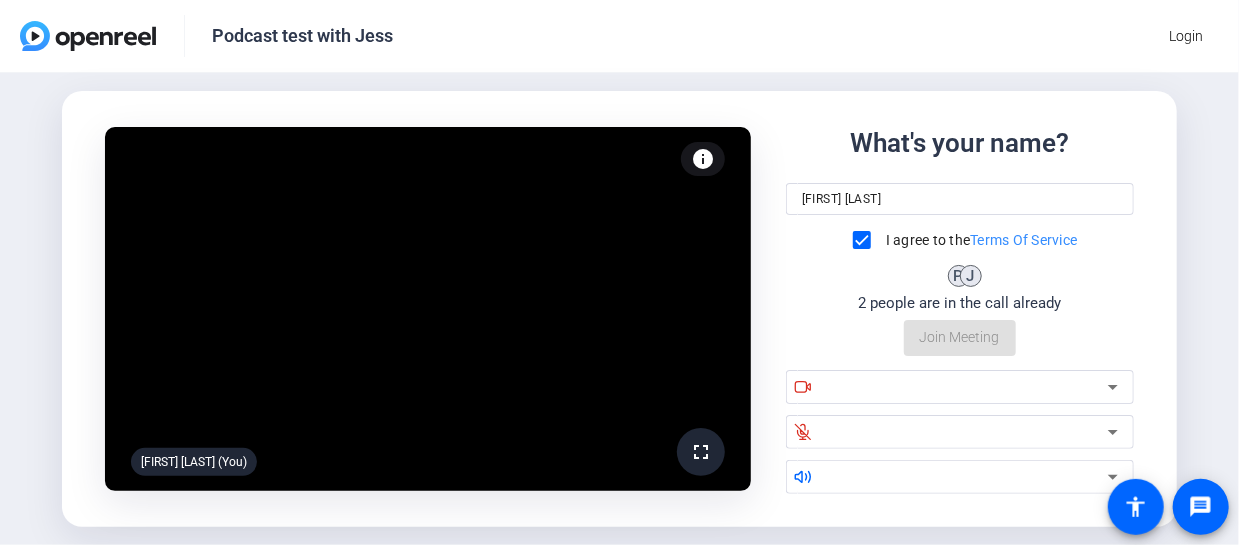 click at bounding box center [967, 477] 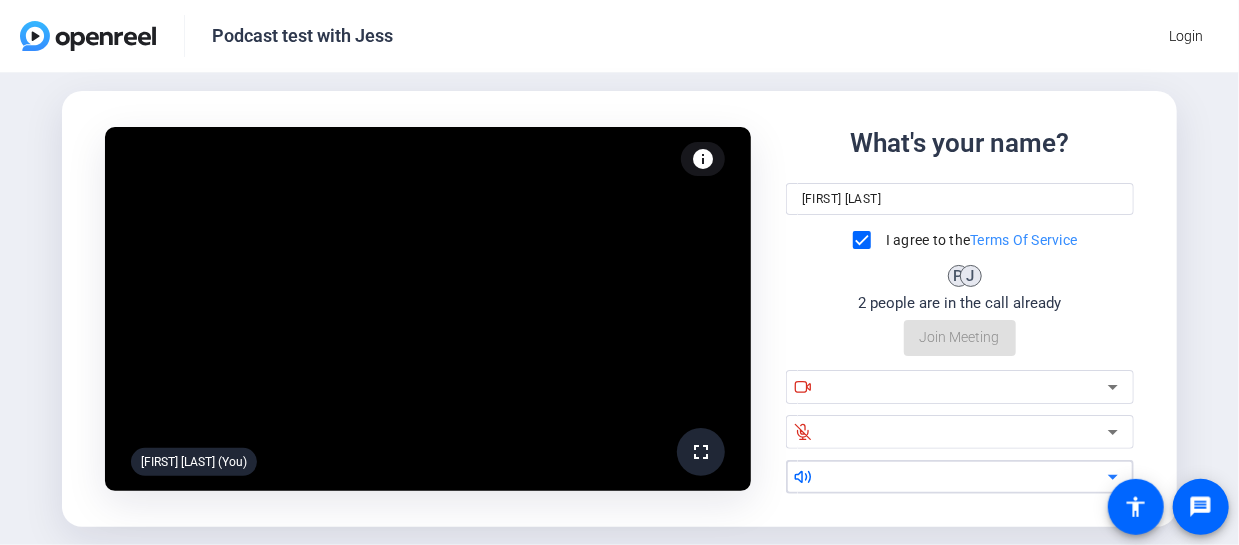 click 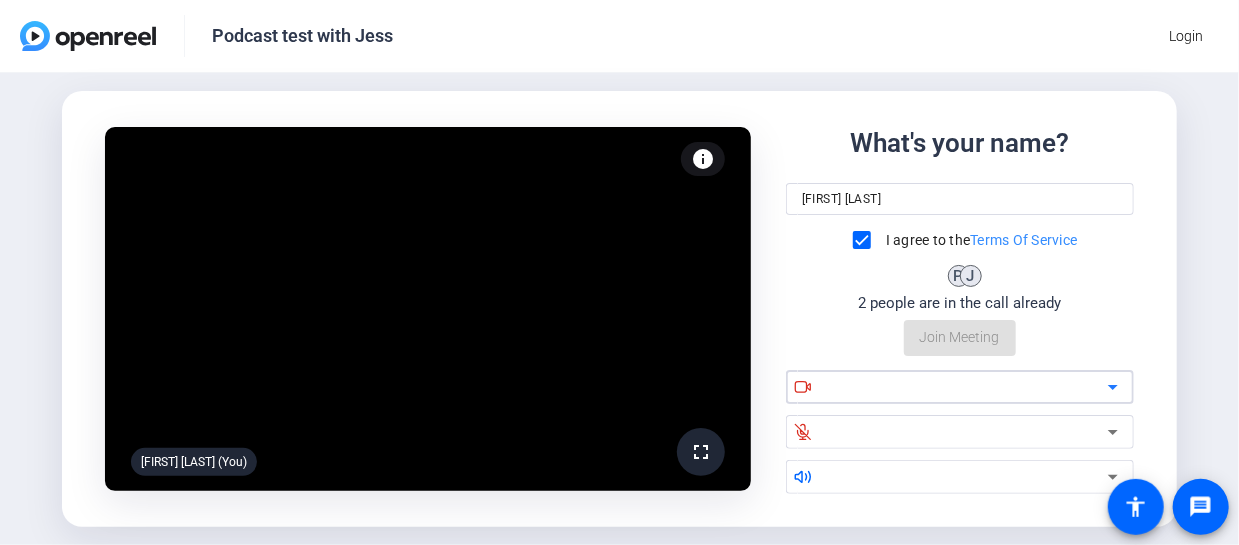 click 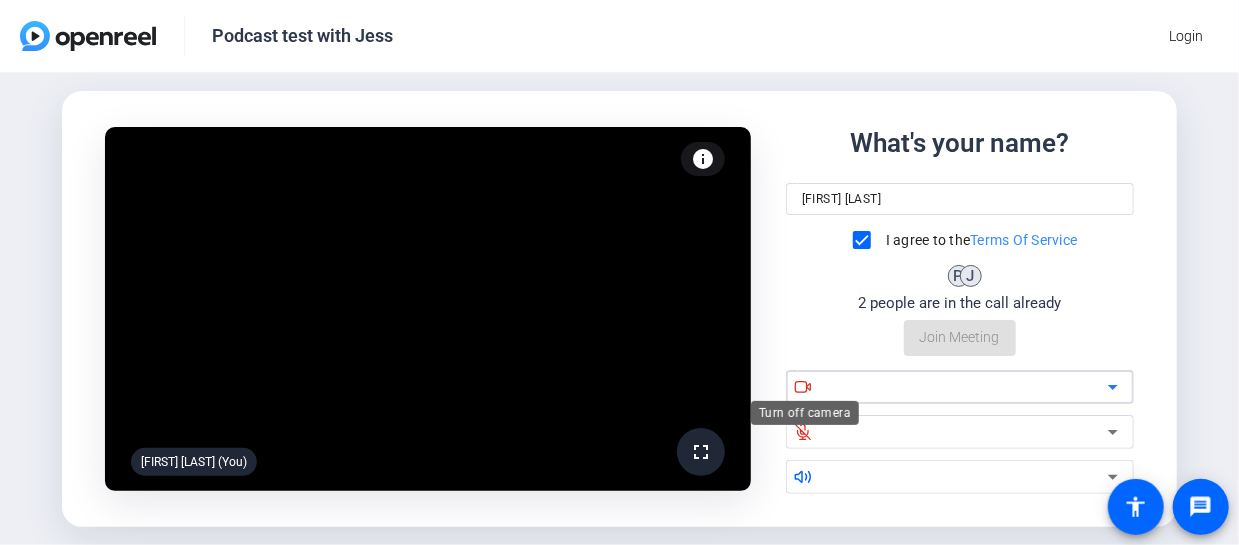 click 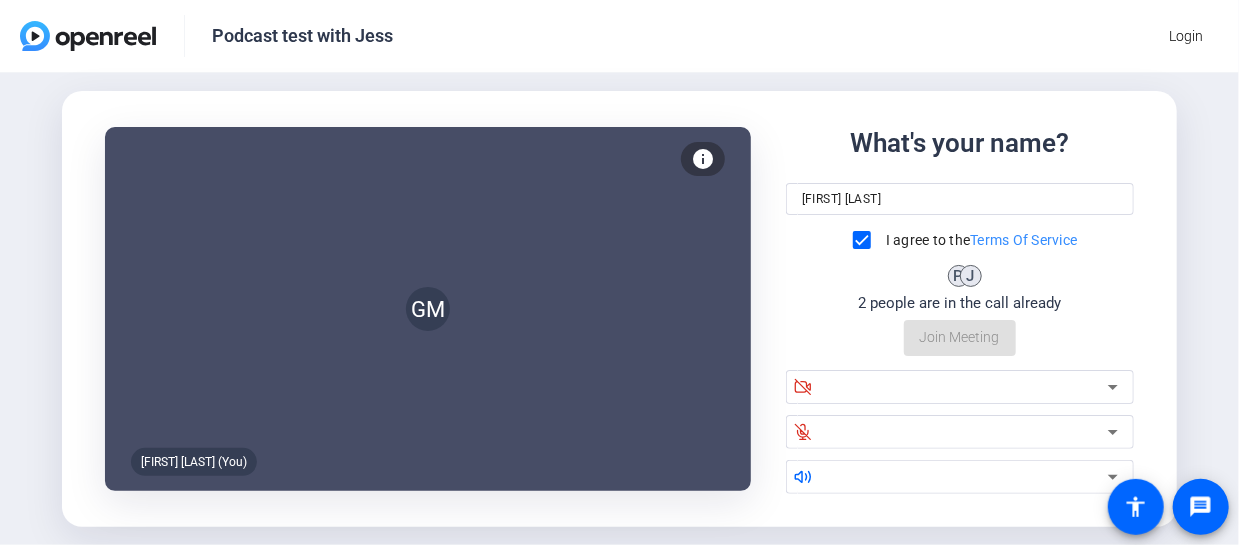 click on "What's your name? Gina McMurtray I agree to the  Terms Of Service P J 2 people are in the call already  Join Meeting" 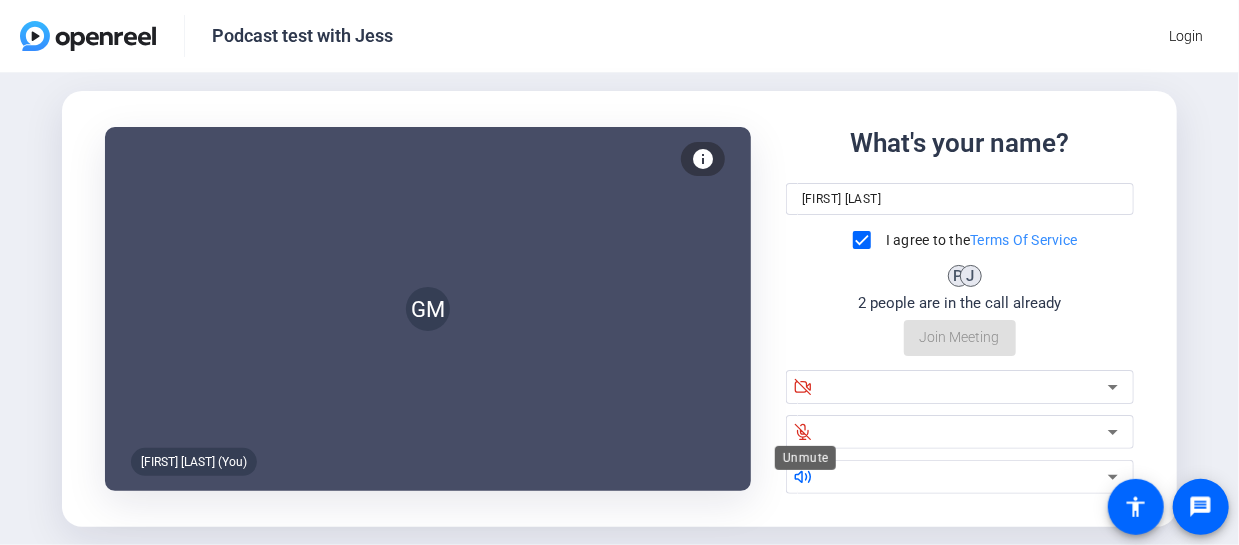 click 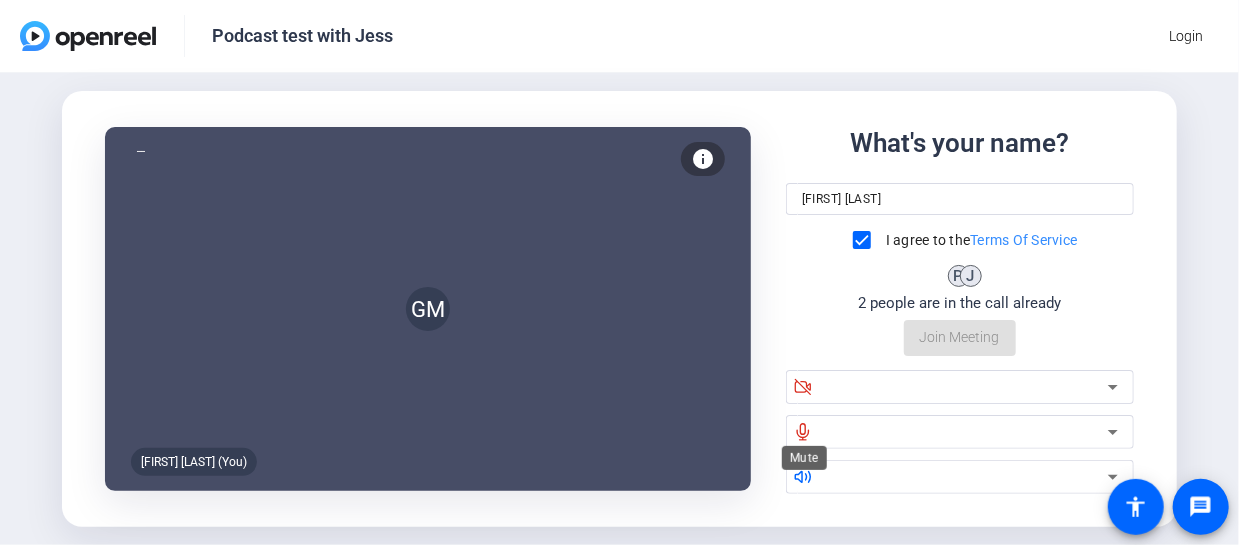 click 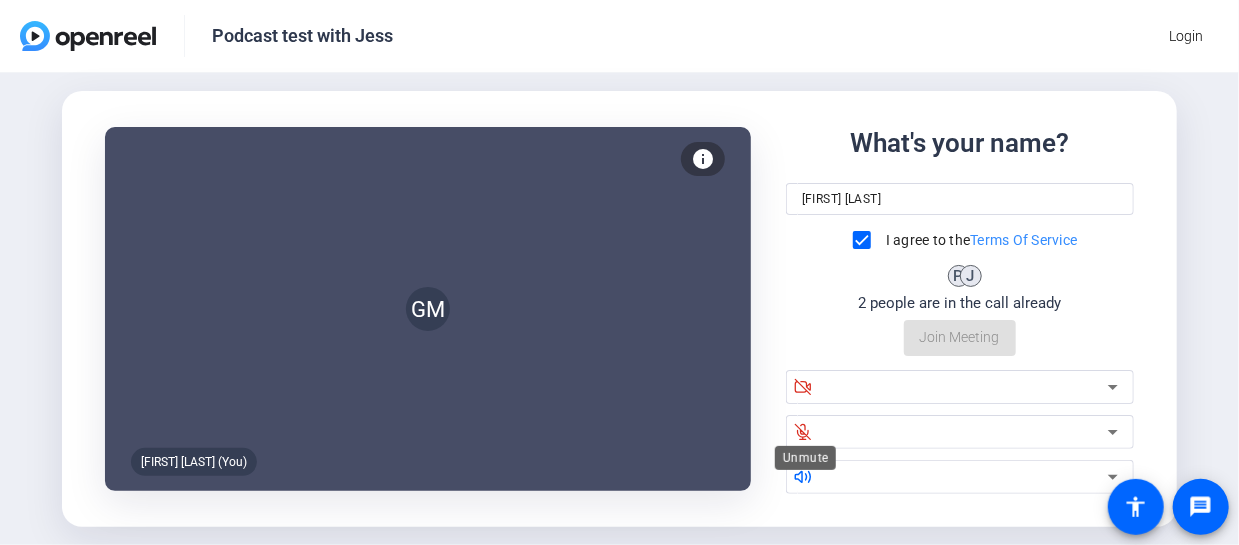 click 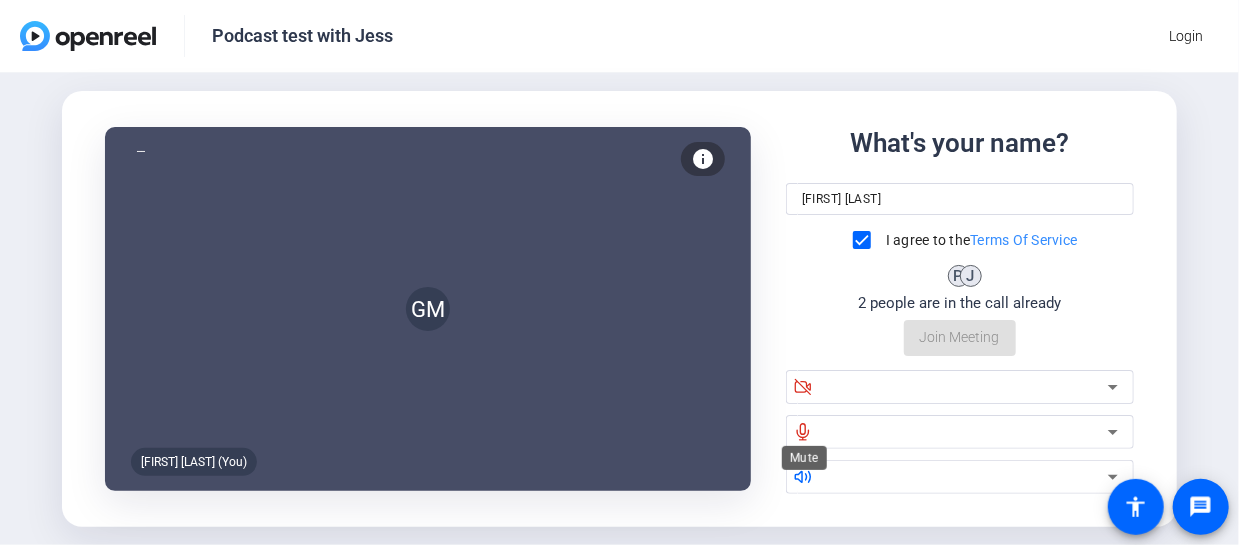 click 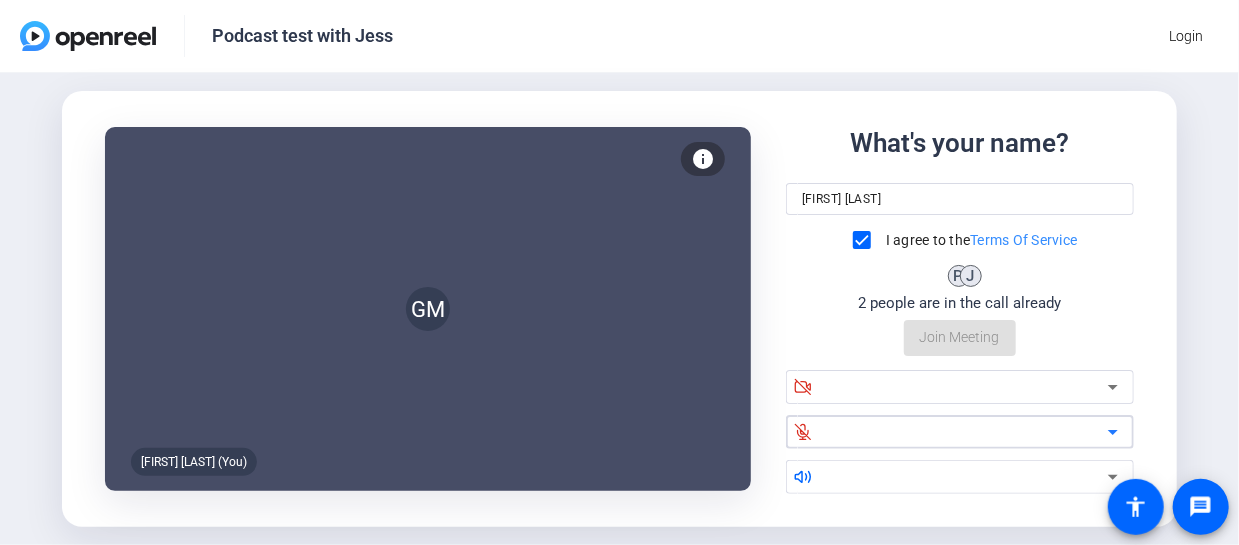 click 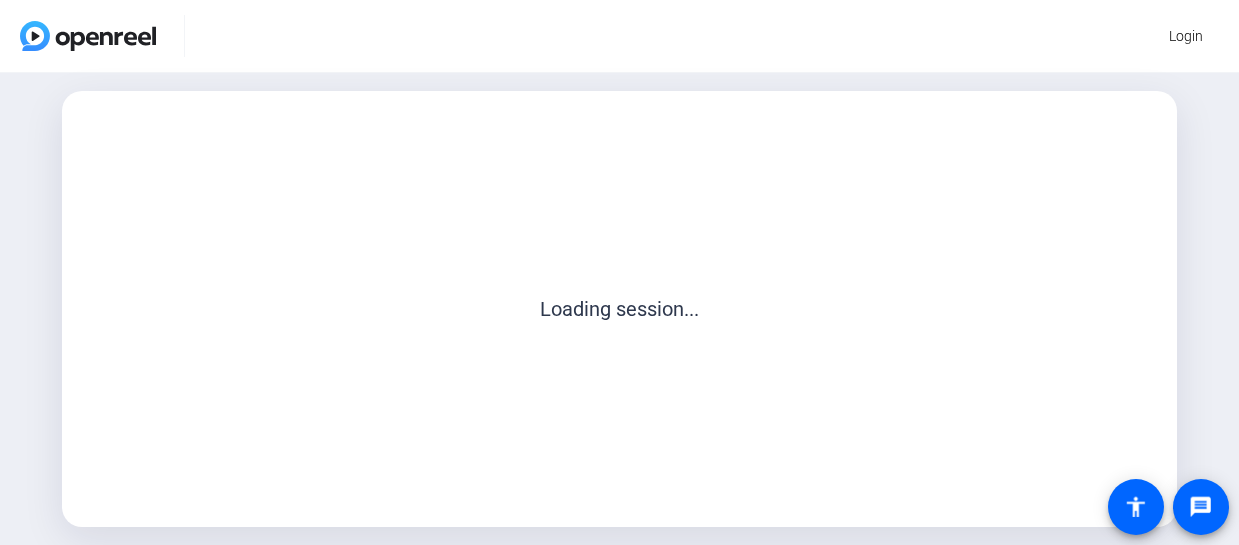 scroll, scrollTop: 0, scrollLeft: 0, axis: both 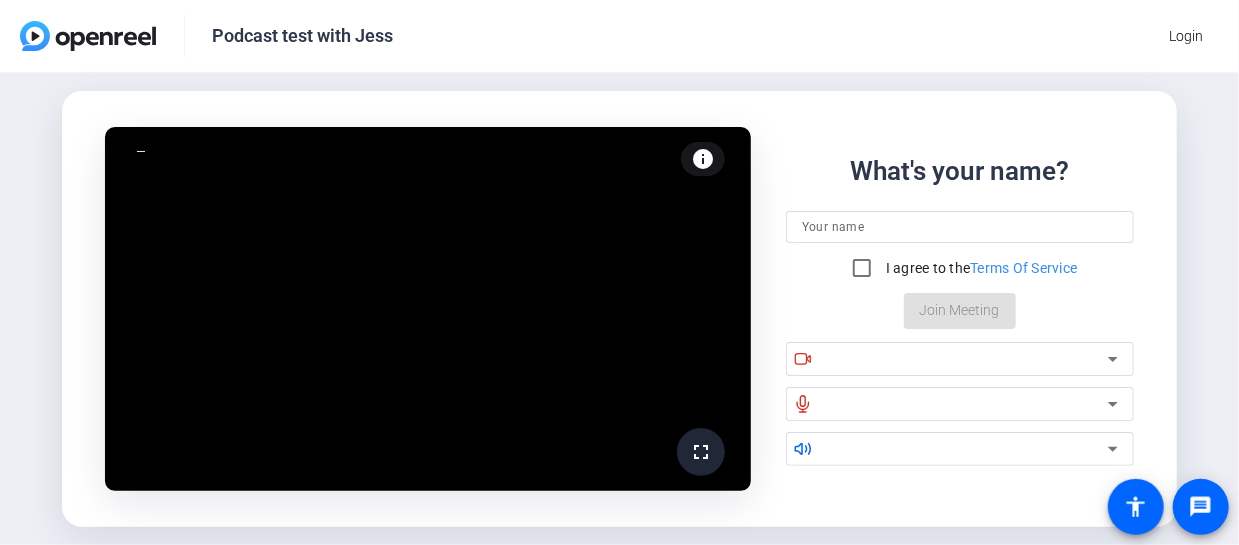 click on "info" 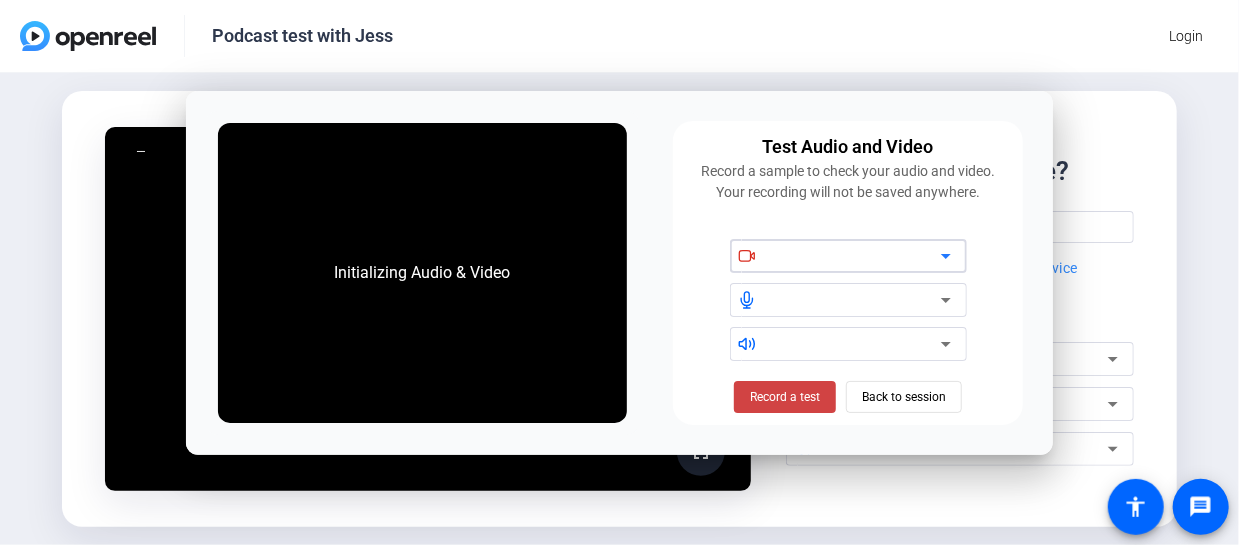 click 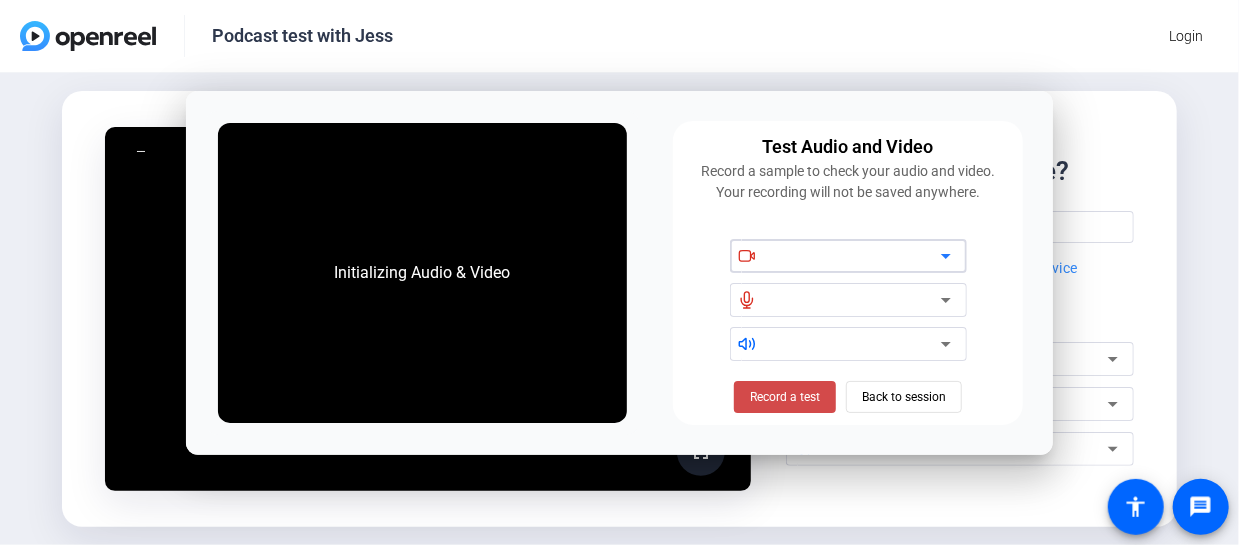 click on "Record a test" at bounding box center [785, 397] 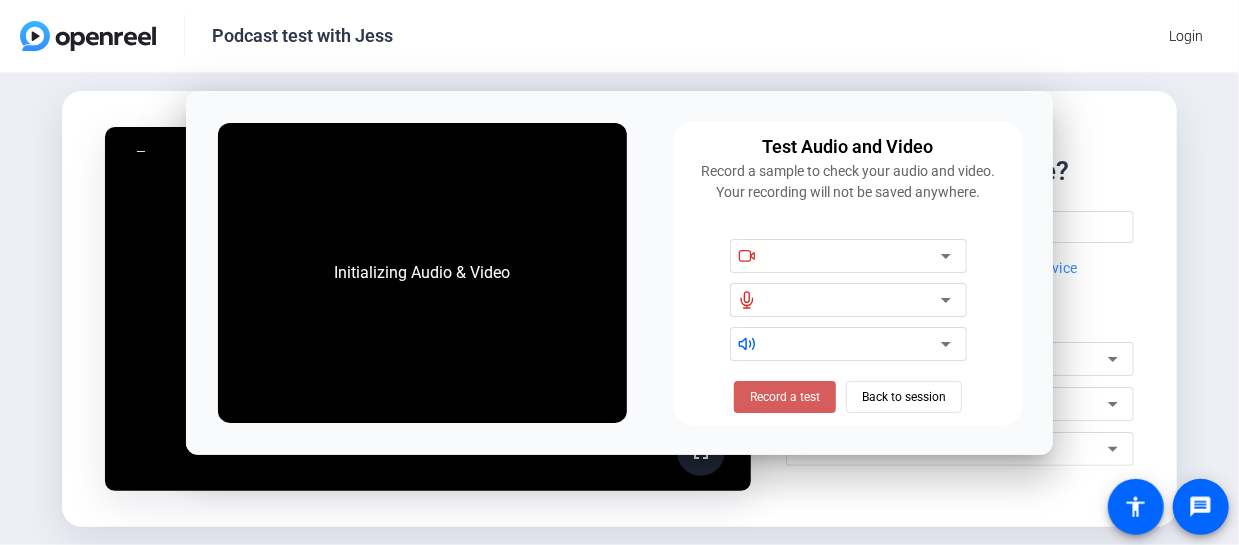 click on "Record a test" at bounding box center (785, 397) 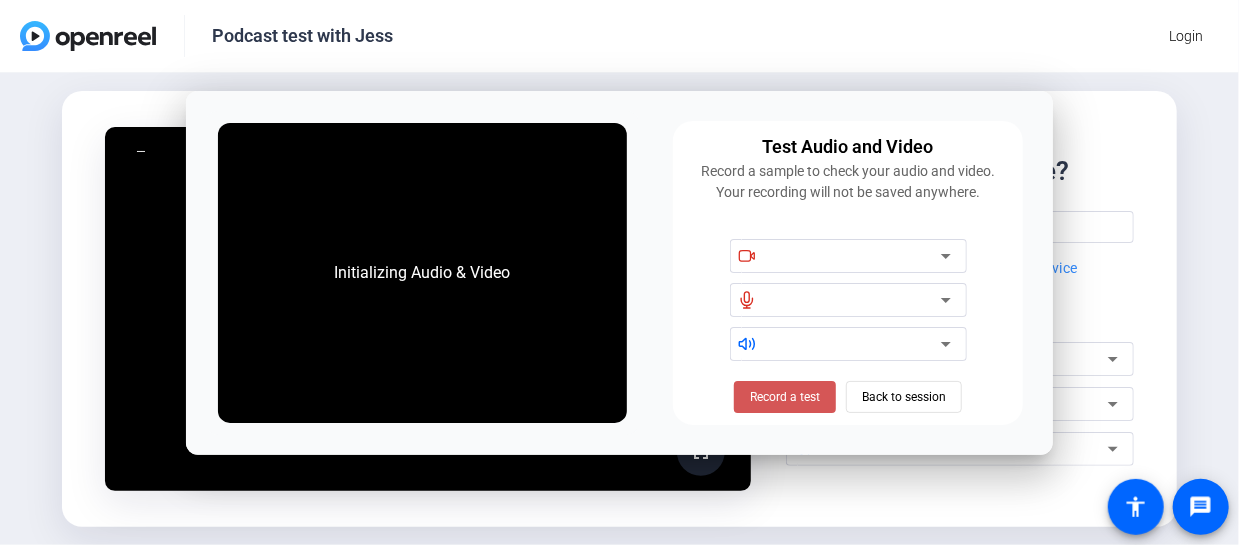 click on "Record a test" at bounding box center (785, 397) 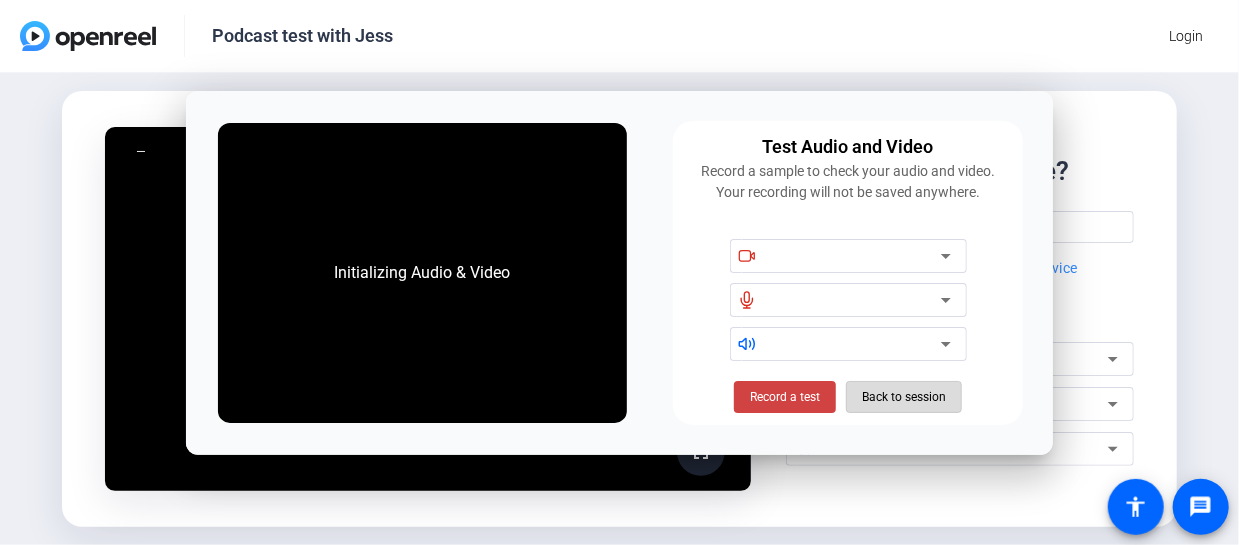 click on "Back to session" at bounding box center [904, 397] 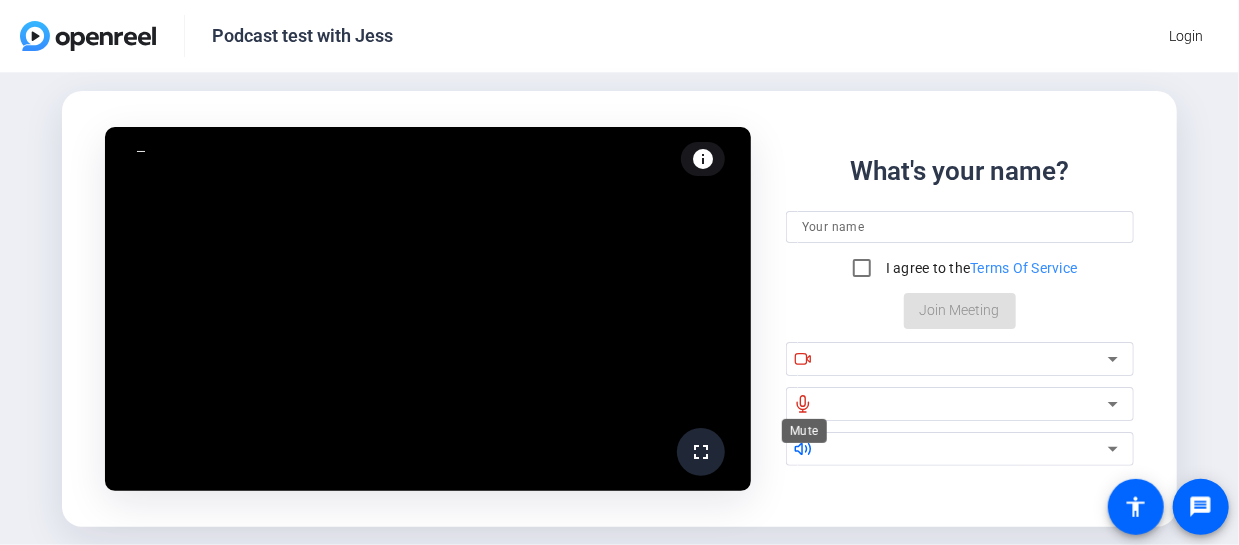 click 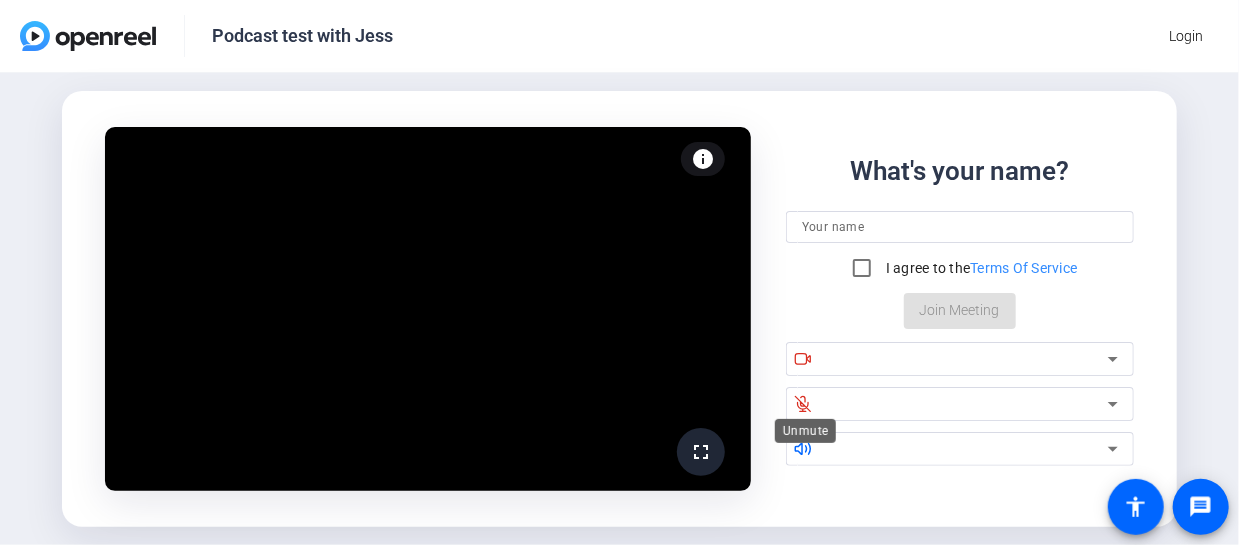 click 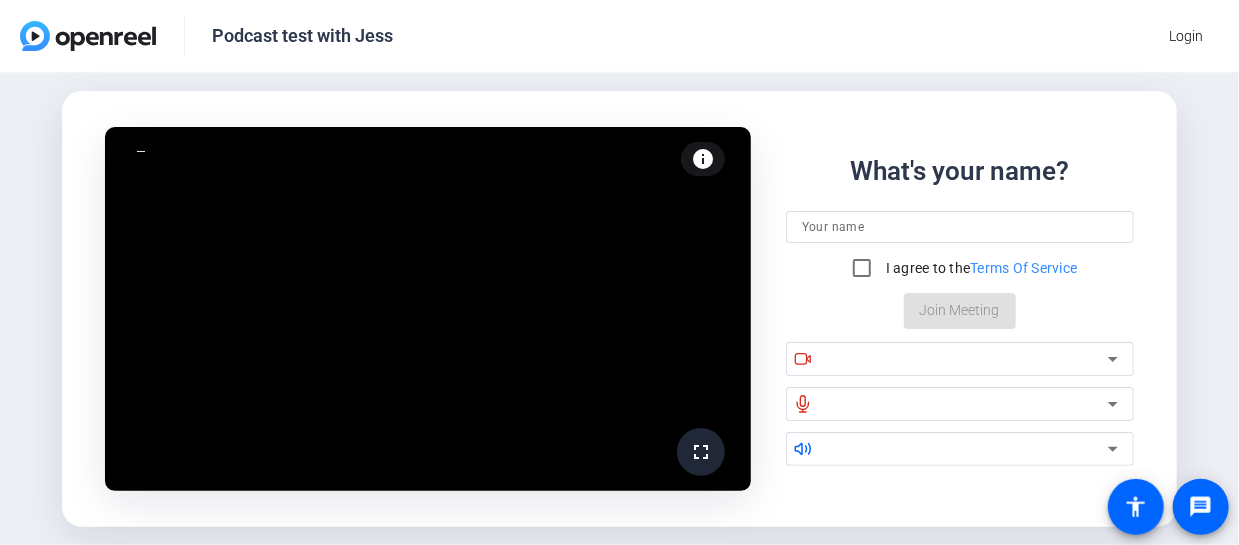 click at bounding box center (960, 227) 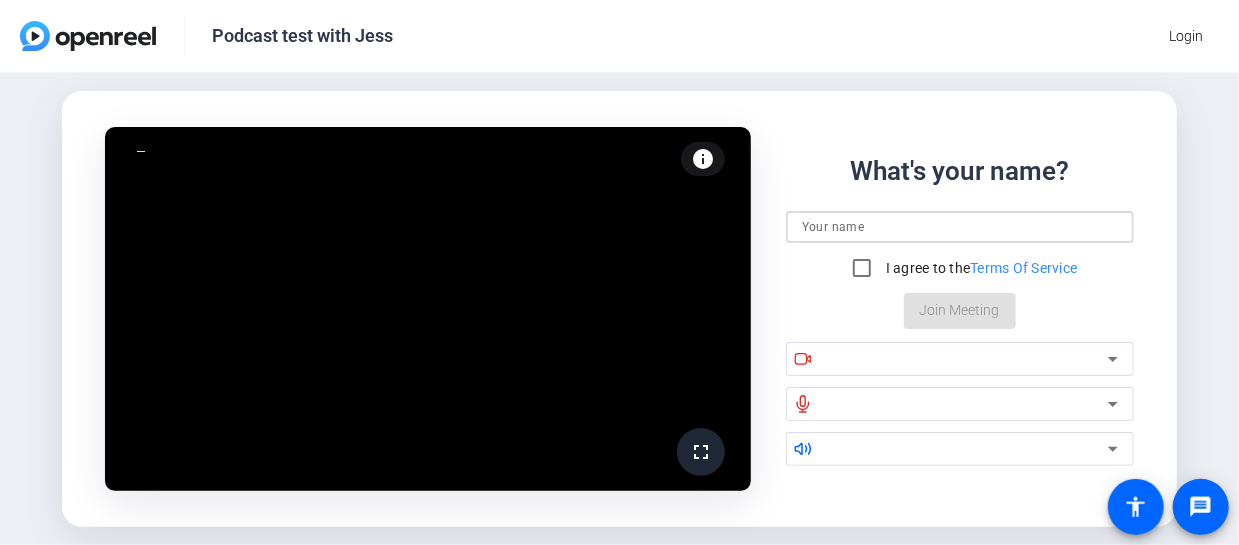 click on "What's your name? I agree to the  Terms Of Service  Join Meeting" 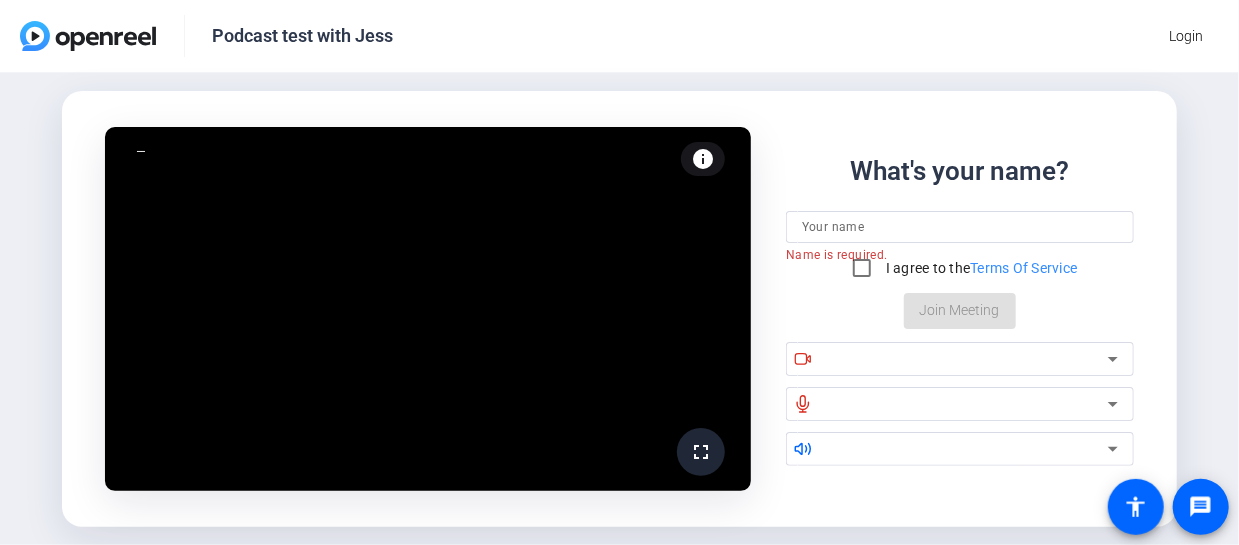 click on "What's your name? Name is required. I agree to the  Terms Of Service  Join Meeting" 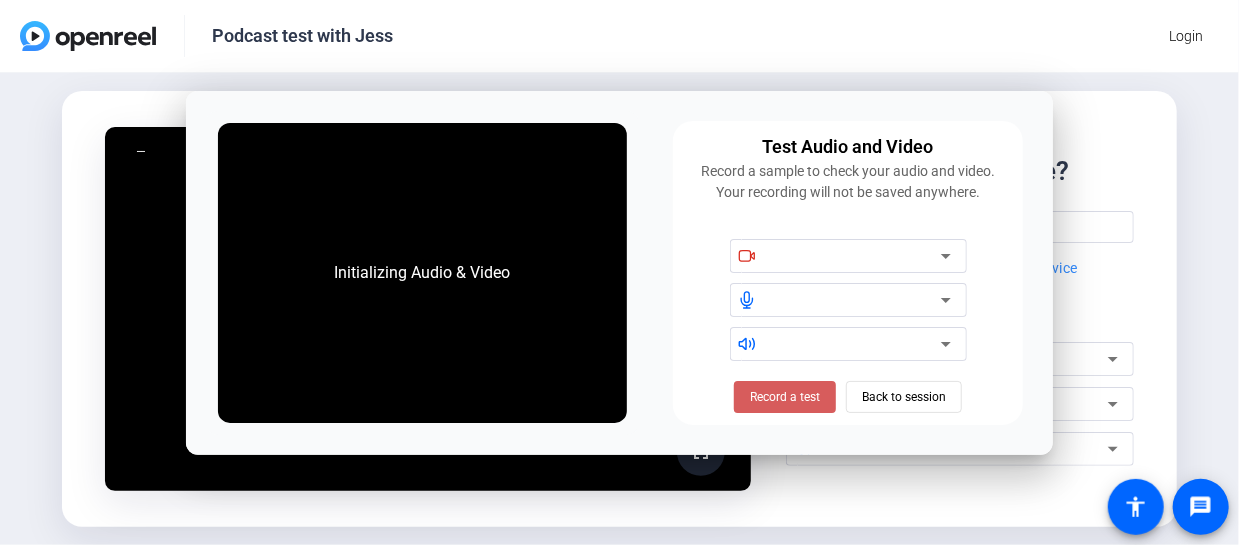 click on "Record a test" at bounding box center [785, 397] 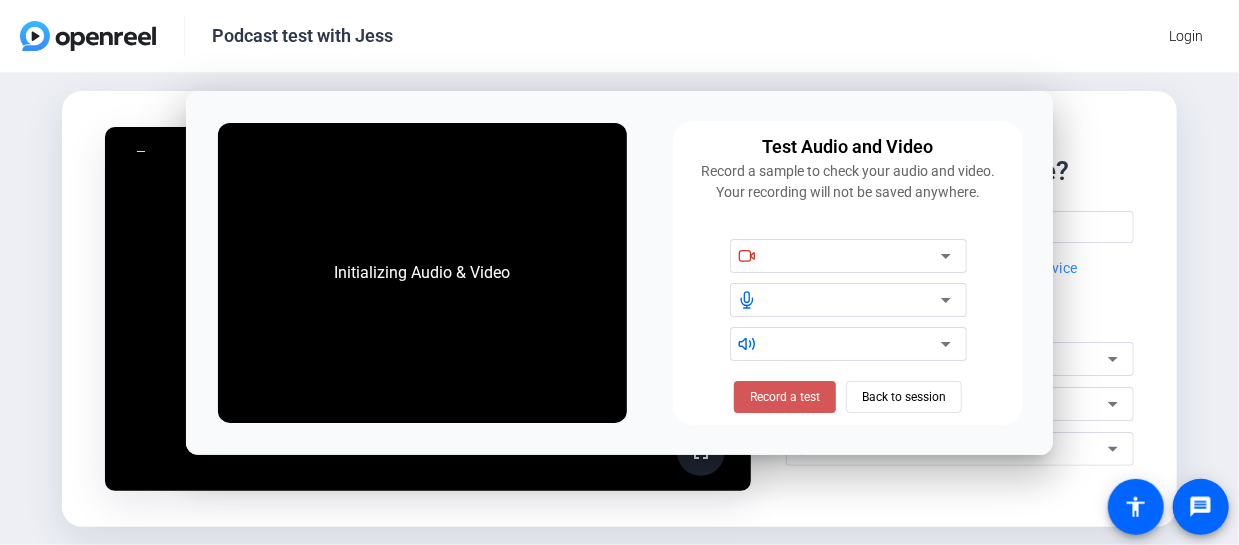 click on "Record a test" at bounding box center [785, 397] 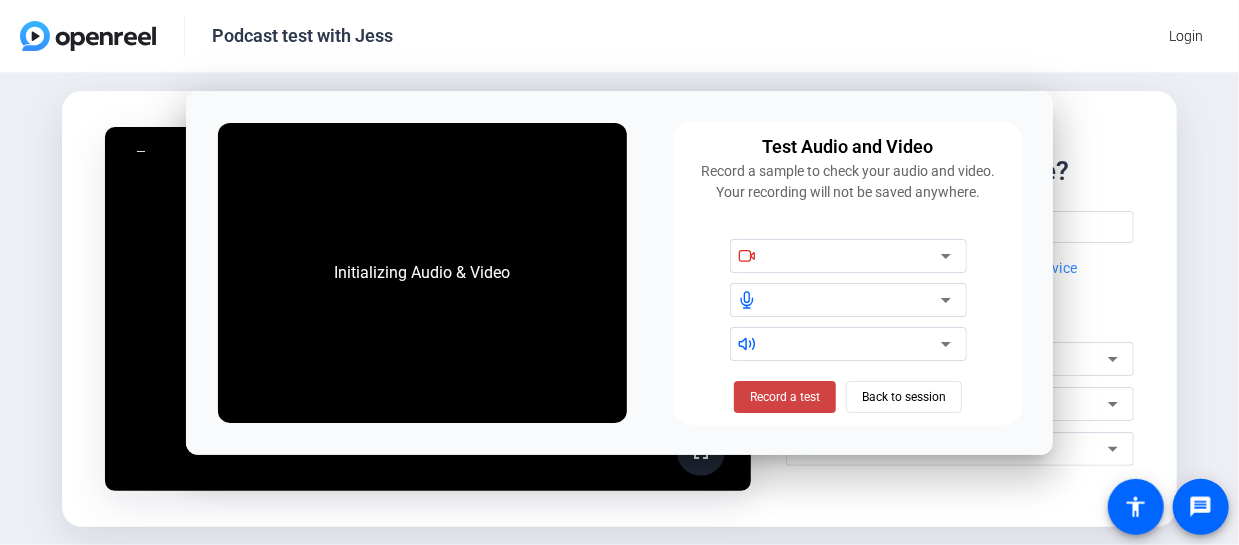 click on "Record a test" at bounding box center (785, 397) 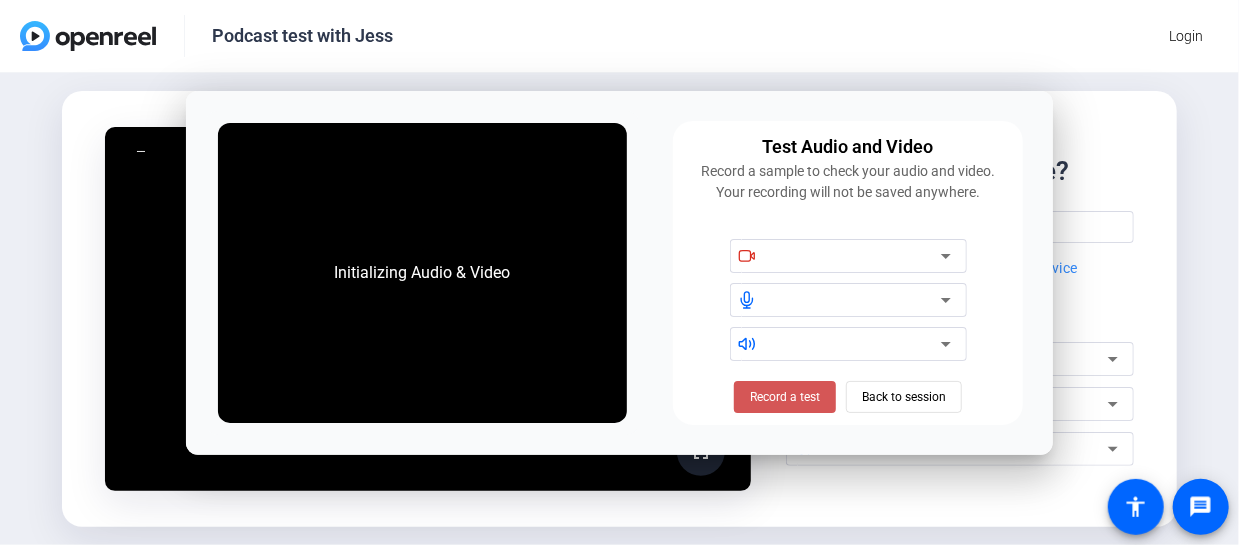 click on "Record a test" at bounding box center [785, 397] 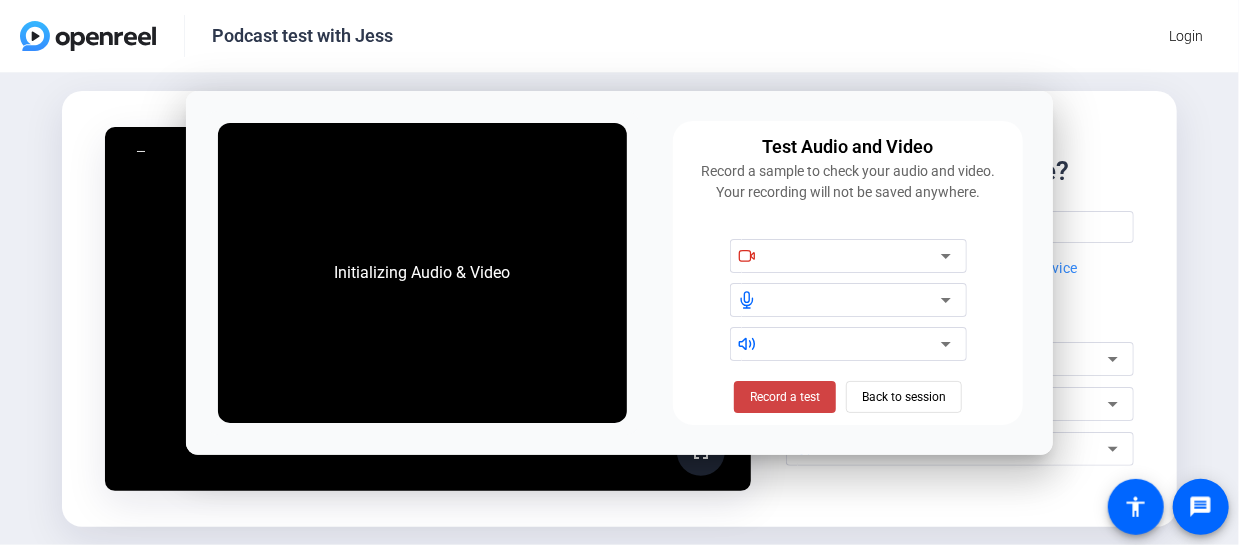 click on "Record a test" at bounding box center (785, 397) 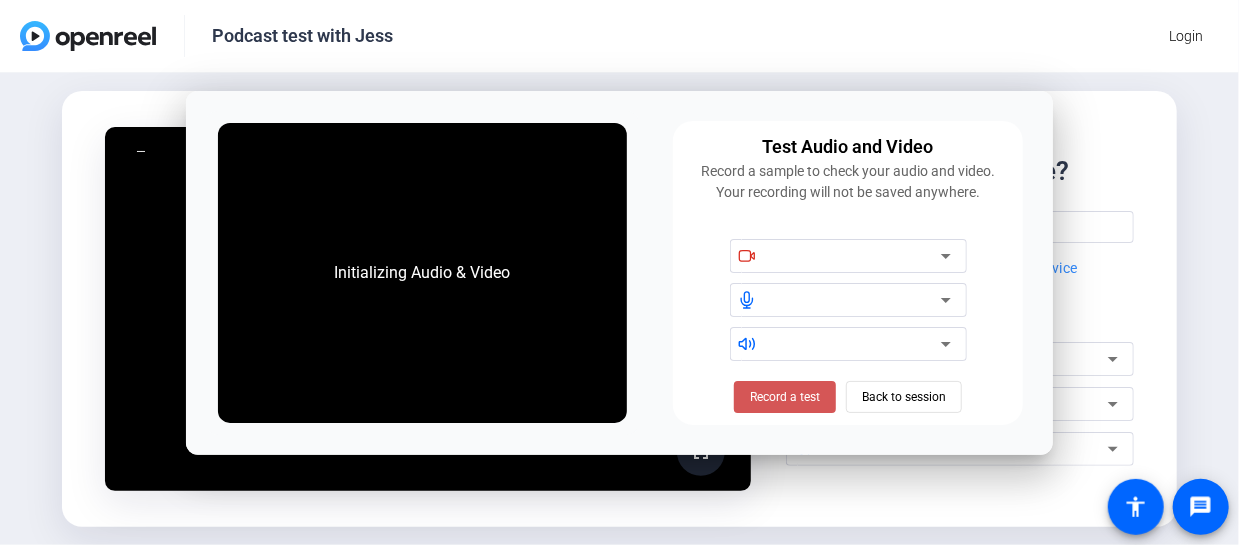 click on "Record a test" at bounding box center [785, 397] 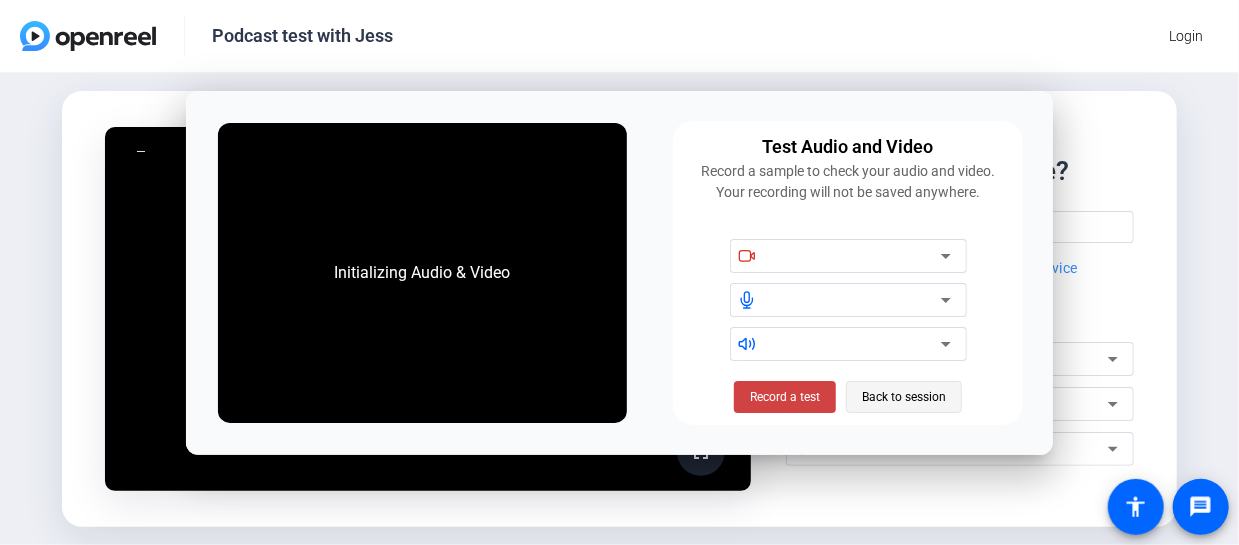 click on "Back to session" at bounding box center (904, 397) 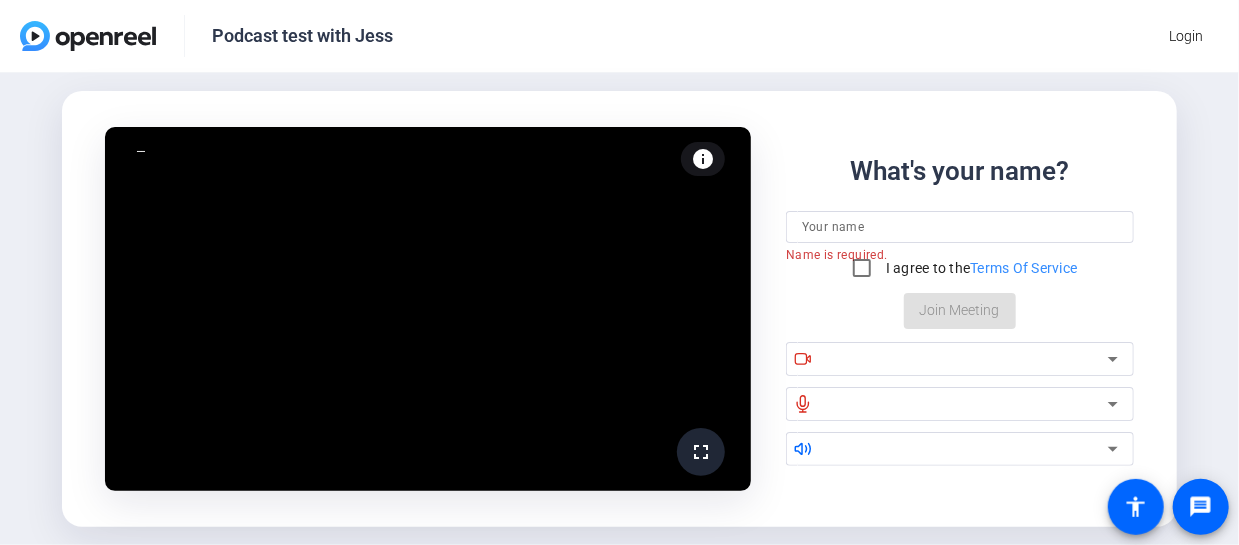 click on "What's your name? Name is required. I agree to the  Terms Of Service  Join Meeting" 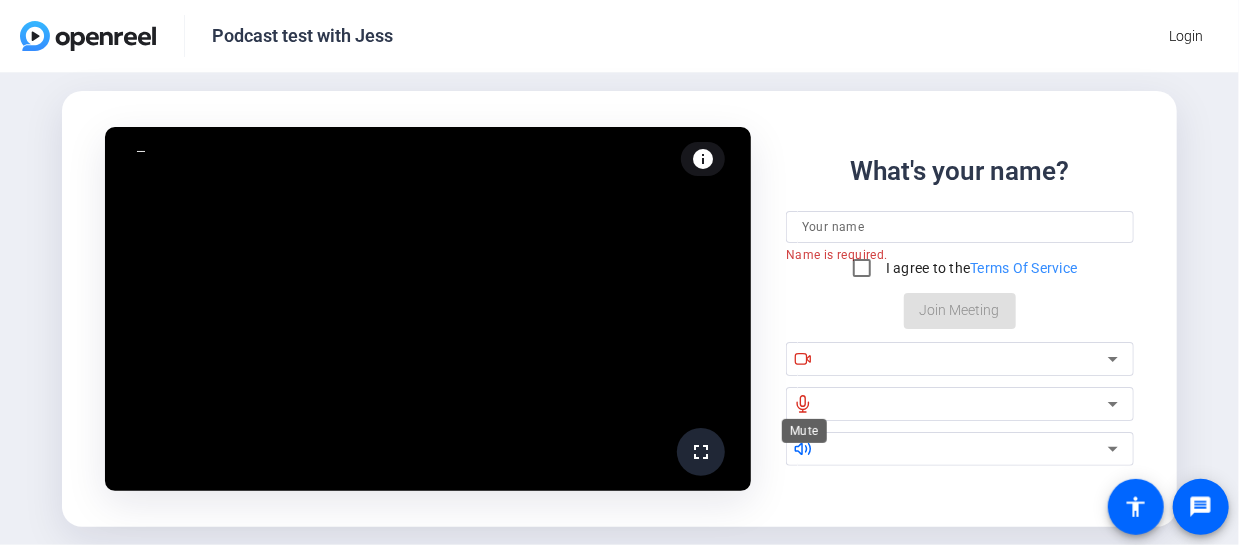 click 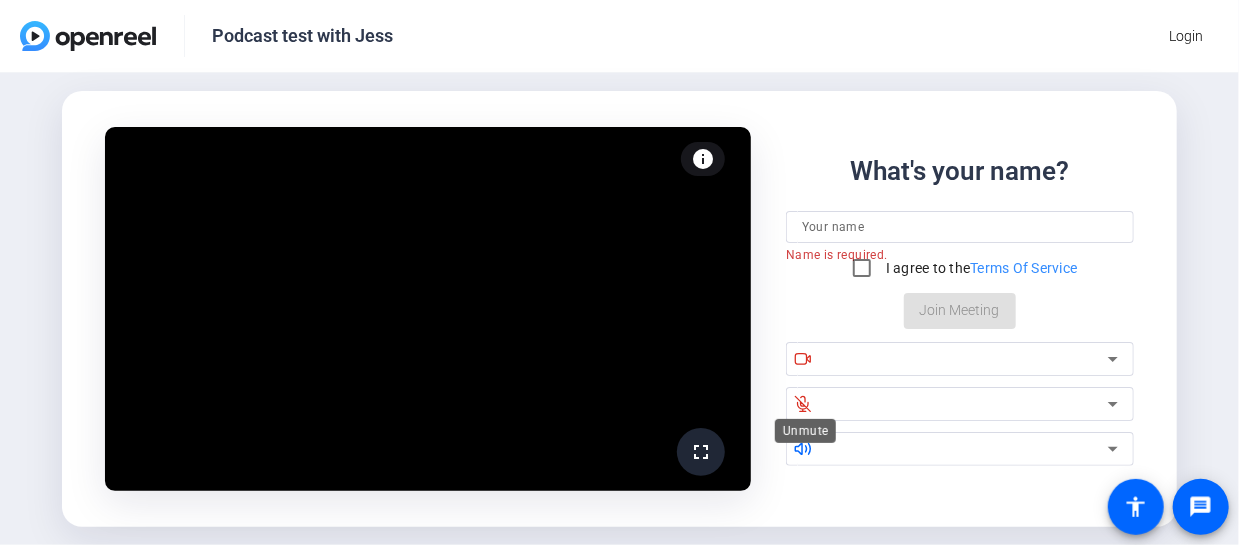 click 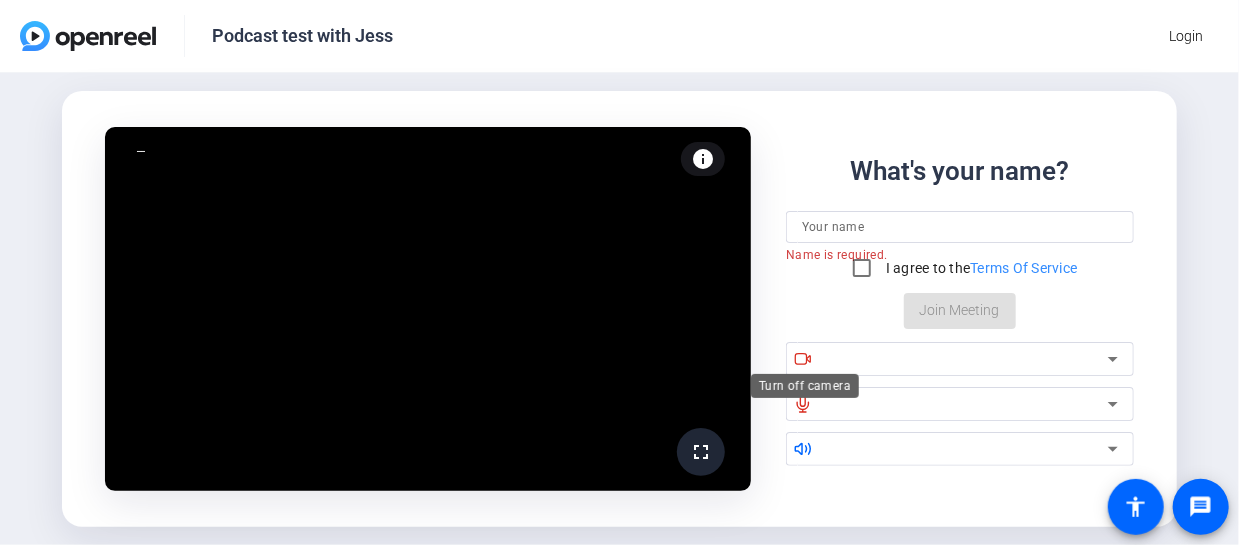 click 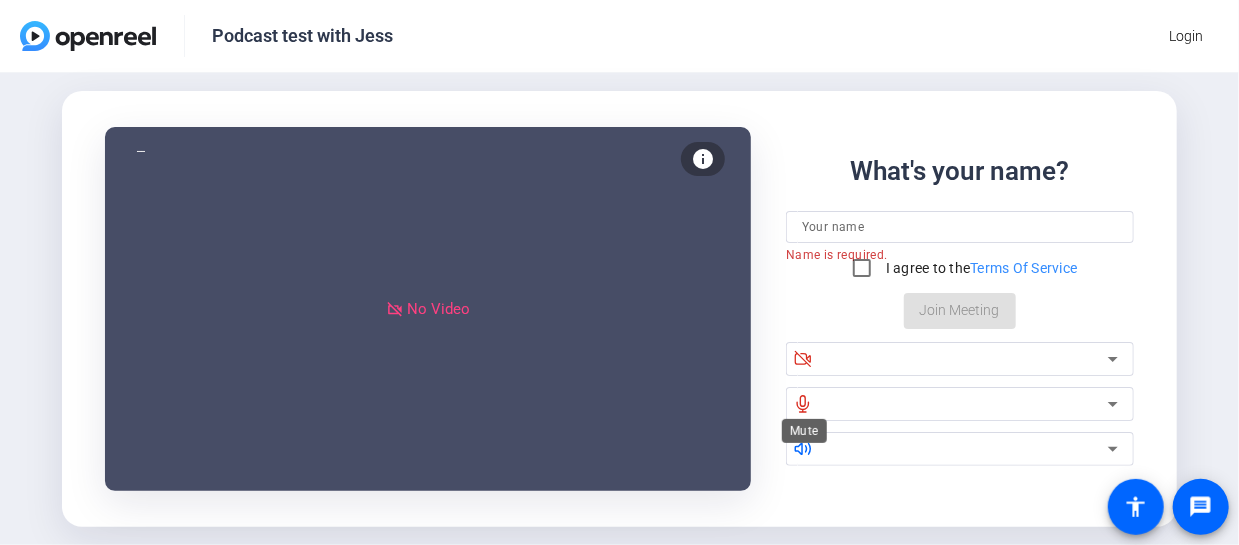 click on "Mute" at bounding box center (804, 431) 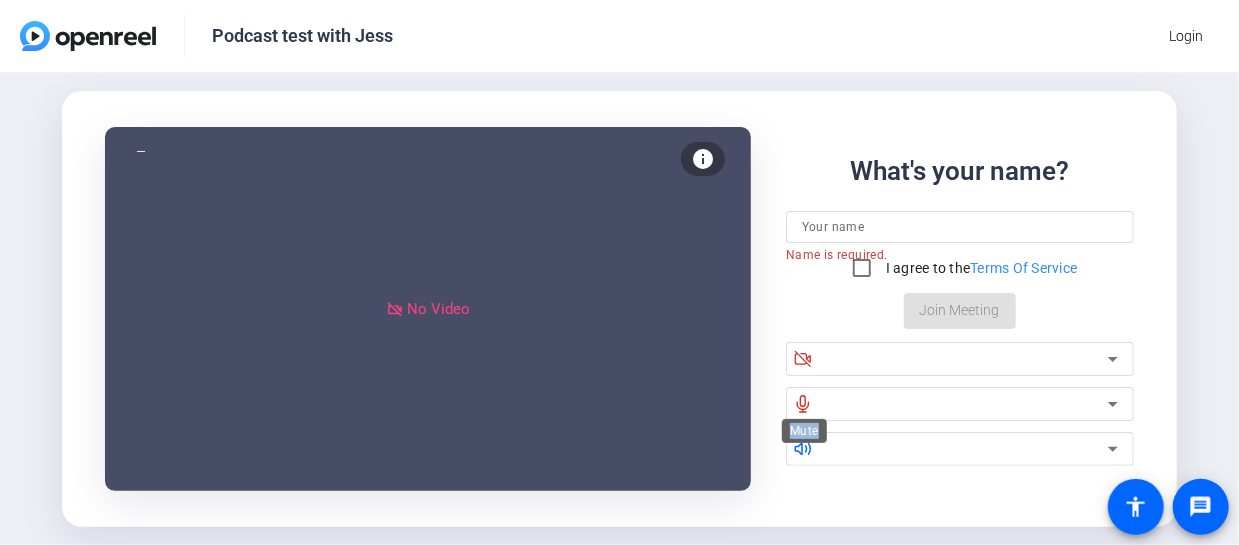 click on "Mute" at bounding box center [804, 431] 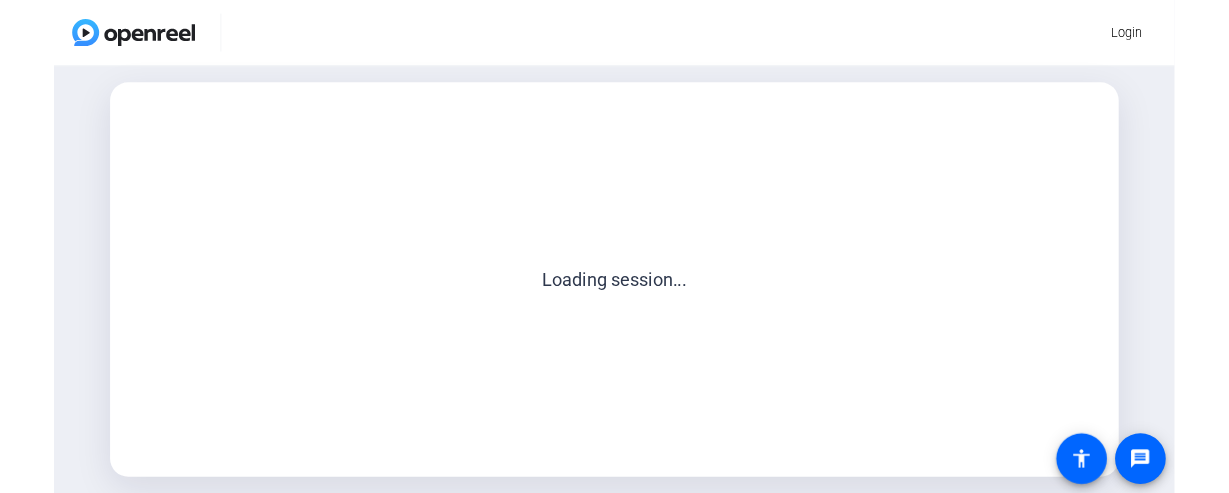 scroll, scrollTop: 0, scrollLeft: 0, axis: both 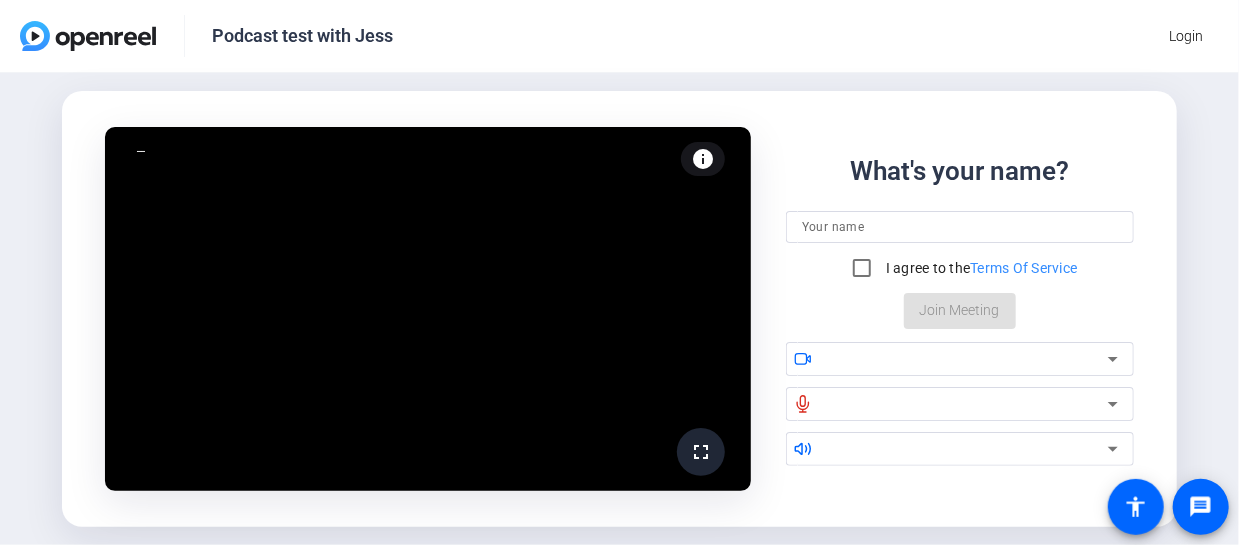 click 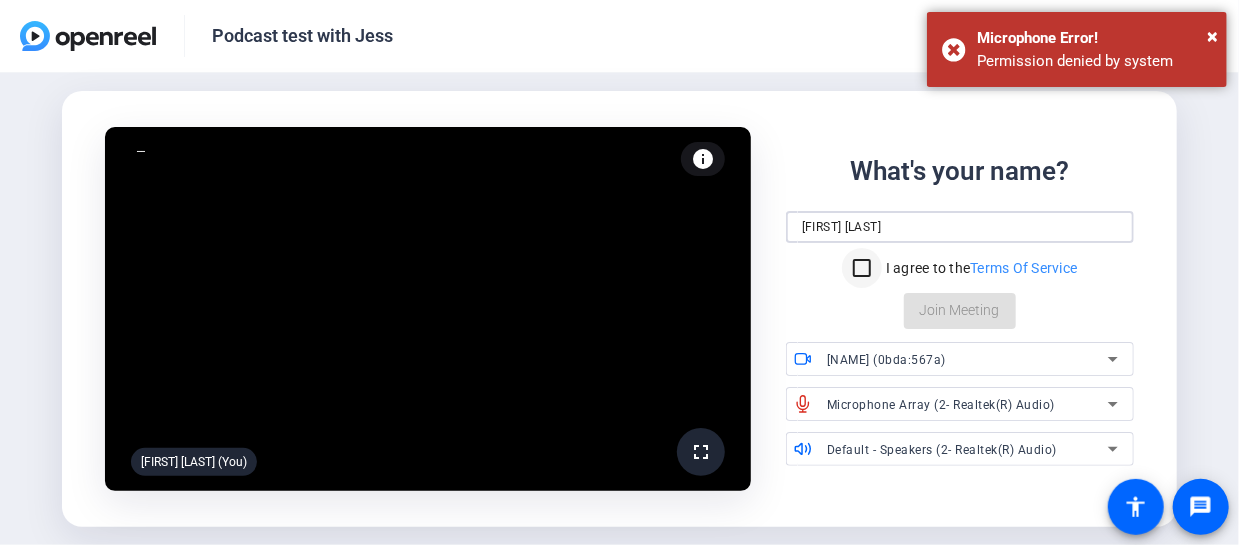 type on "[FIRST] [LAST]" 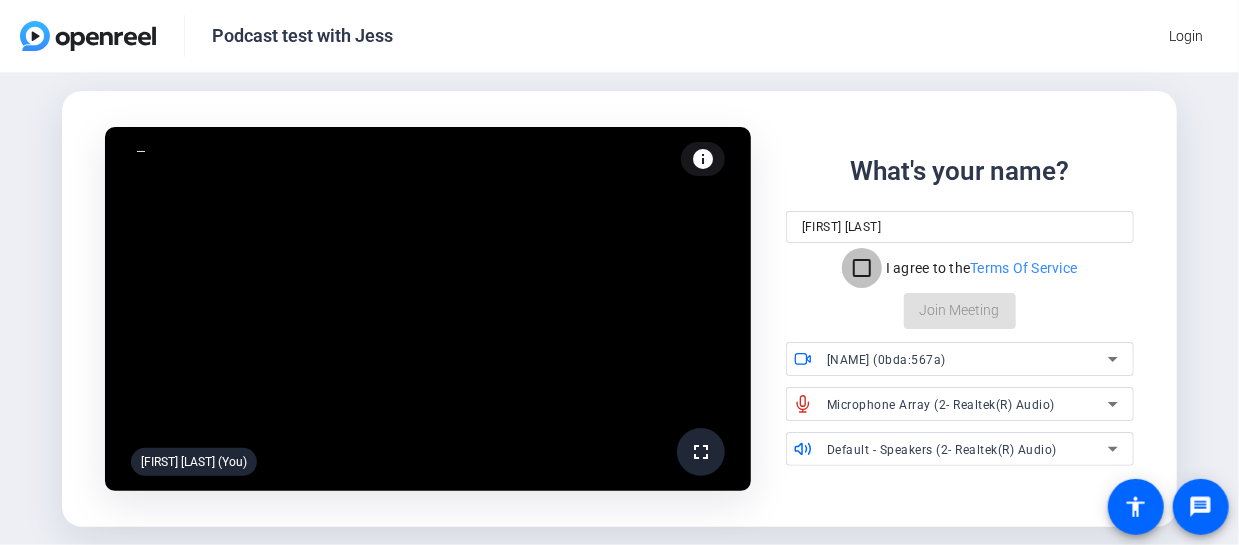 click on "I agree to the  Terms Of Service" at bounding box center (862, 268) 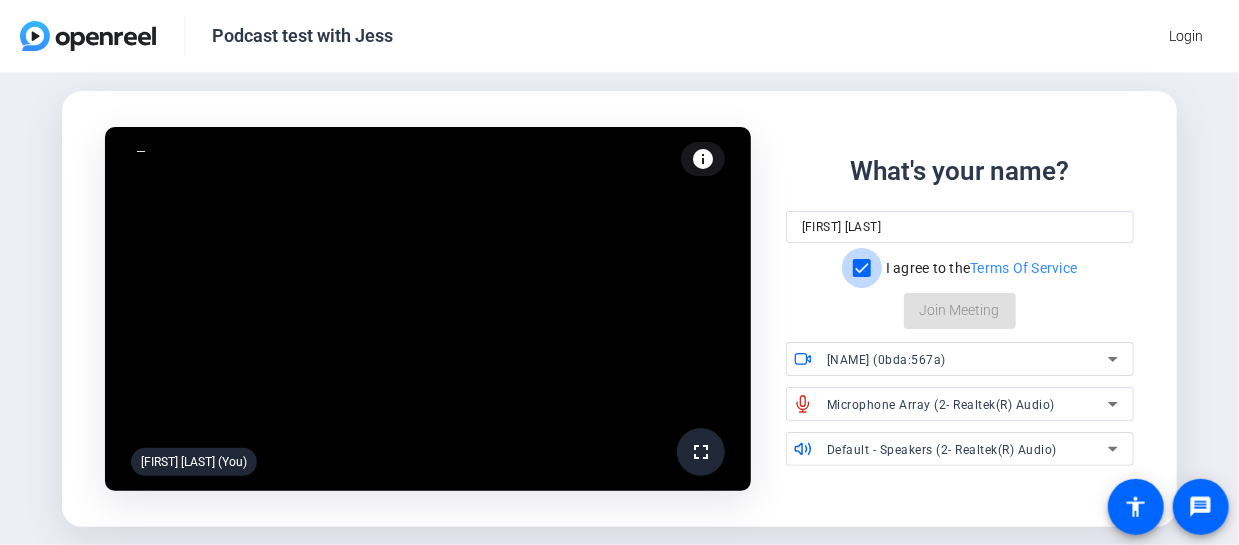 checkbox on "true" 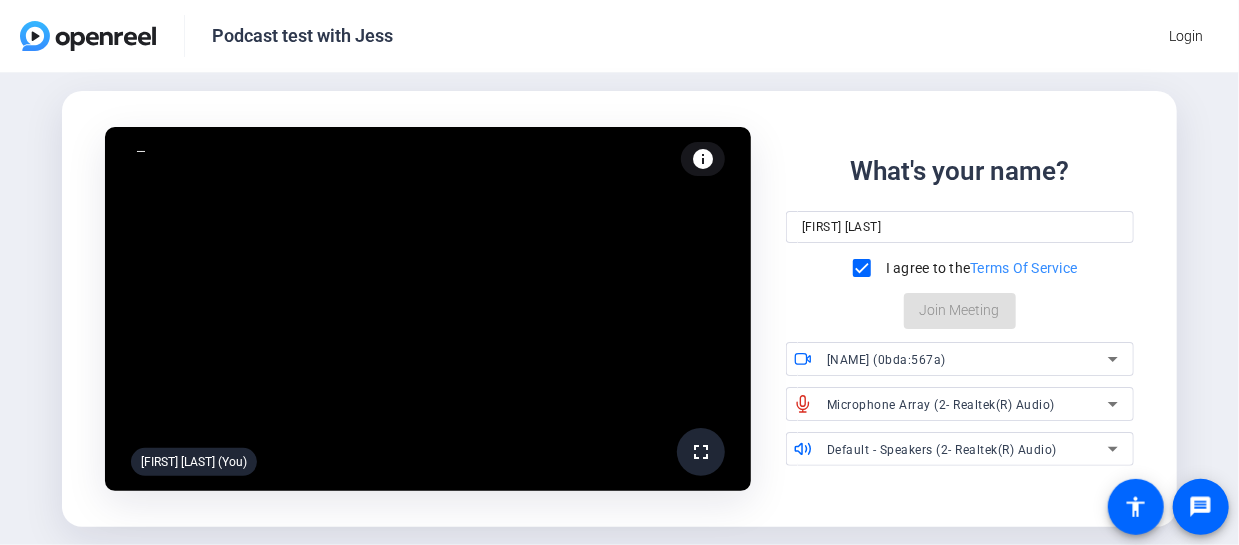 click 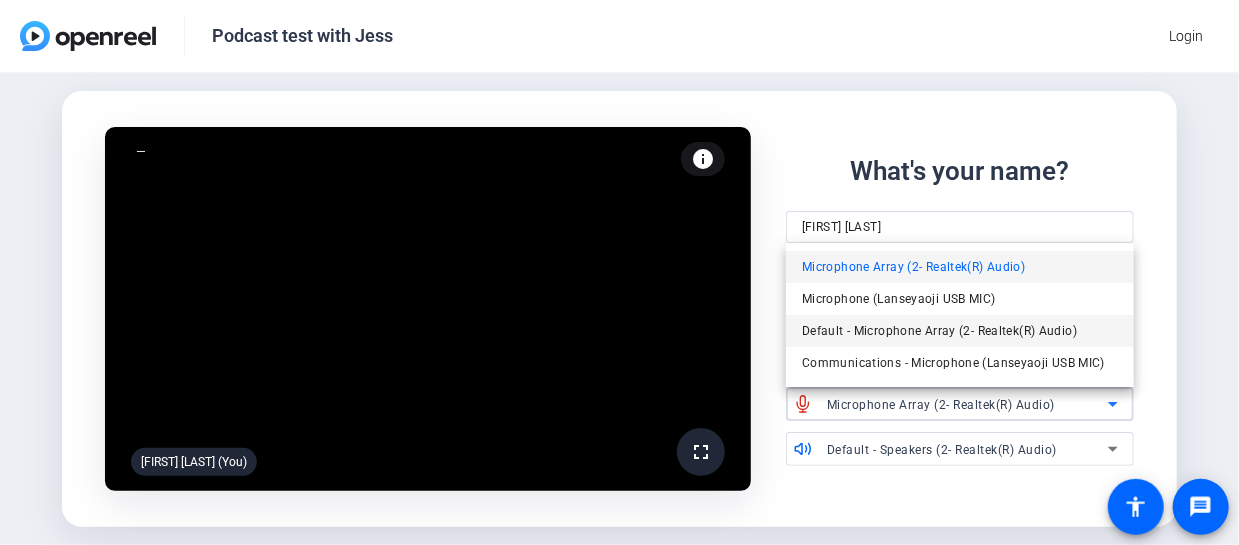 click on "Default - Microphone Array (2- Realtek(R) Audio)" at bounding box center (960, 331) 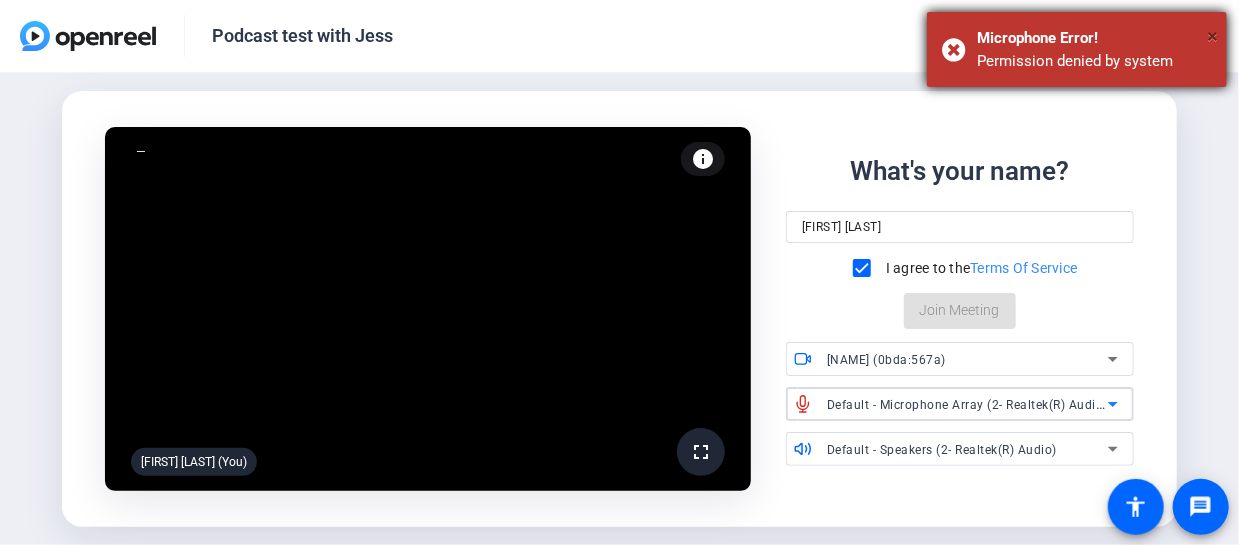 click on "×" at bounding box center (1212, 36) 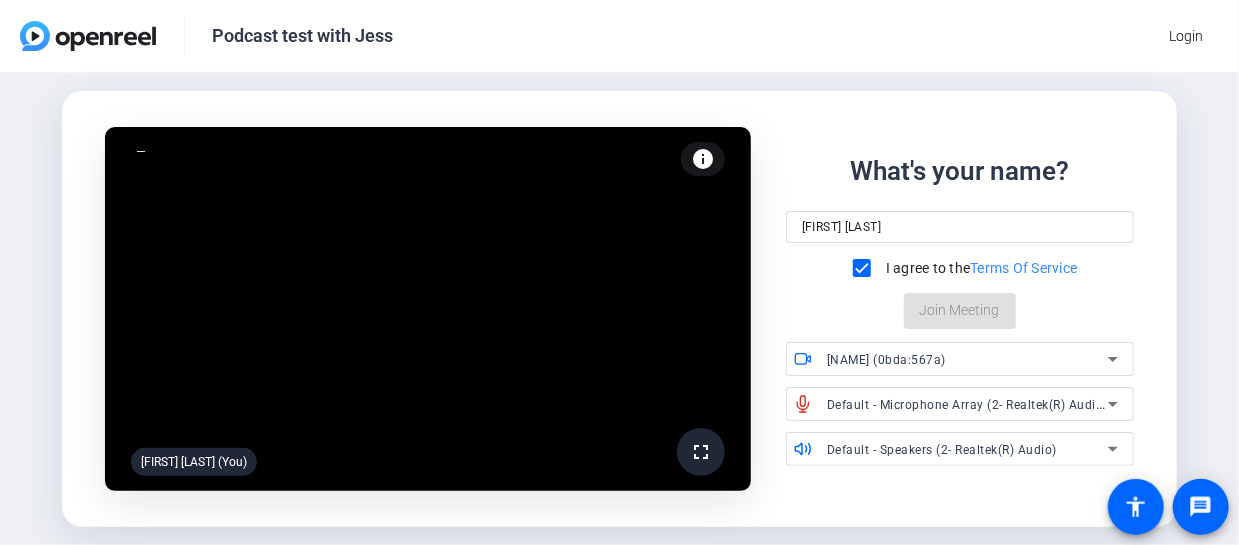 click 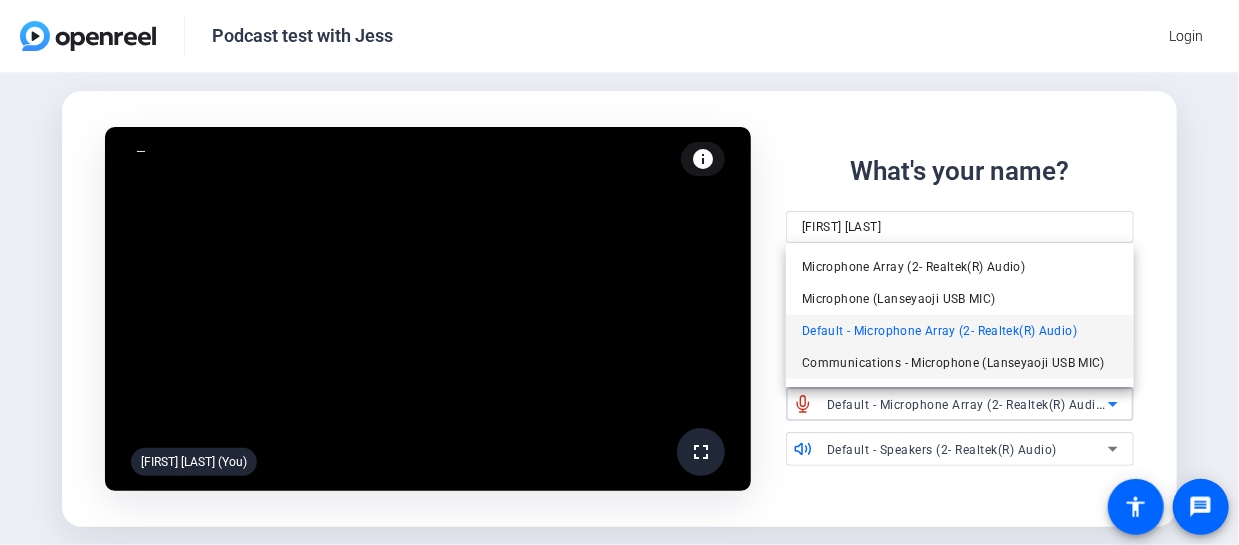 click on "Communications - Microphone (Lanseyaoji USB MIC)" at bounding box center [953, 363] 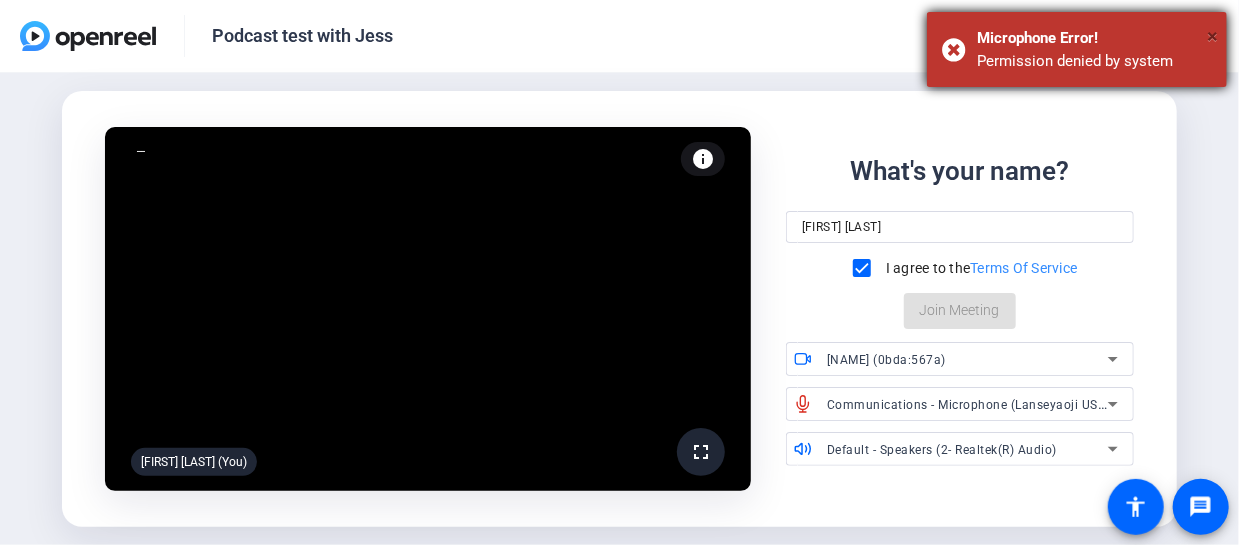 click on "×" at bounding box center [1212, 36] 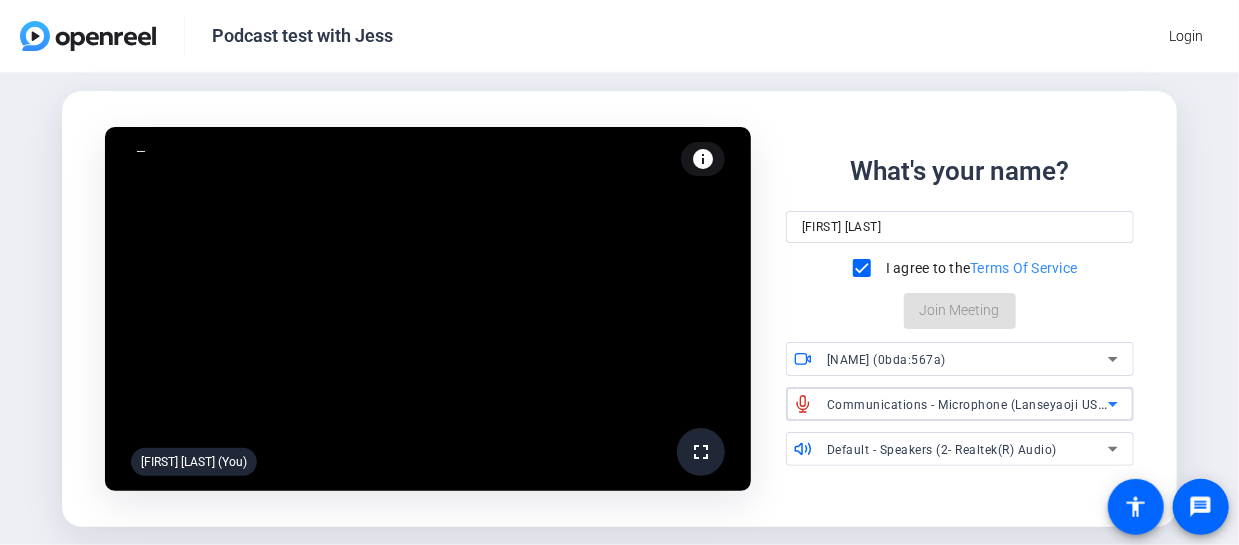 click 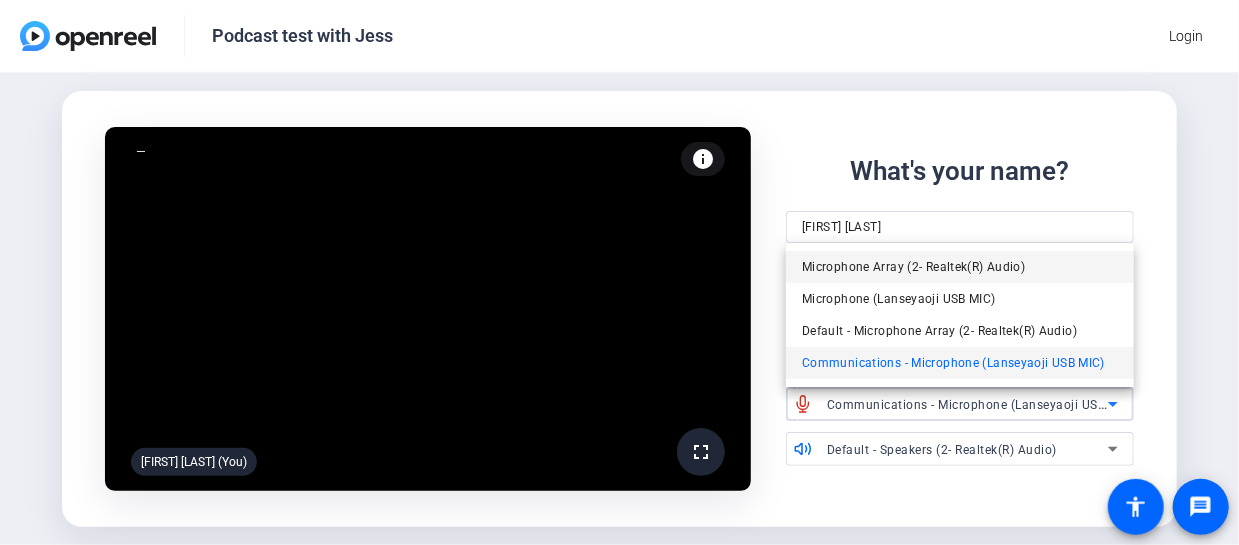 click on "Microphone Array (2- Realtek(R) Audio)" at bounding box center [913, 267] 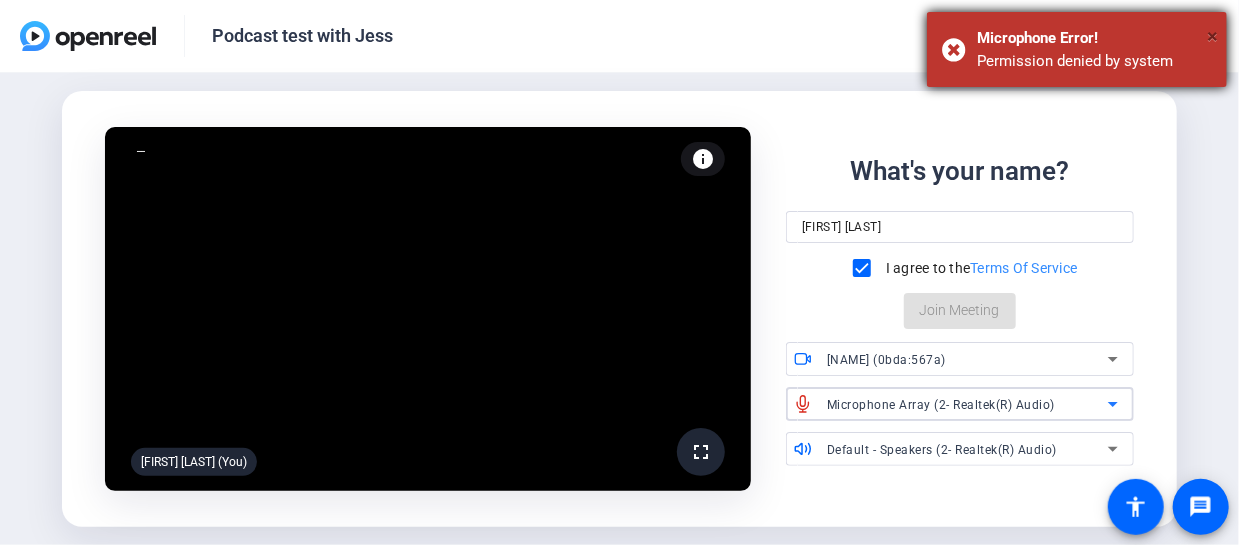 click on "×" at bounding box center [1212, 36] 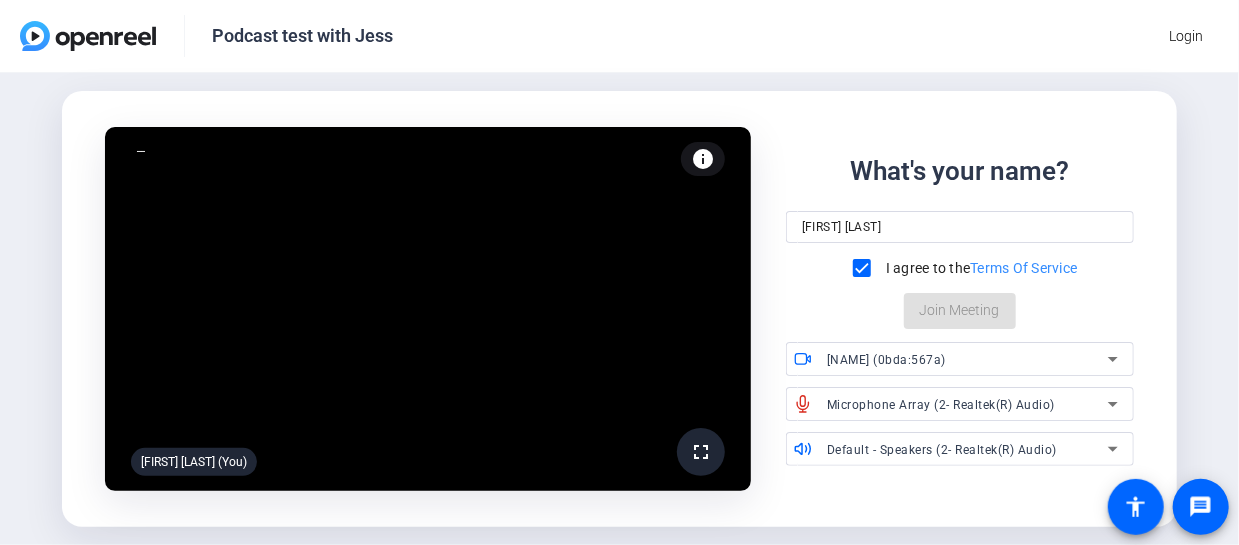 click on "What's your name? Gina McMurtray I agree to the  Terms Of Service  Join Meeting" 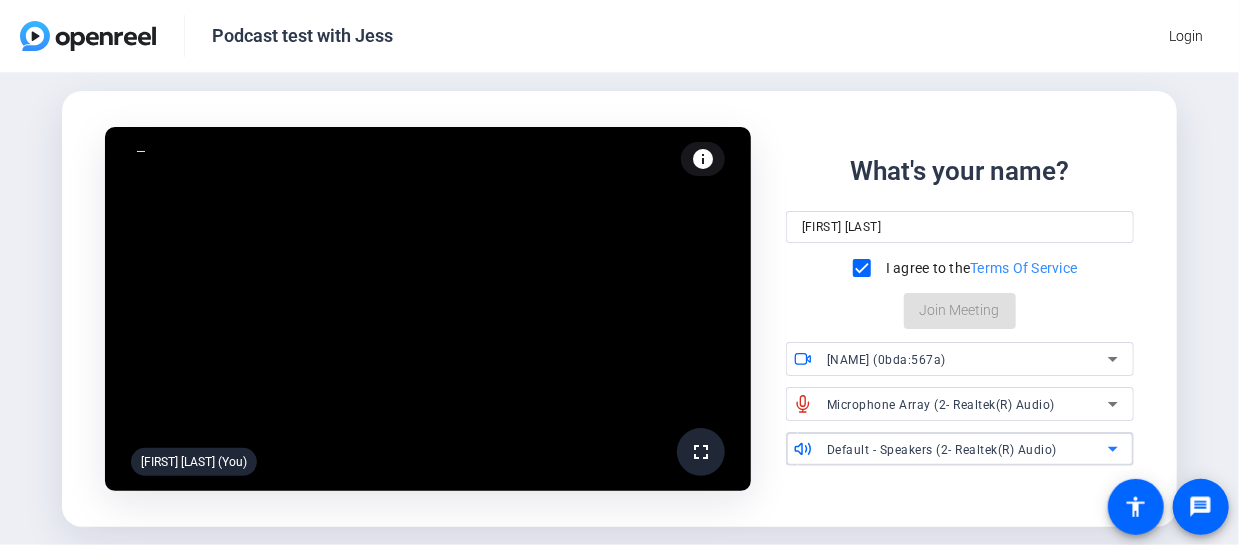 click 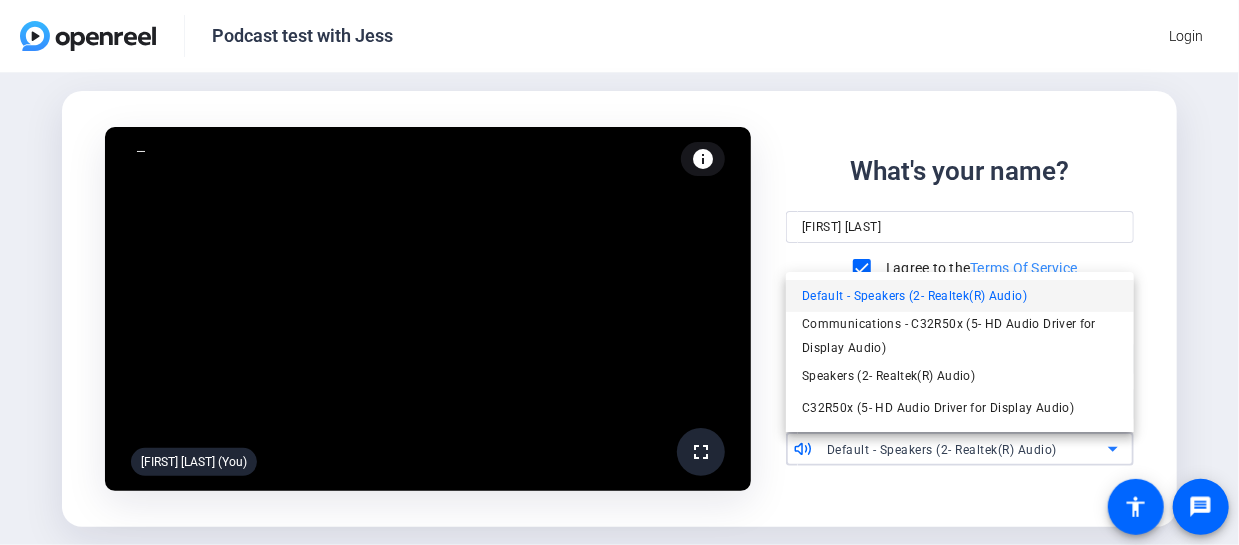 click at bounding box center (619, 272) 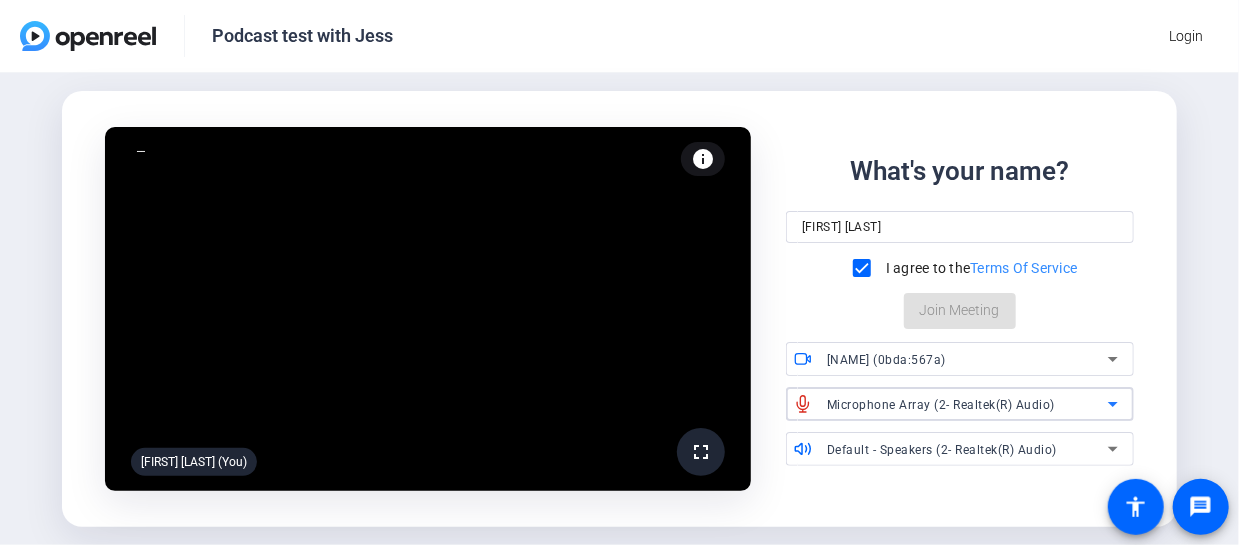 click 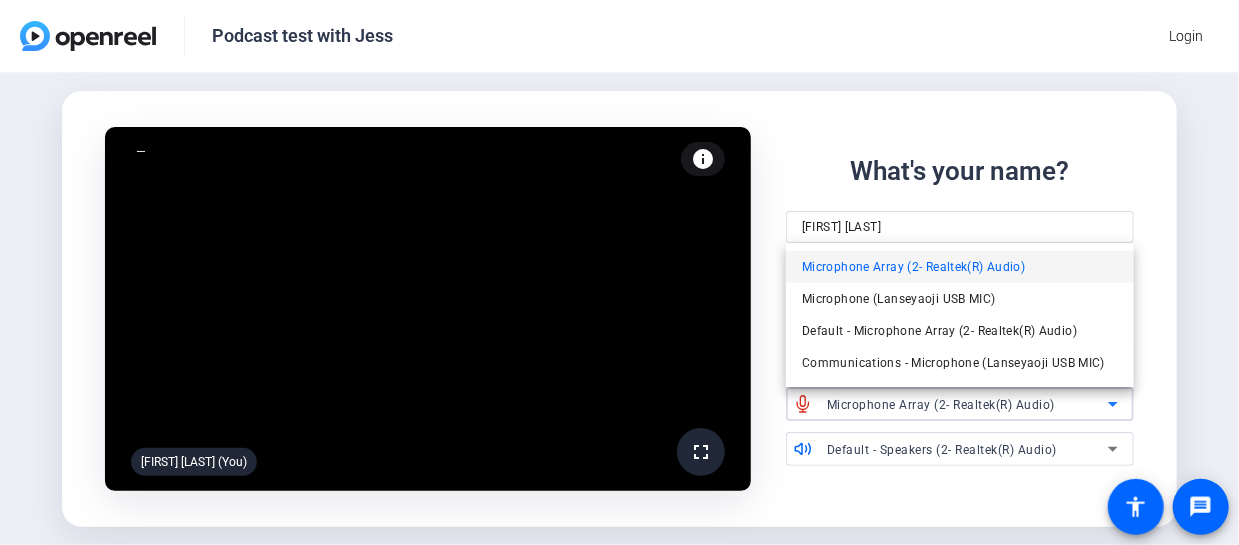 click at bounding box center [619, 272] 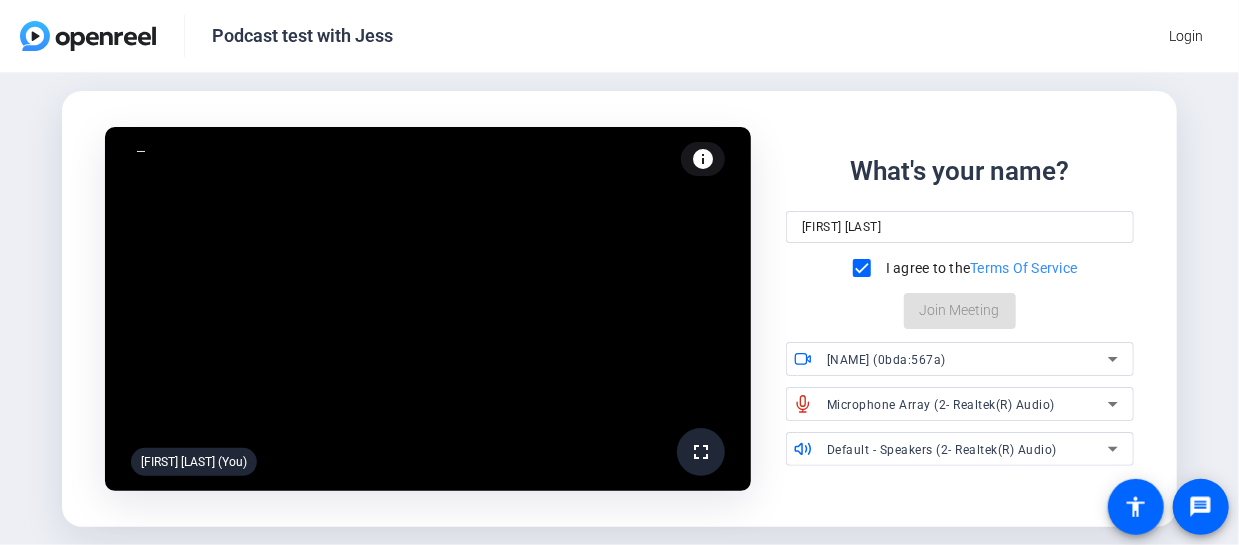 click on "What's your name? Gina McMurtray I agree to the  Terms Of Service  Join Meeting" 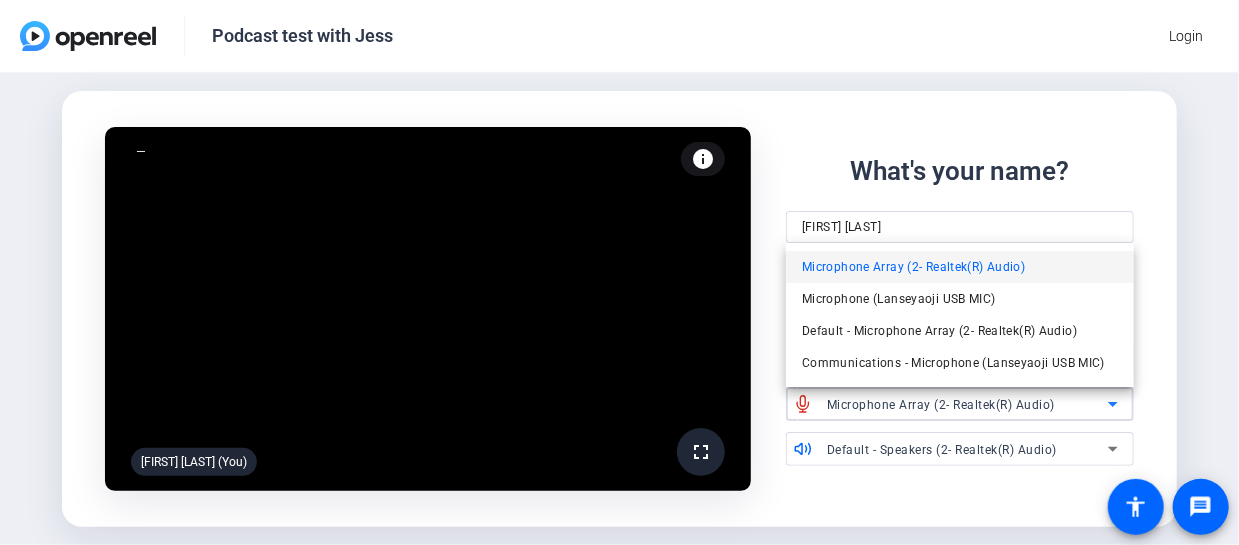click at bounding box center [619, 272] 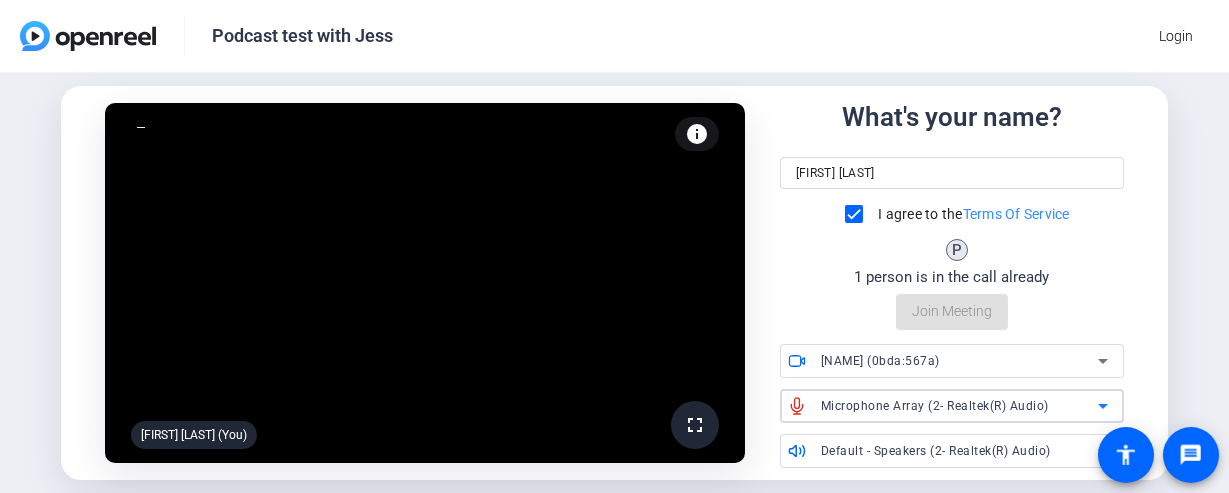 click on "Microphone Array (2- Realtek(R) Audio)" at bounding box center (935, 406) 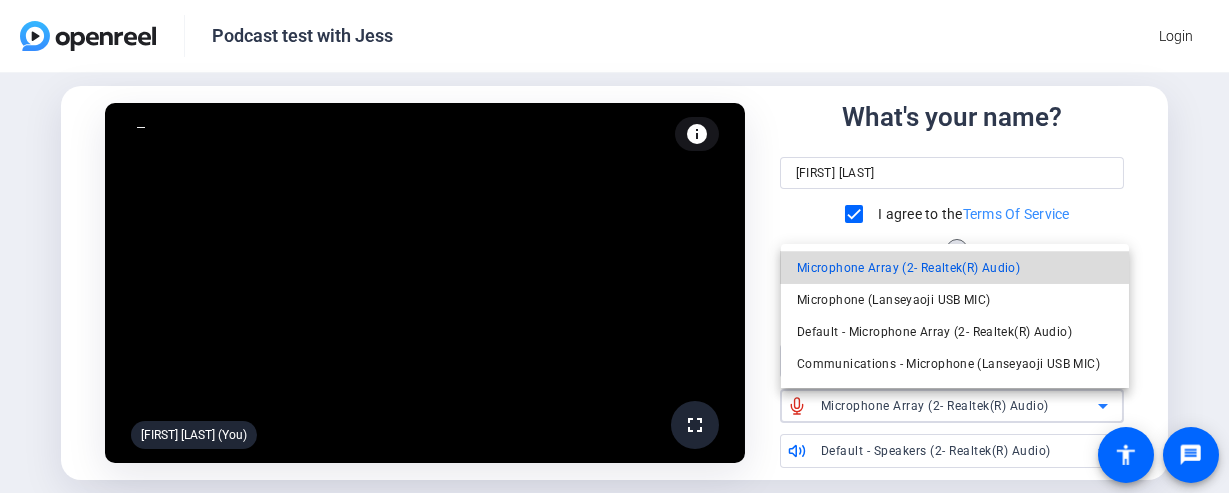 click on "Microphone Array (2- Realtek(R) Audio)" at bounding box center (908, 268) 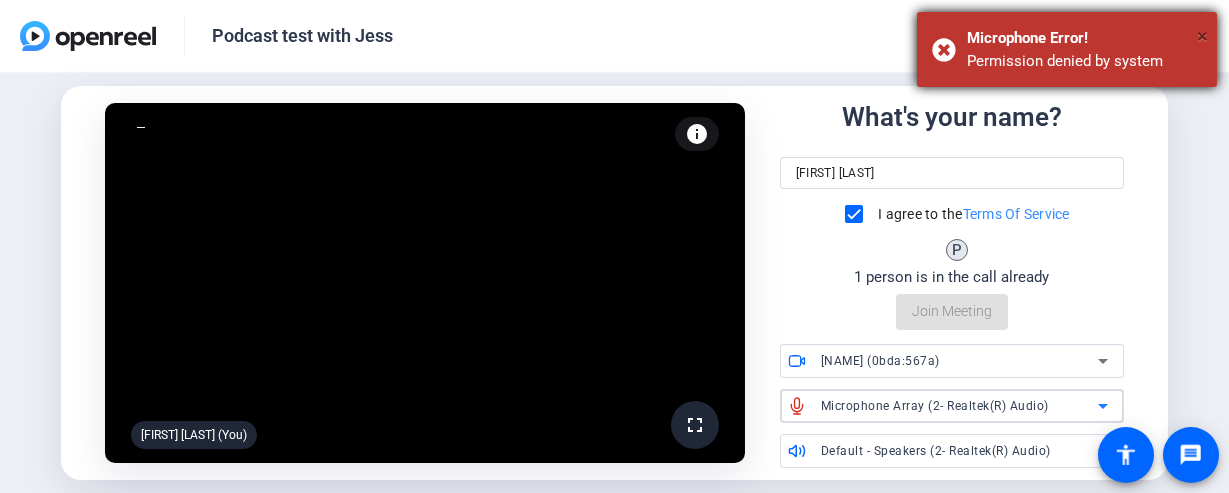 click on "×" at bounding box center (1202, 36) 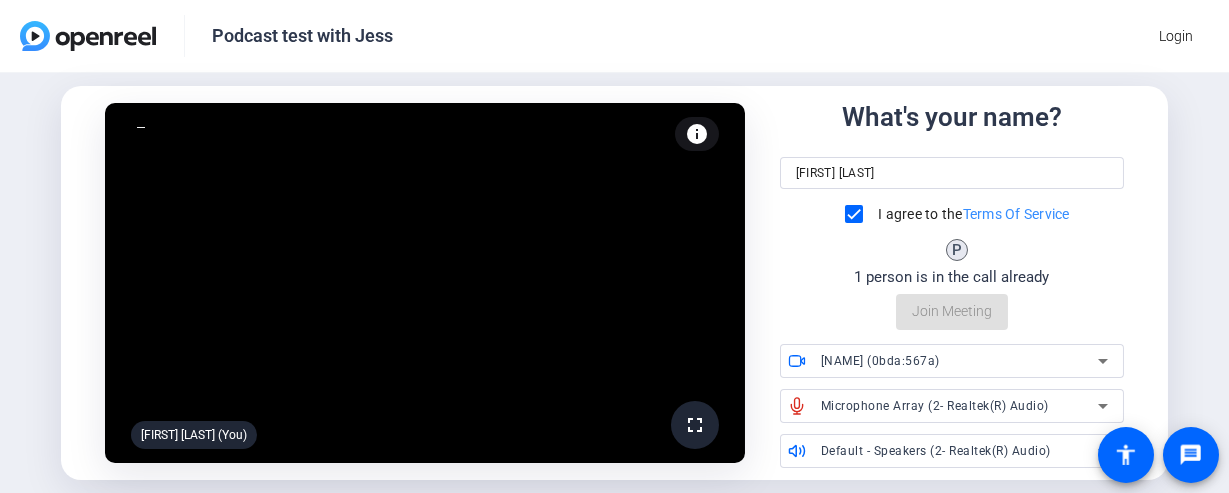 click 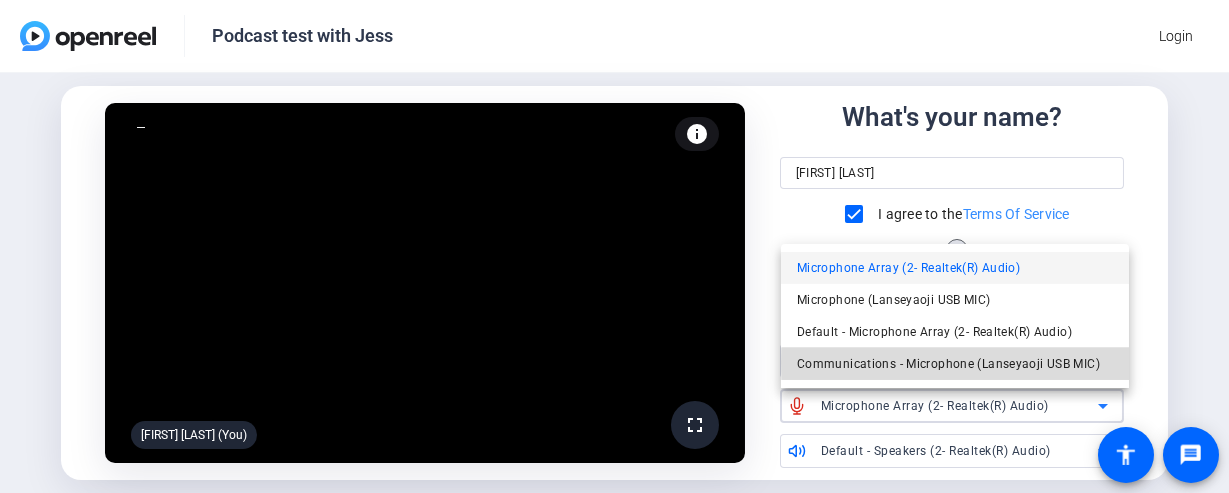 click on "Communications - Microphone (Lanseyaoji USB MIC)" at bounding box center [955, 364] 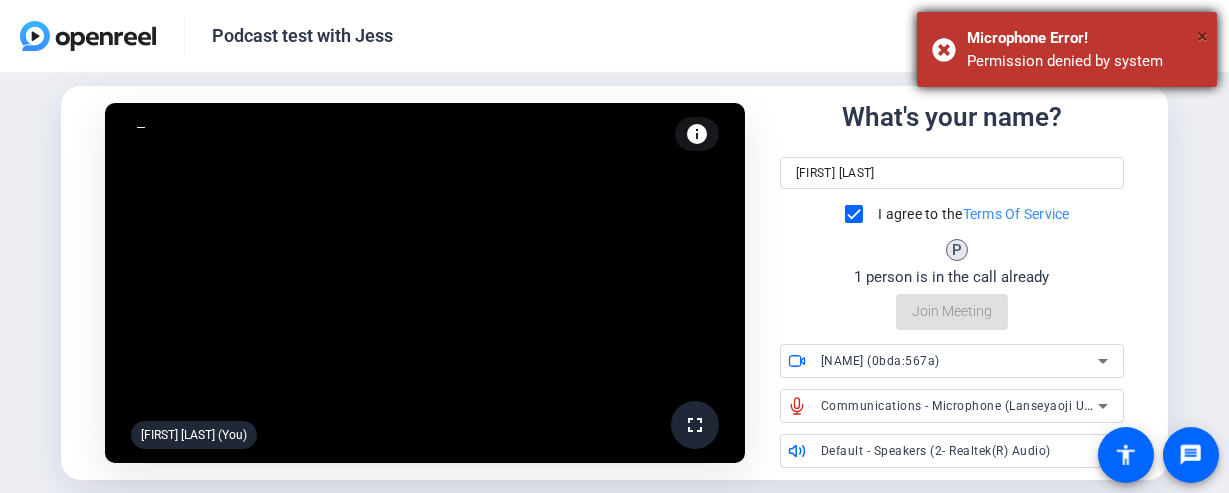 click on "×" at bounding box center [1202, 36] 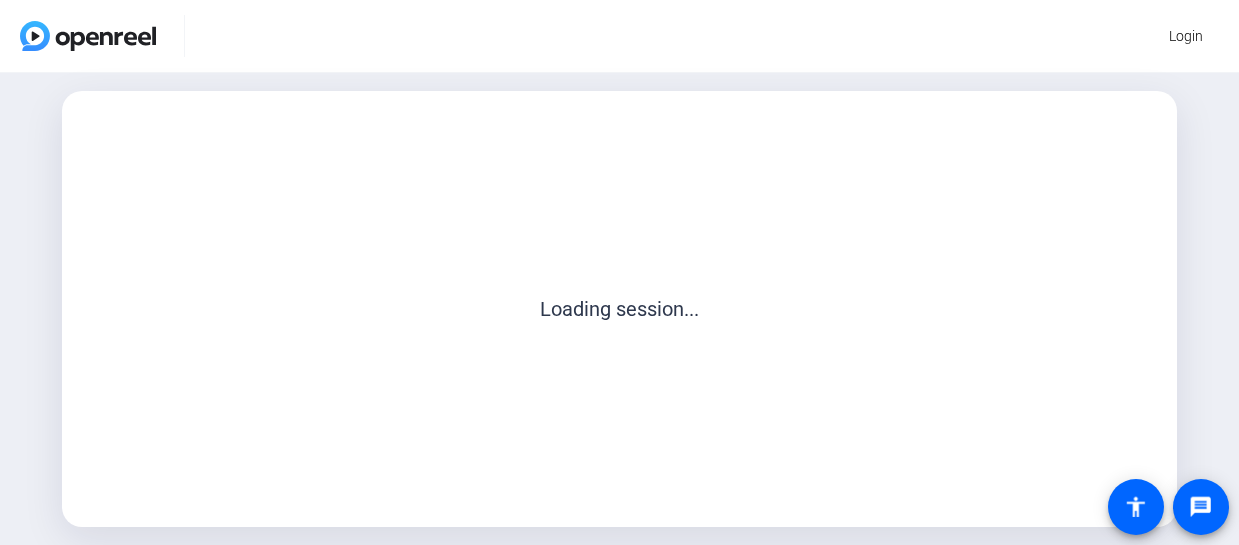 scroll, scrollTop: 0, scrollLeft: 0, axis: both 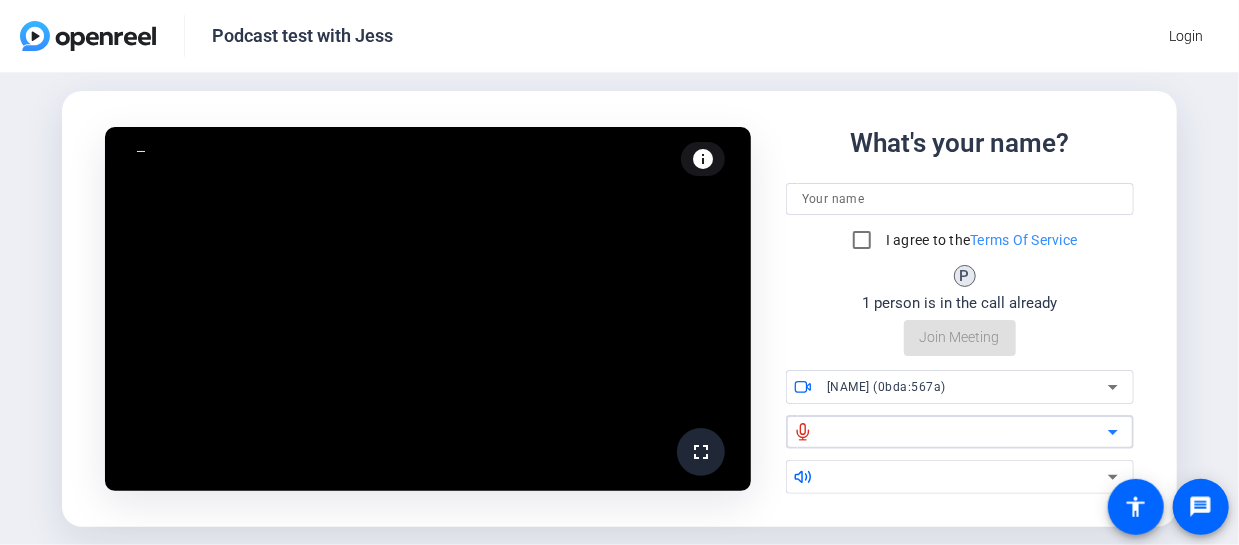 click 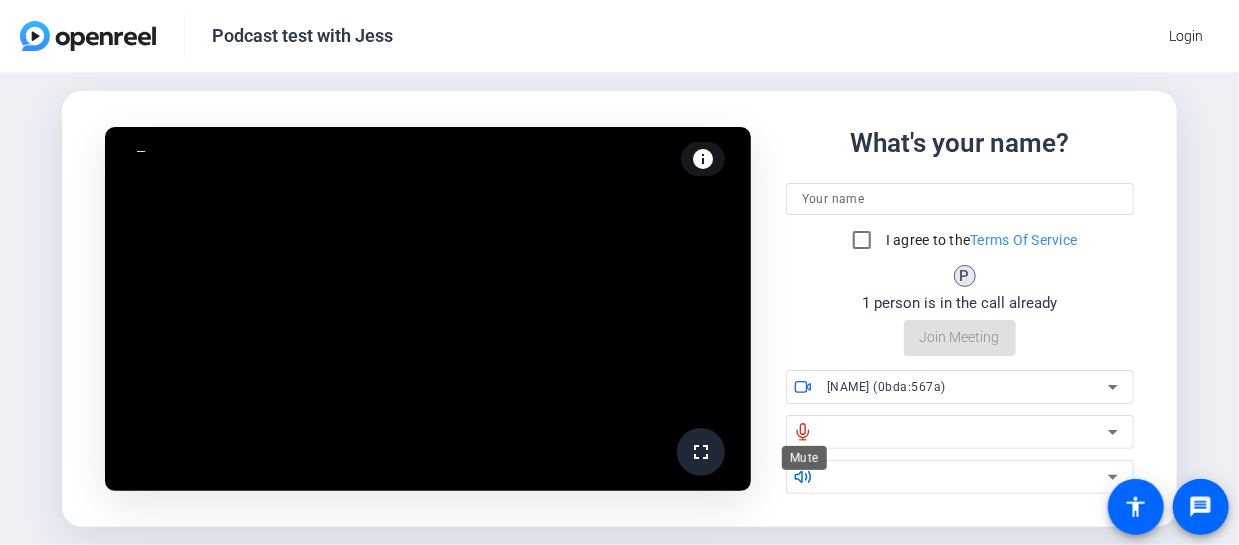 click 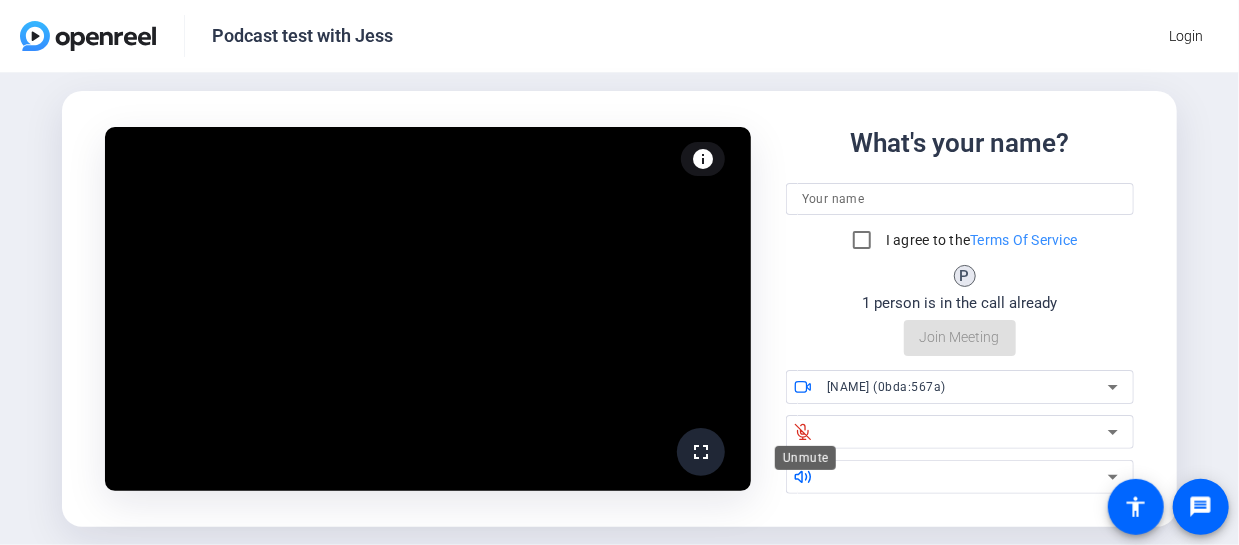 click 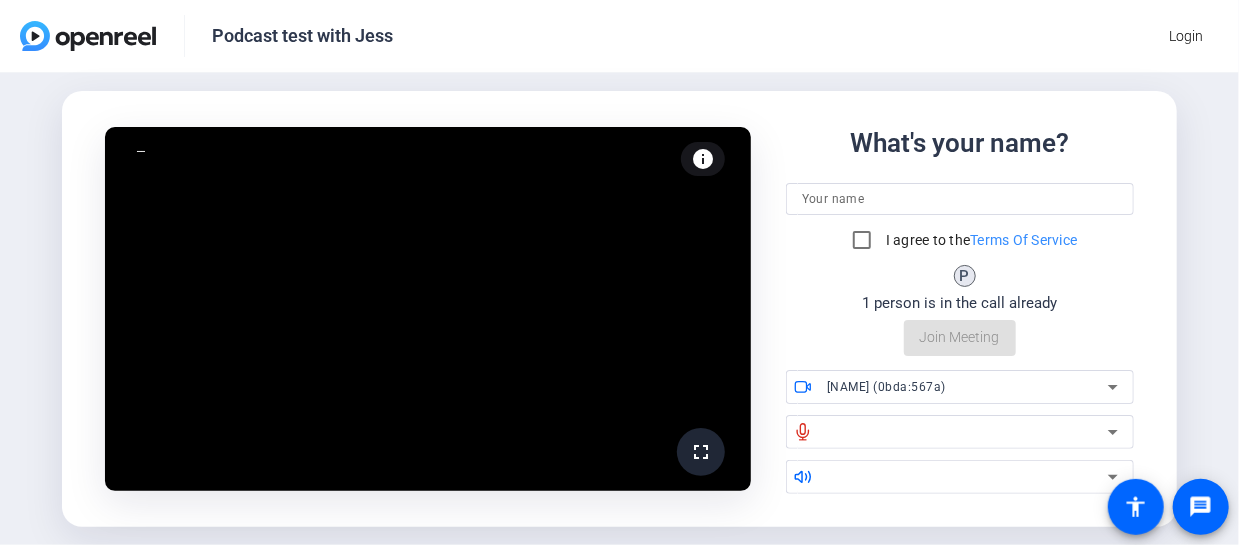 click at bounding box center (960, 199) 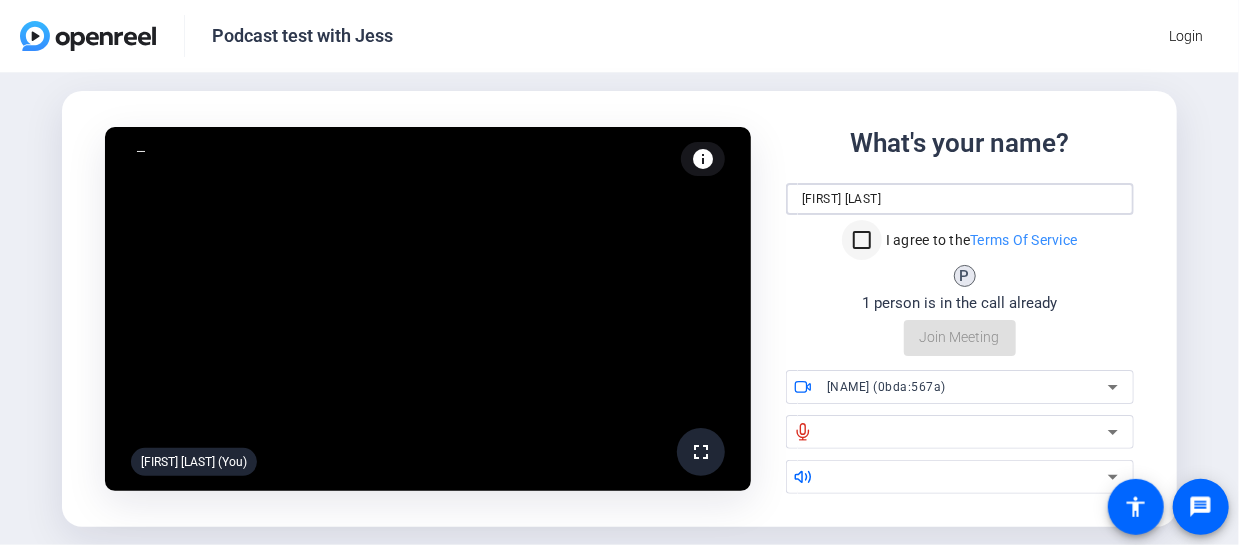 type on "[FIRST] [LAST]" 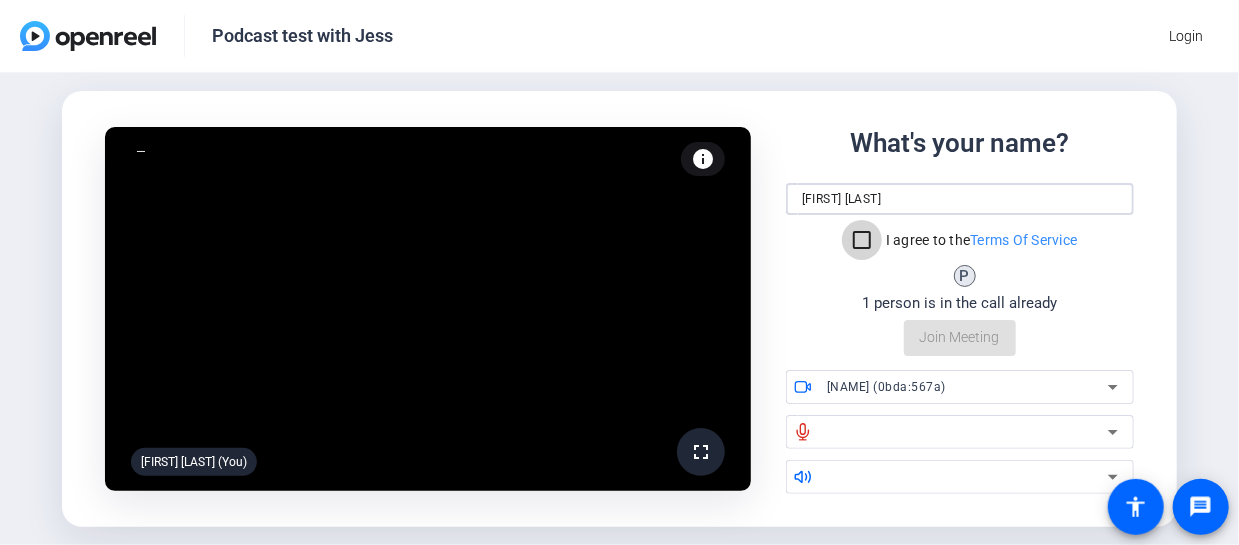 click on "I agree to the  Terms Of Service" at bounding box center [862, 240] 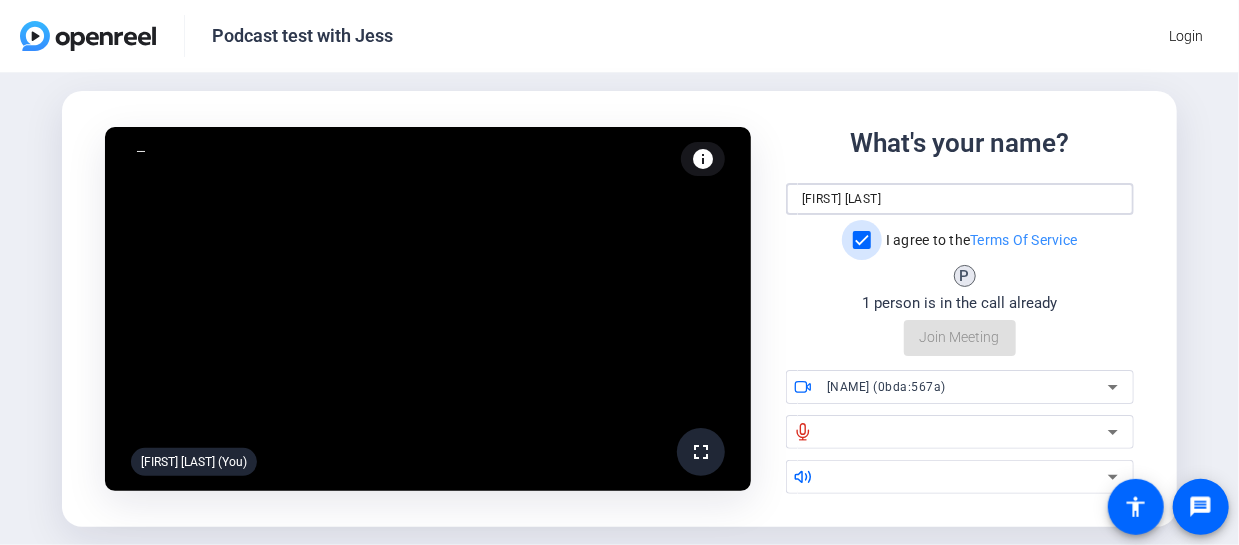 checkbox on "true" 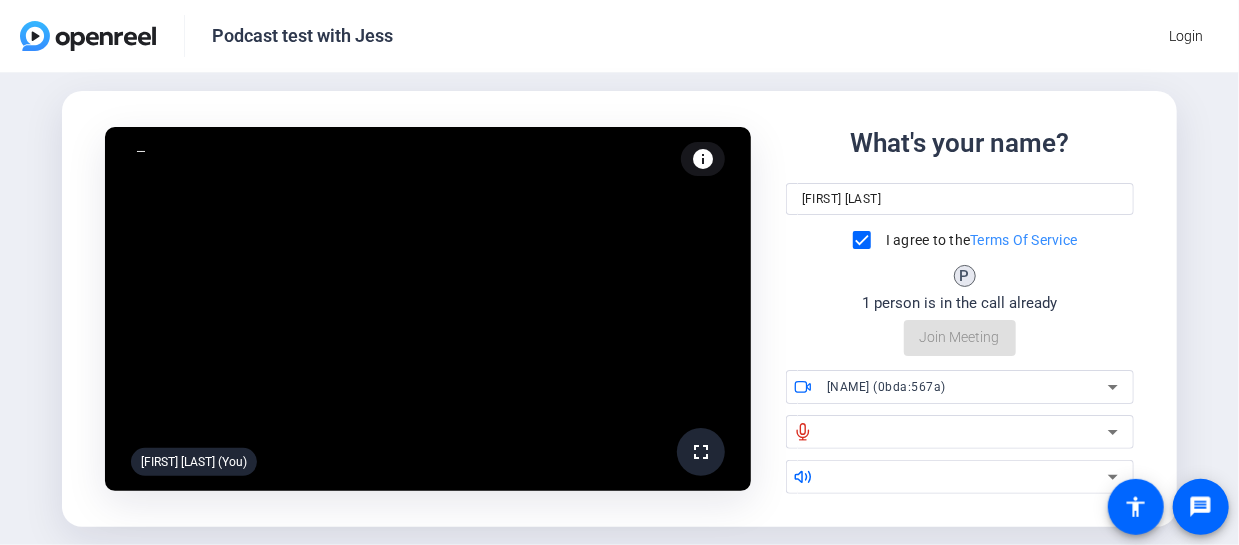 click on "fullscreen  Gina McMurtray (You)  info Test your audio and video What's your name? Gina McMurtray I agree to the  Terms Of Service P 1 person is in the call already  Join Meeting
Lanseyaoji (0bda:567a)" 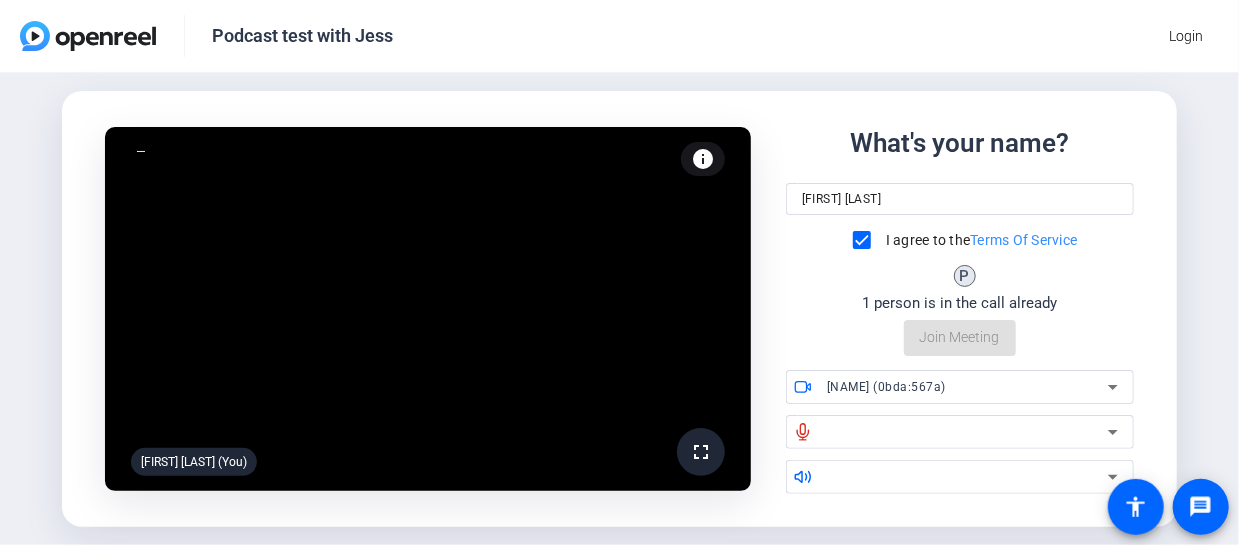 click 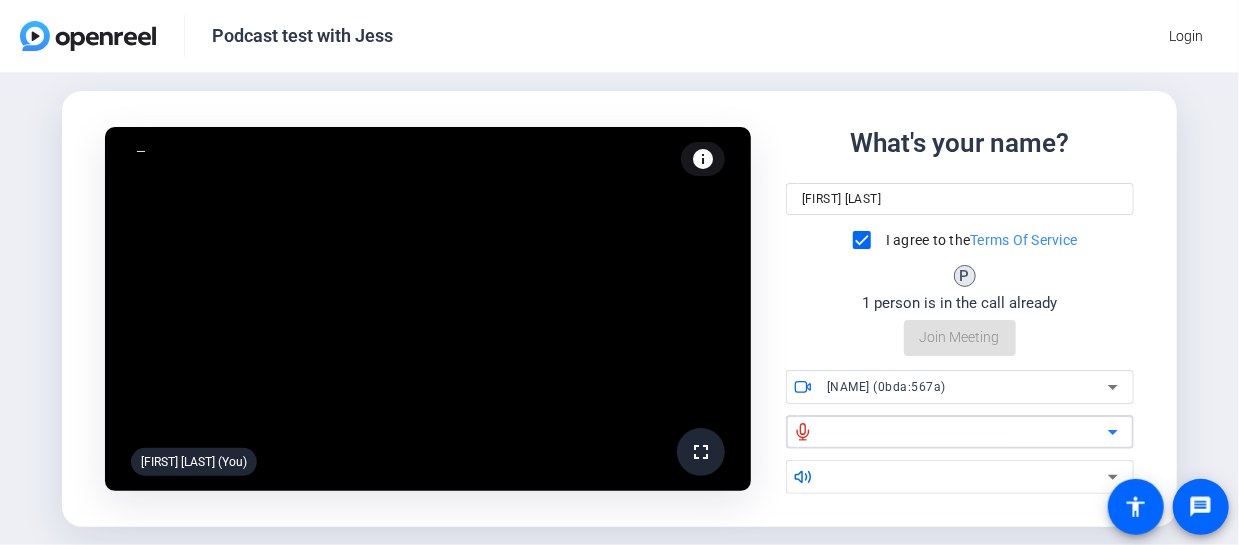 click 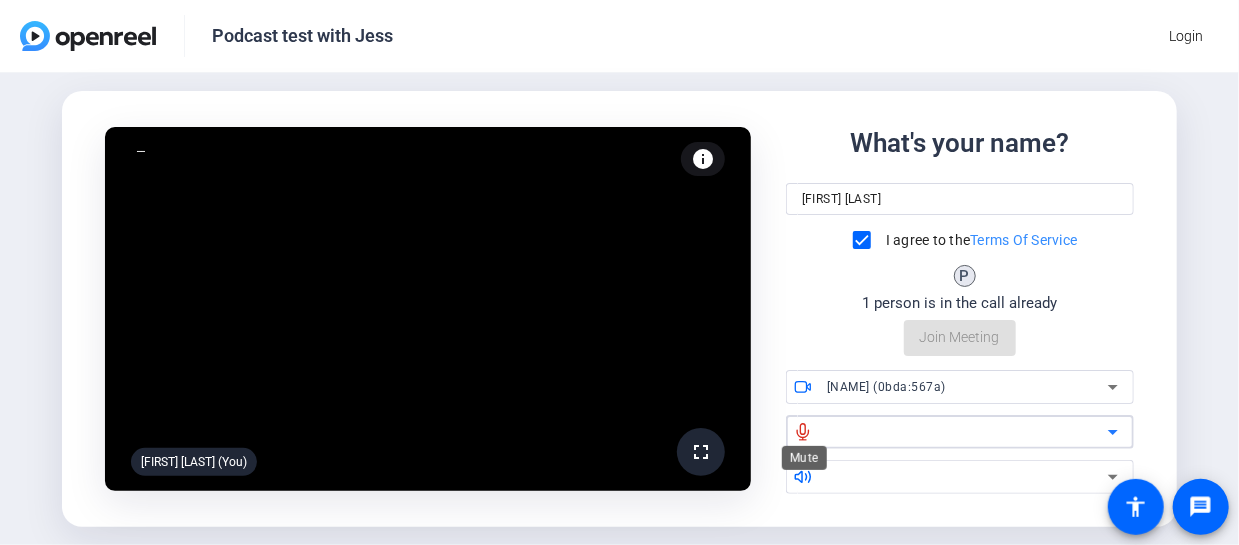 click 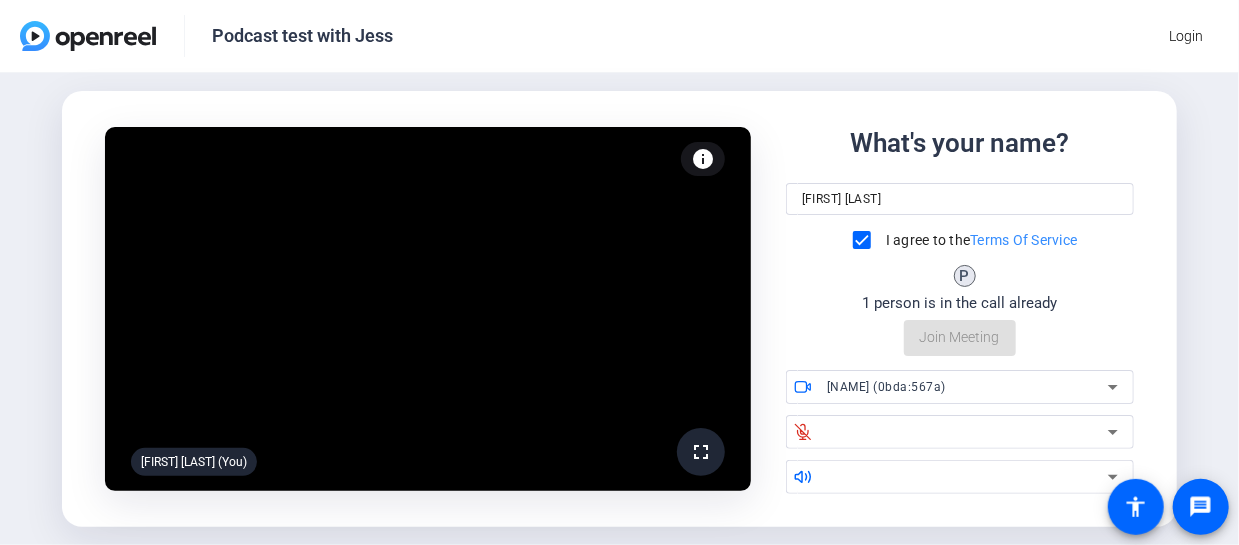 click 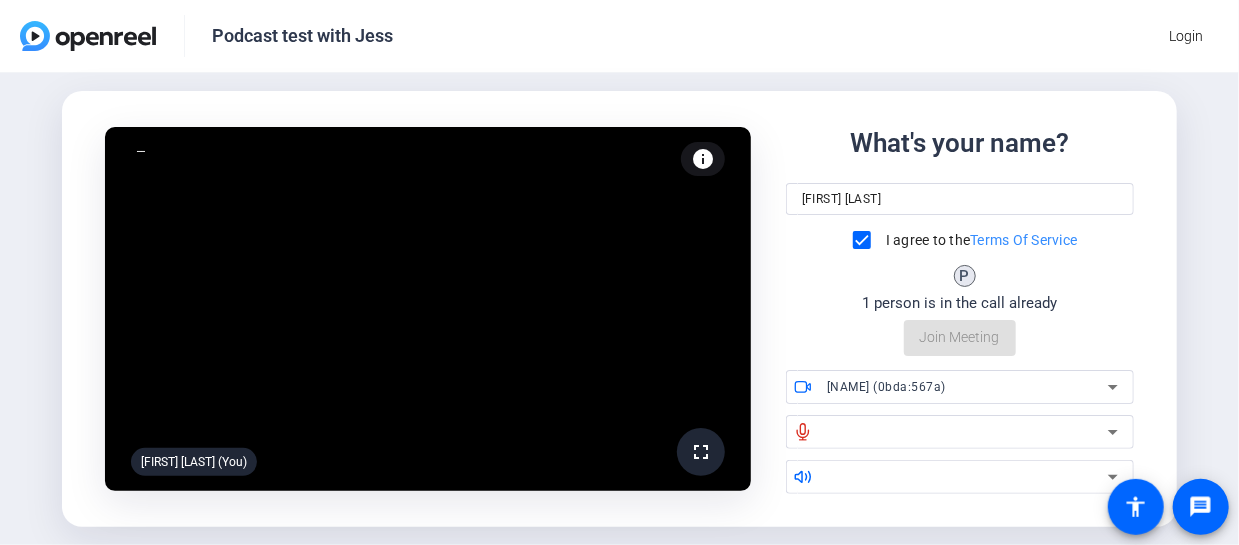 click on "What's your name? Gina McMurtray I agree to the  Terms Of Service P 1 person is in the call already  Join Meeting" 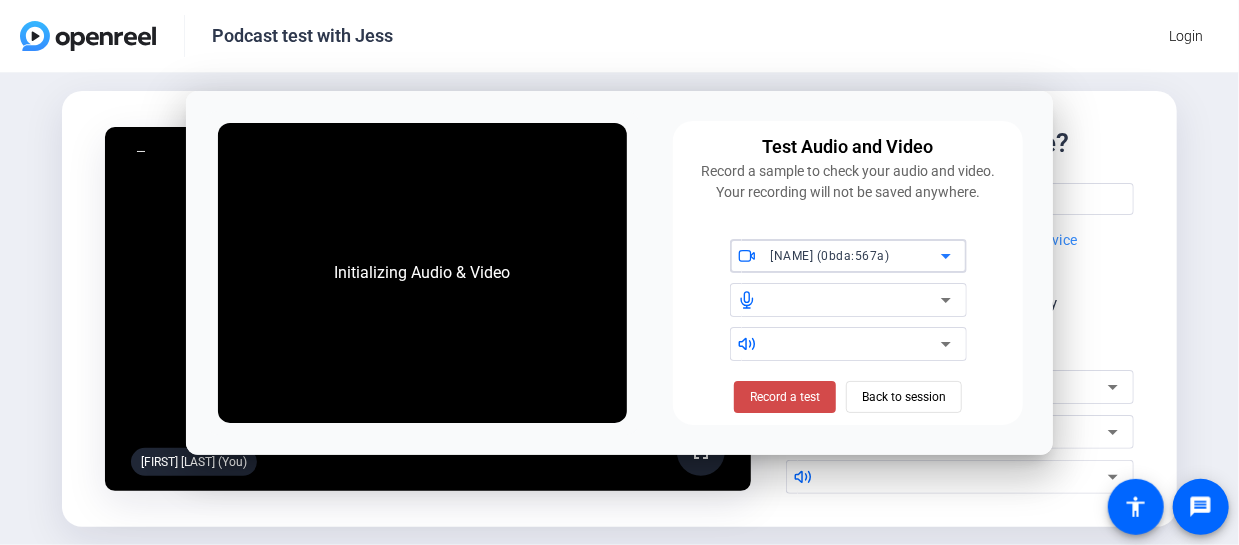 click on "Record a test" at bounding box center (785, 397) 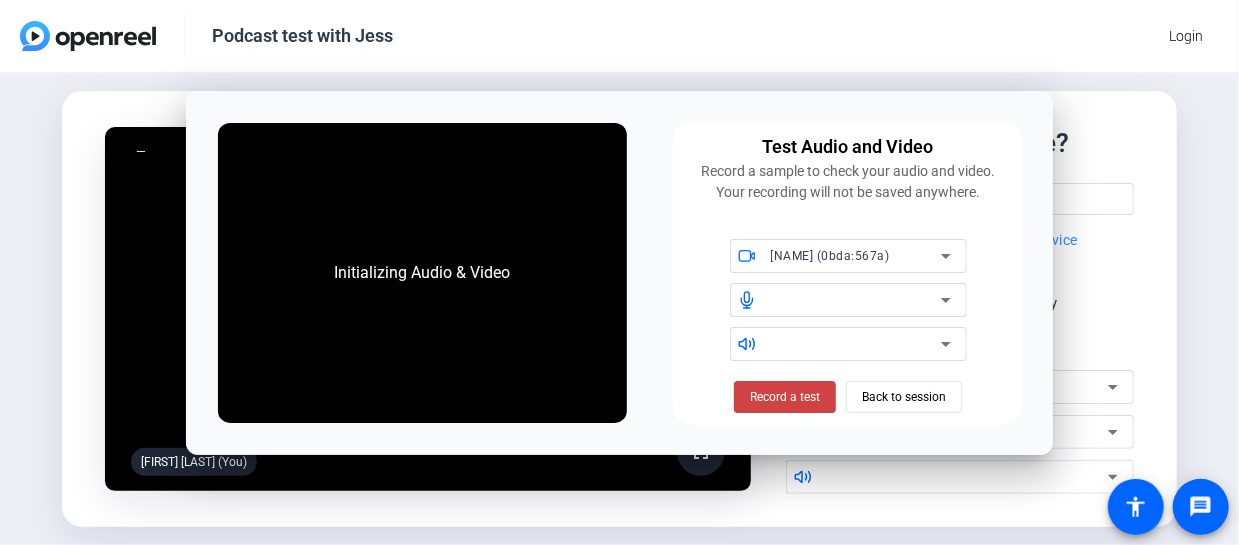click on "Record a test" at bounding box center [785, 397] 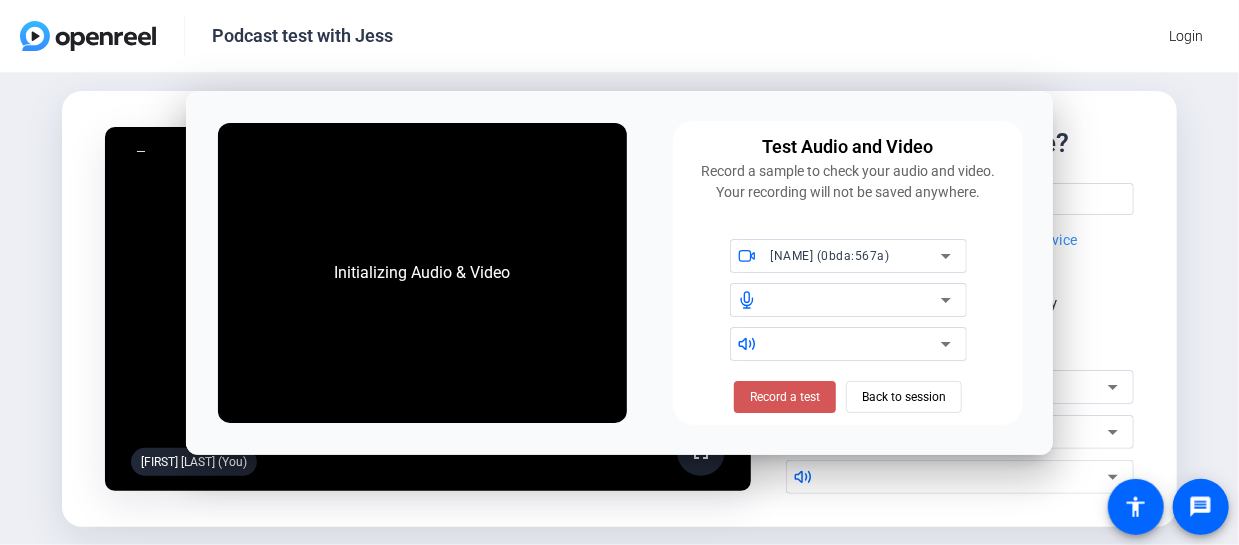 click on "Record a test" at bounding box center (785, 397) 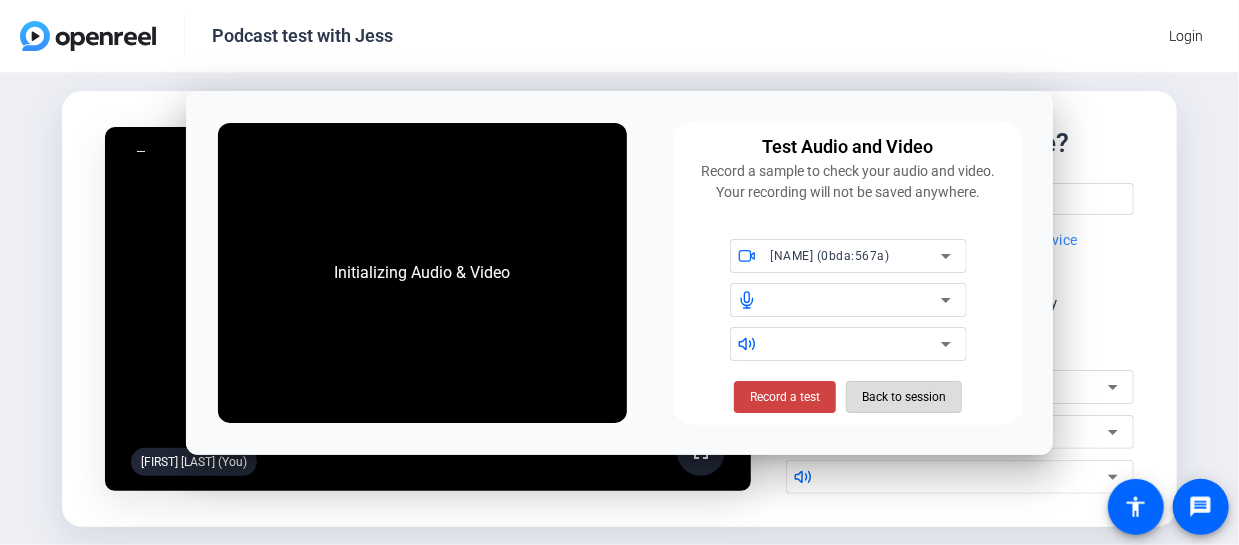click on "Back to session" at bounding box center [904, 397] 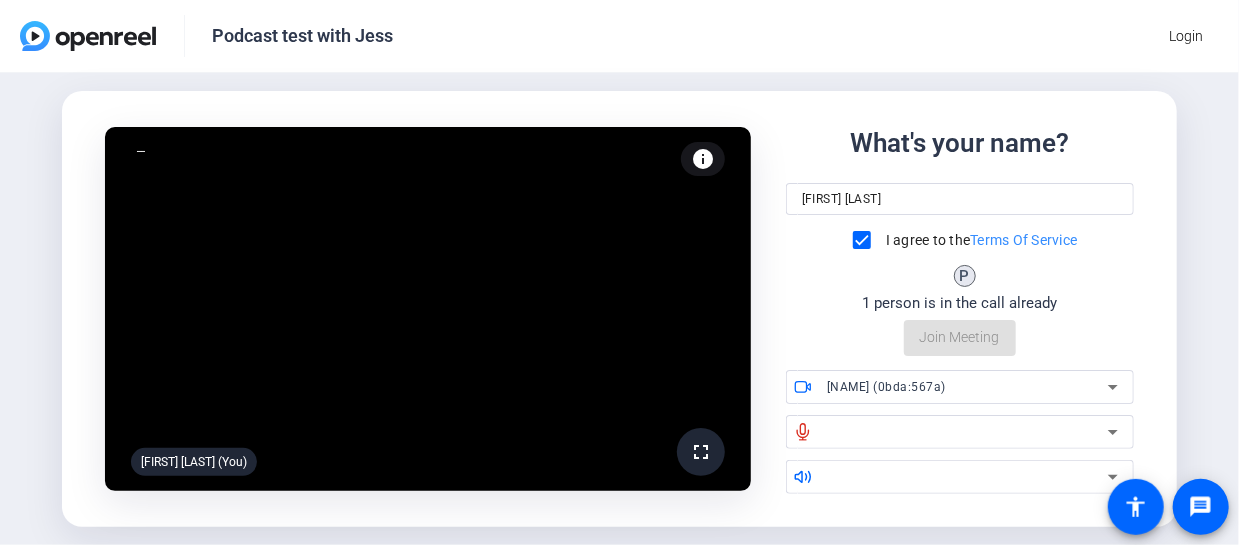 click on "What's your name? Gina McMurtray I agree to the  Terms Of Service P 1 person is in the call already  Join Meeting" 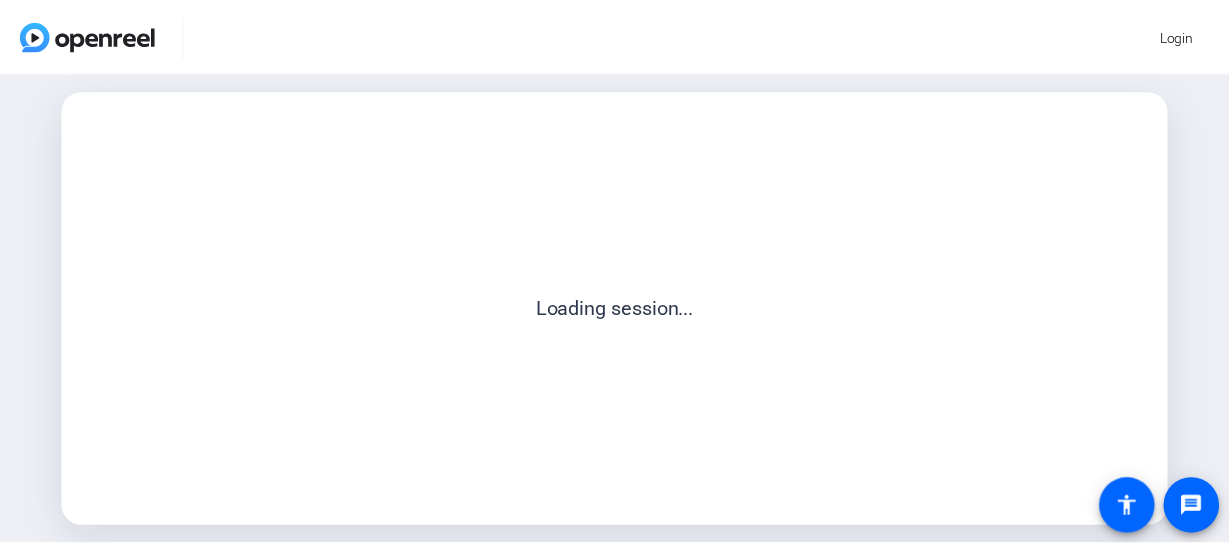 scroll, scrollTop: 0, scrollLeft: 0, axis: both 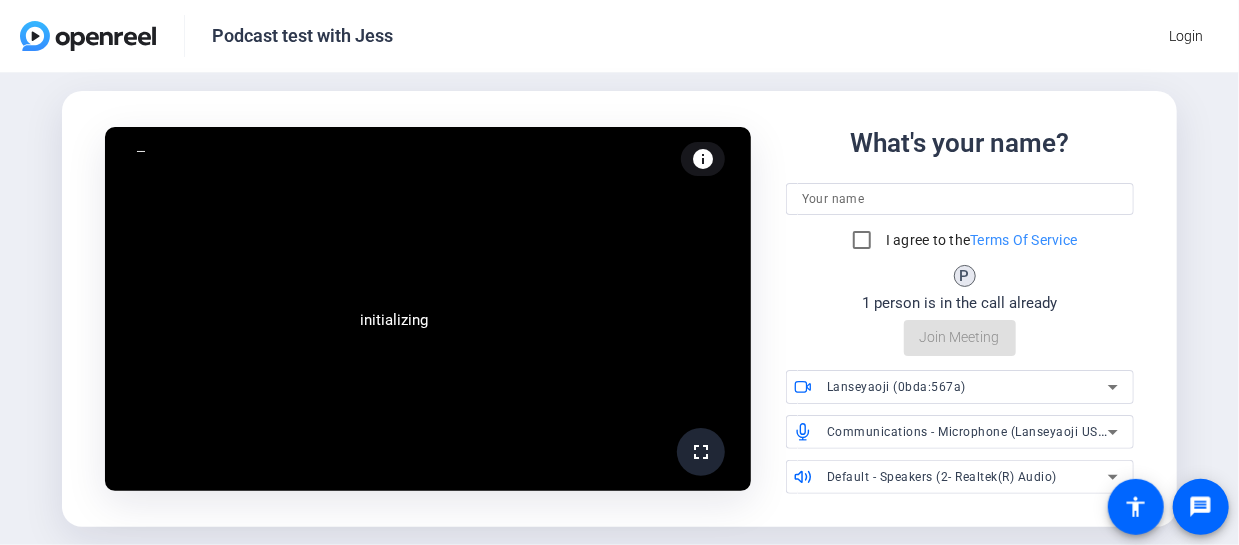 click at bounding box center (960, 199) 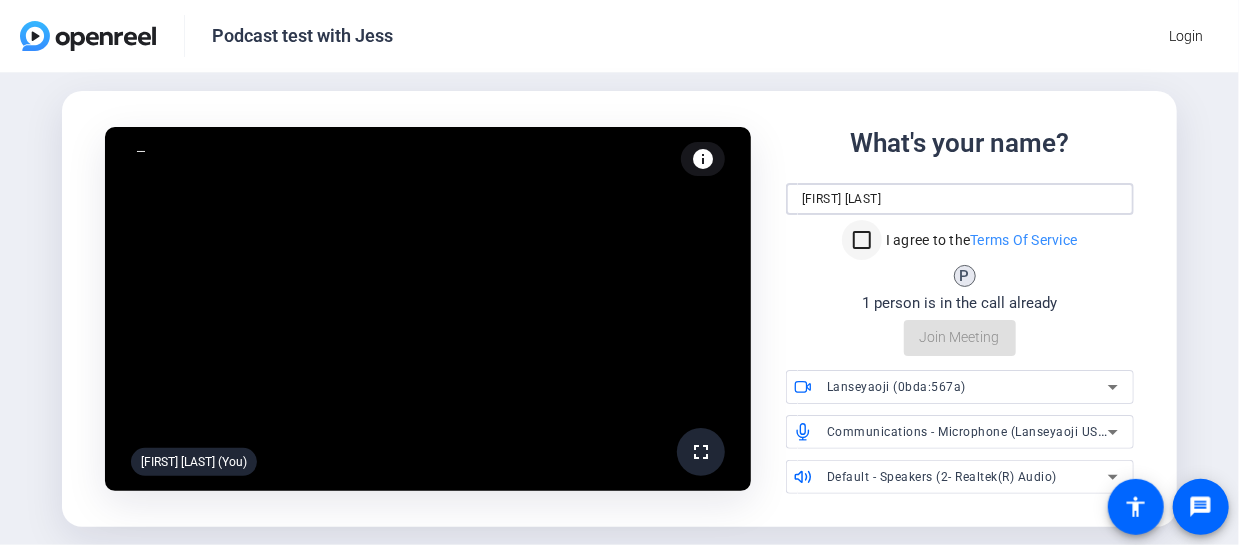type on "[FIRST] [LAST]" 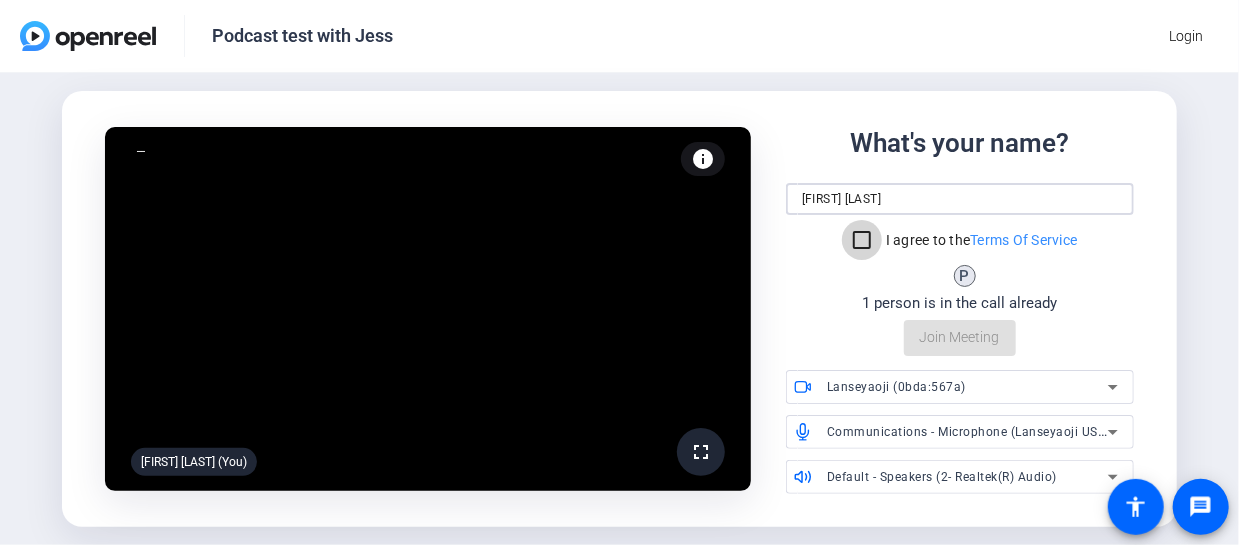 click on "I agree to the  Terms Of Service" at bounding box center (862, 240) 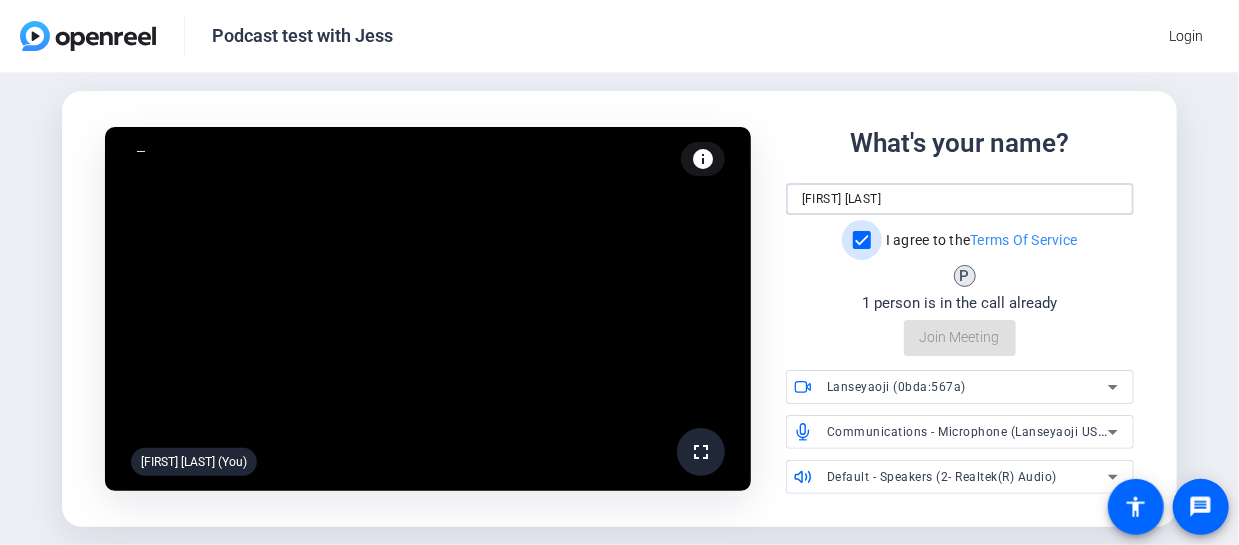 checkbox on "true" 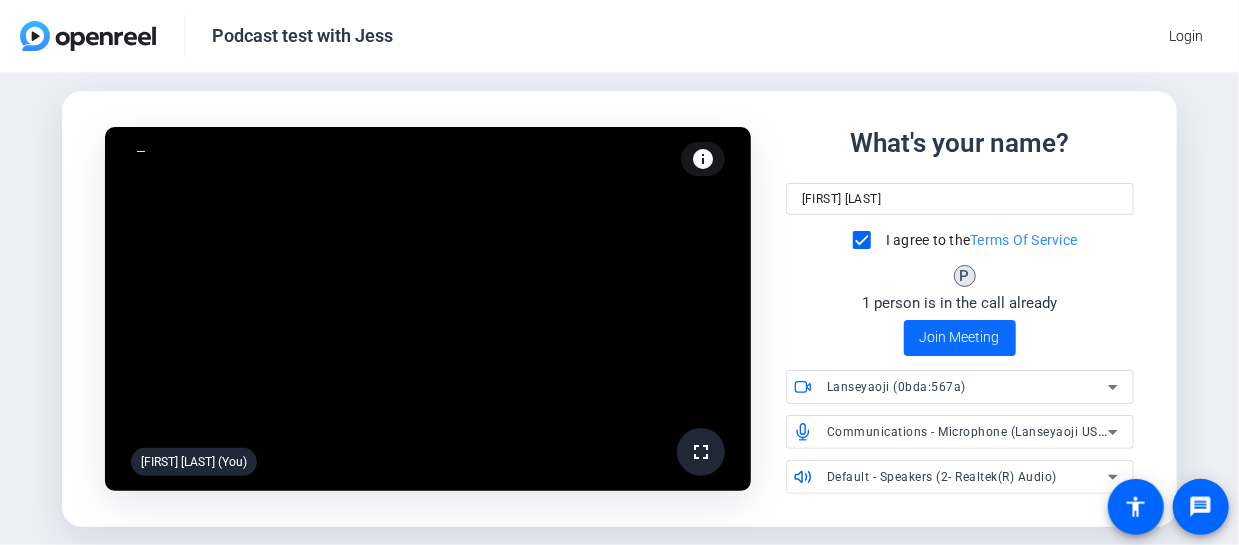 click on "Join Meeting" 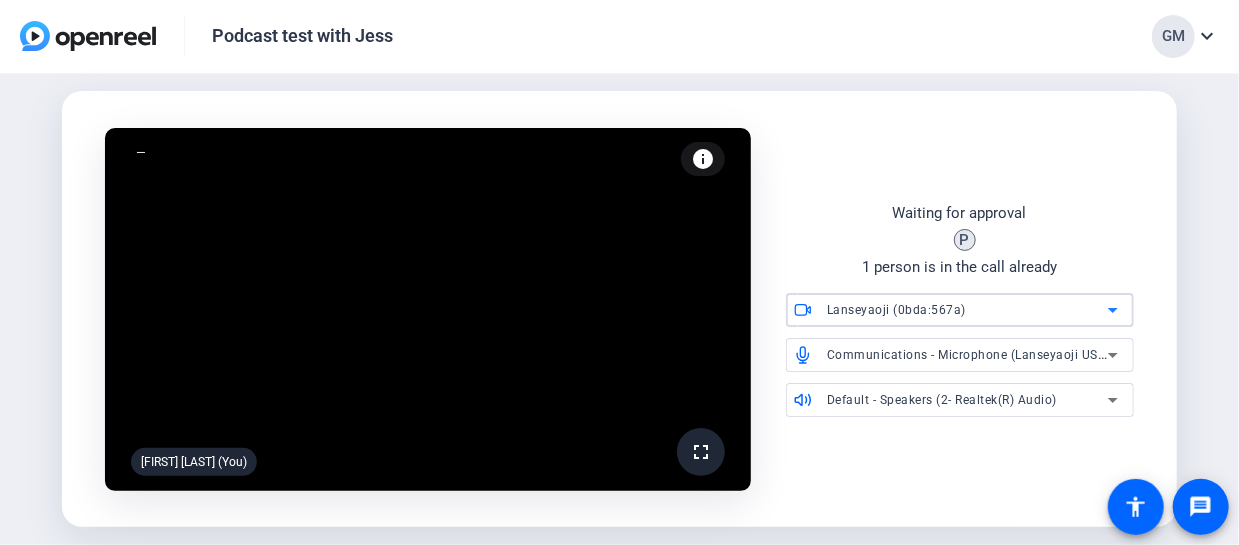 click 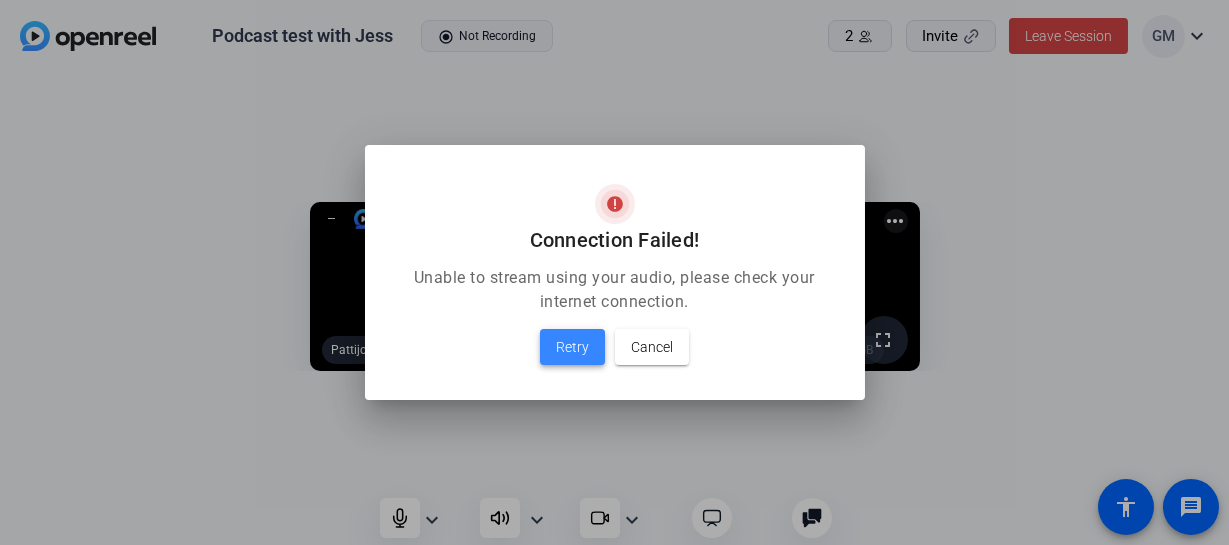 click on "Retry" at bounding box center [572, 347] 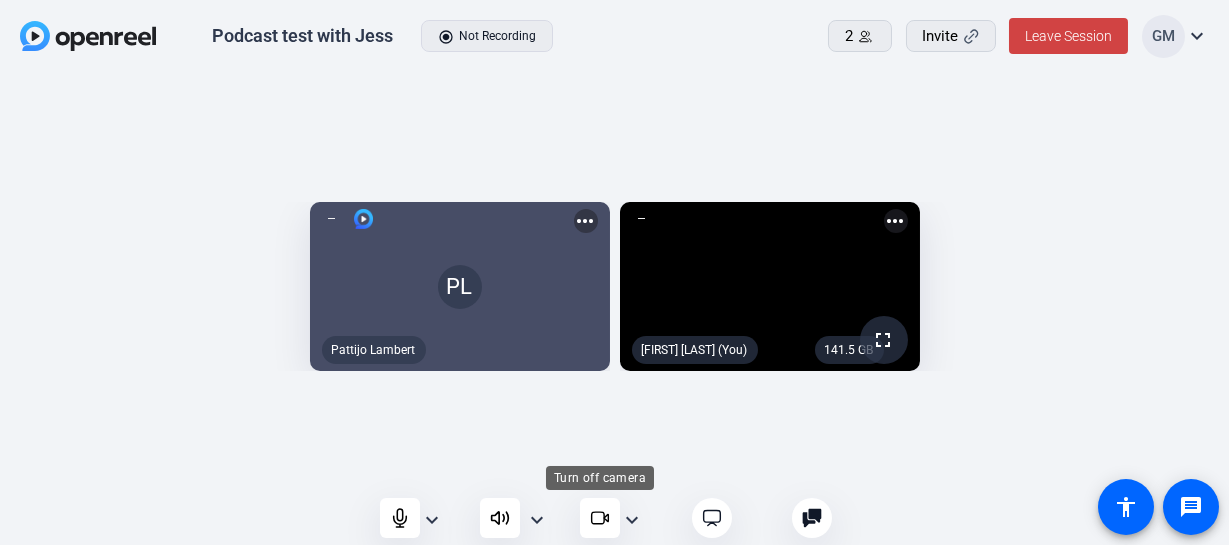 click 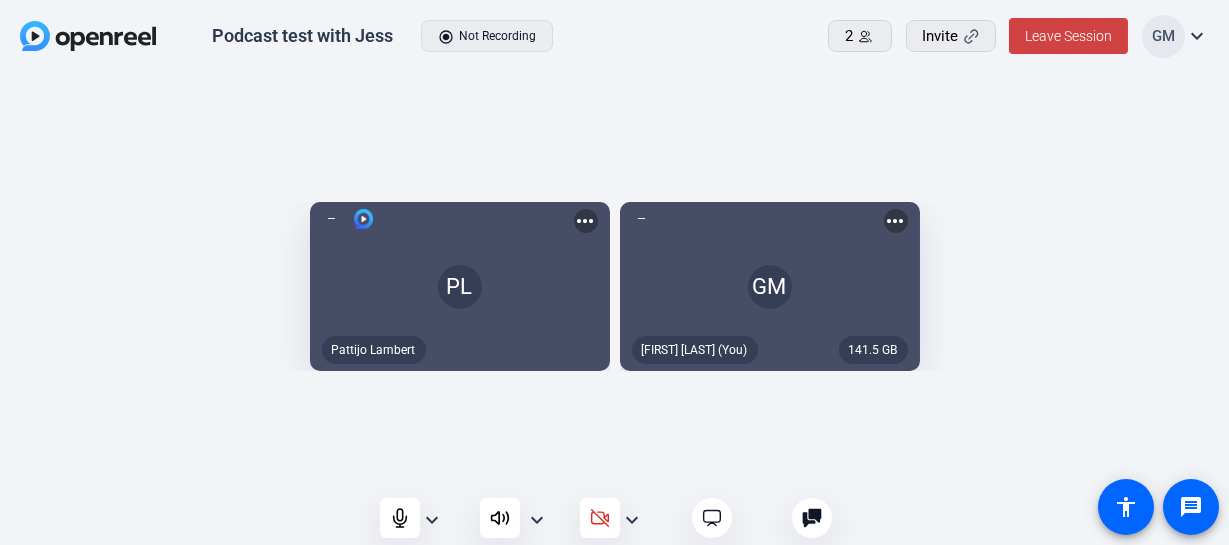 click on "expand_more" 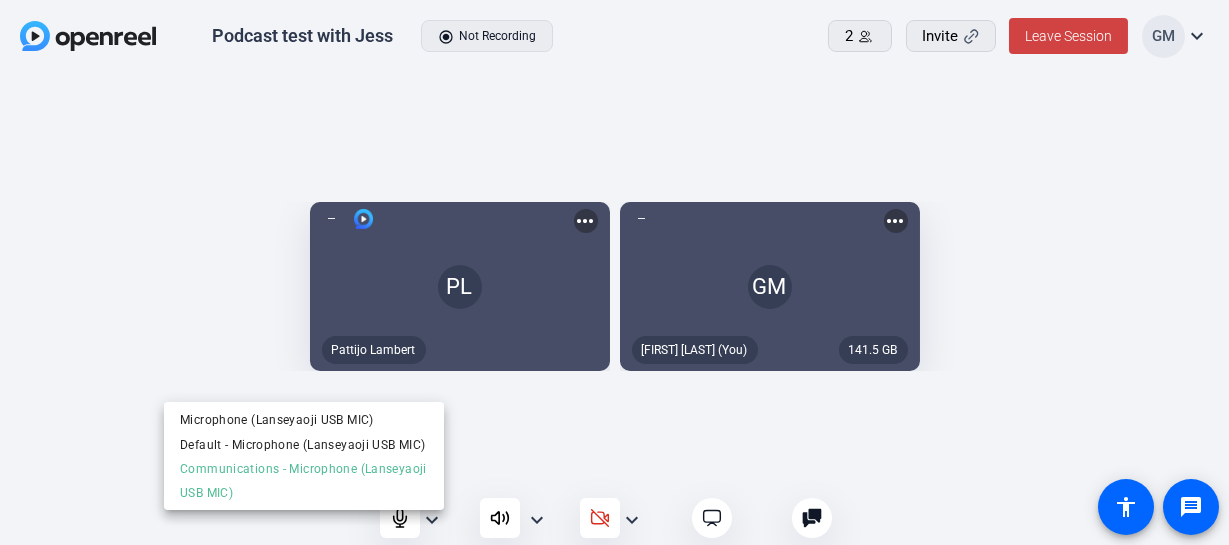 click at bounding box center [614, 272] 